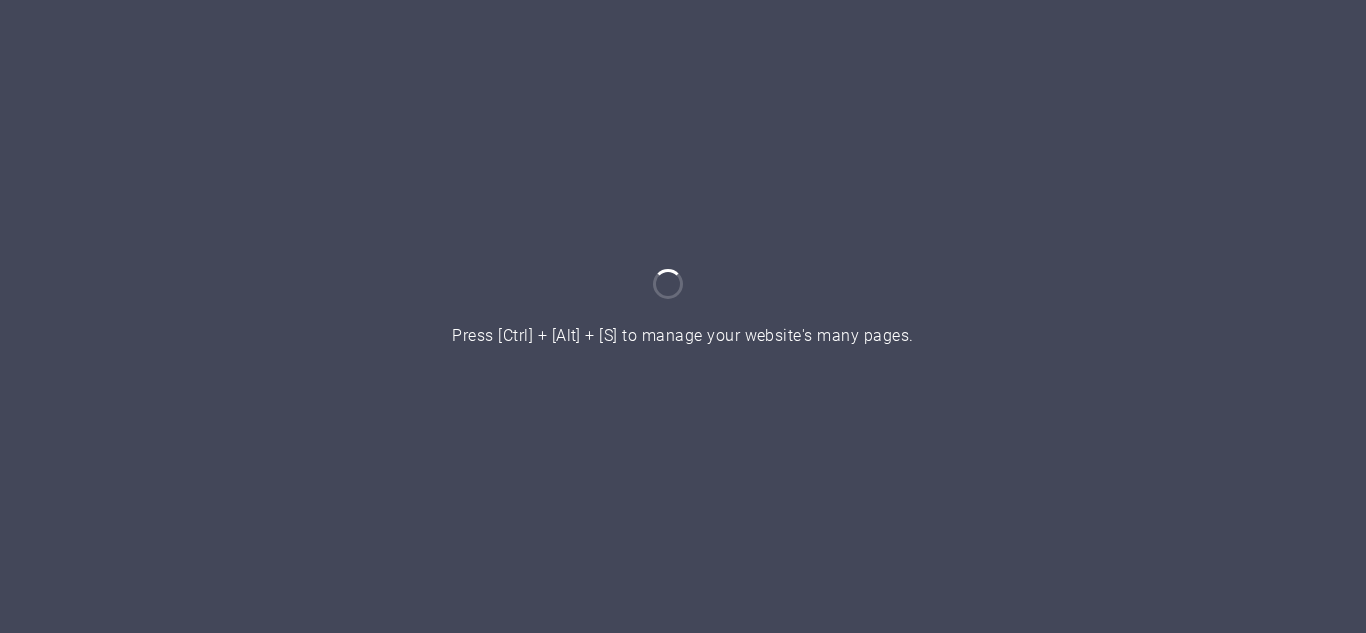 scroll, scrollTop: 0, scrollLeft: 0, axis: both 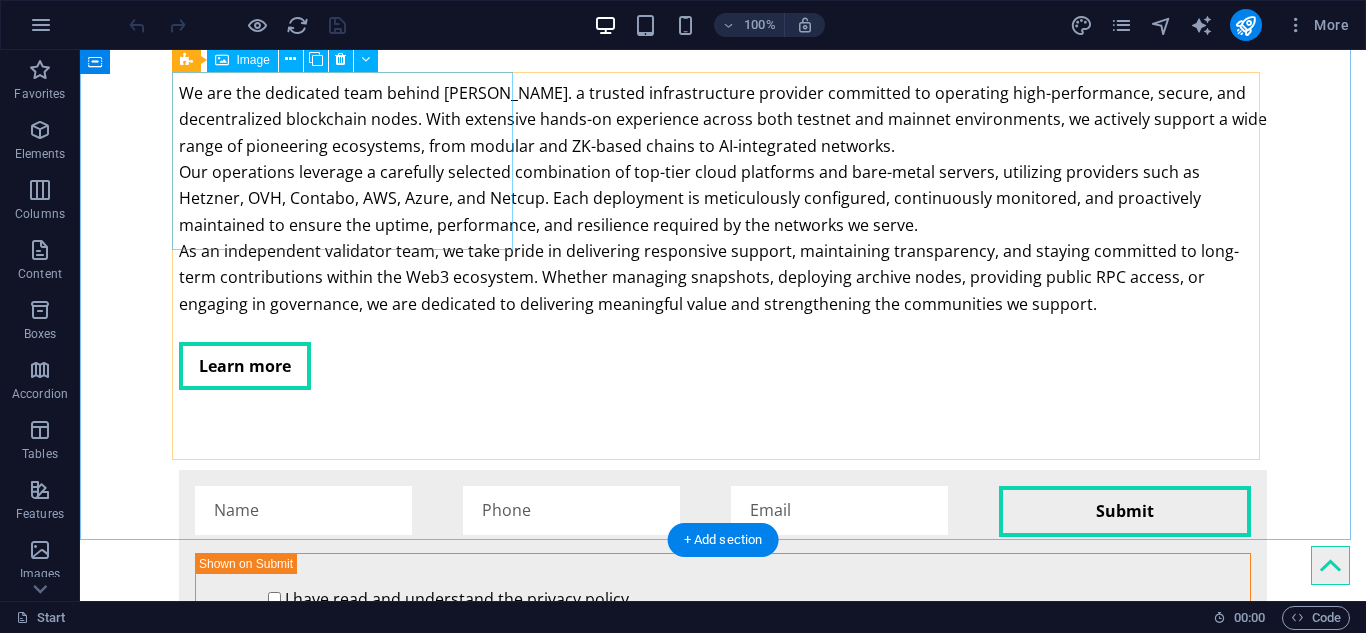click at bounding box center [349, 4758] 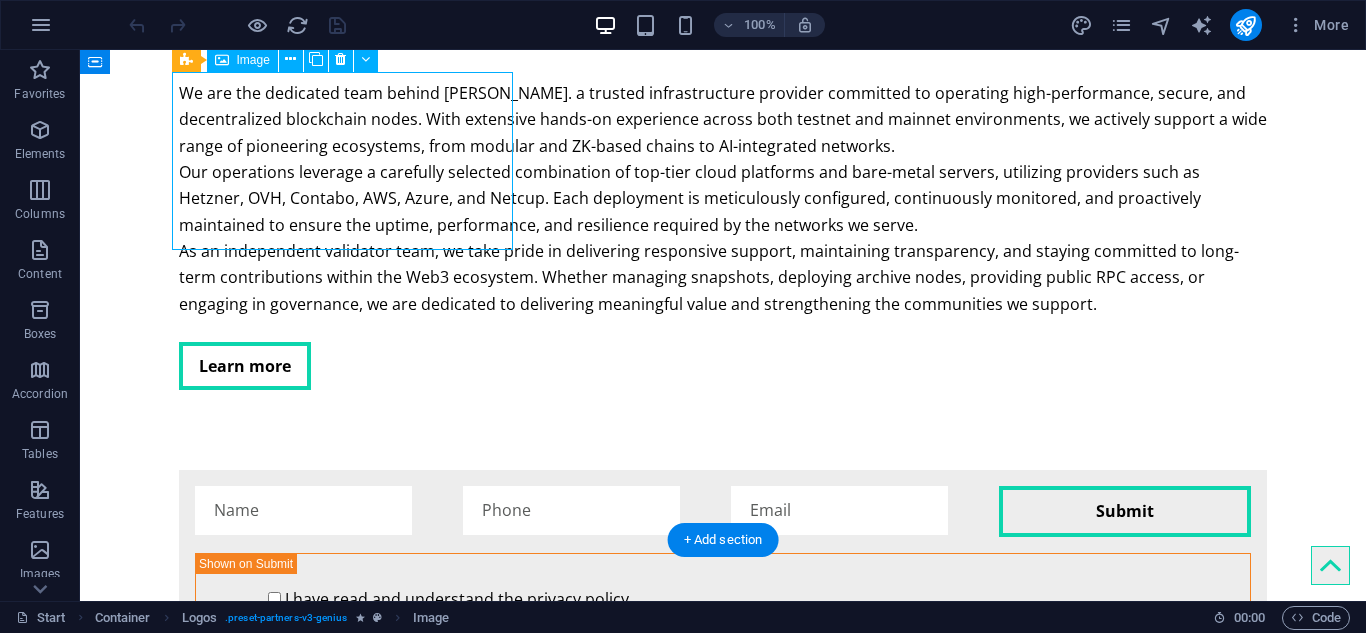 click at bounding box center [349, 4758] 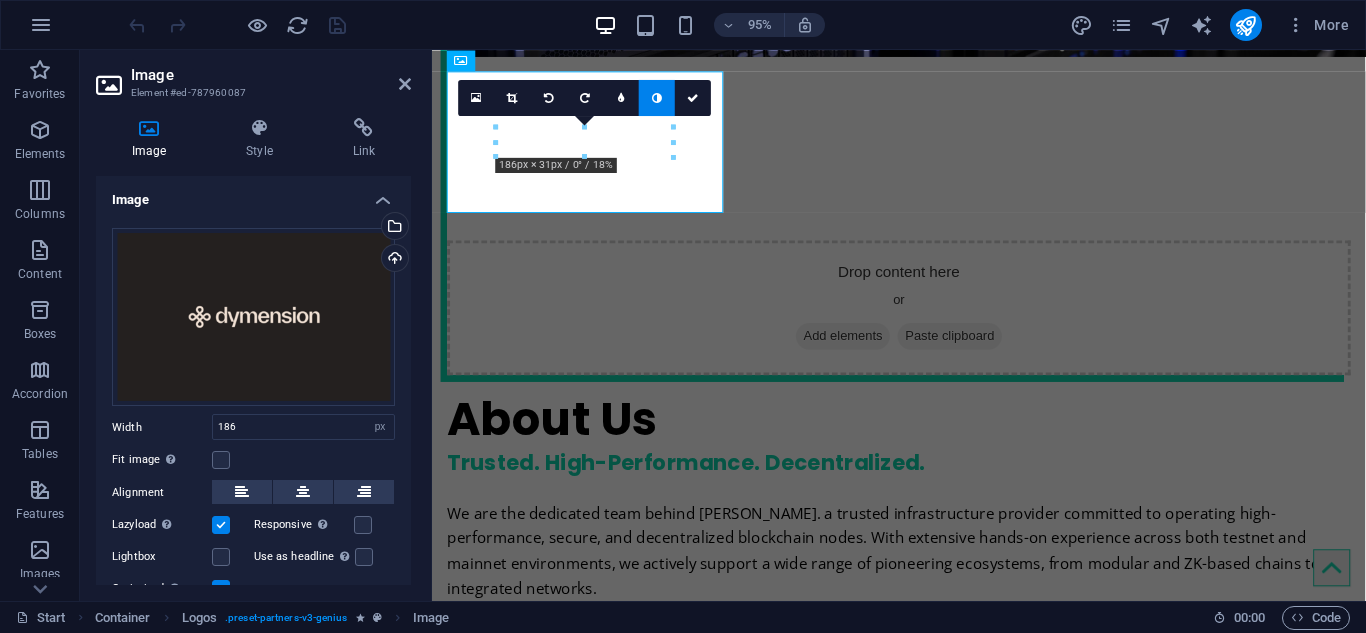 scroll, scrollTop: 4307, scrollLeft: 0, axis: vertical 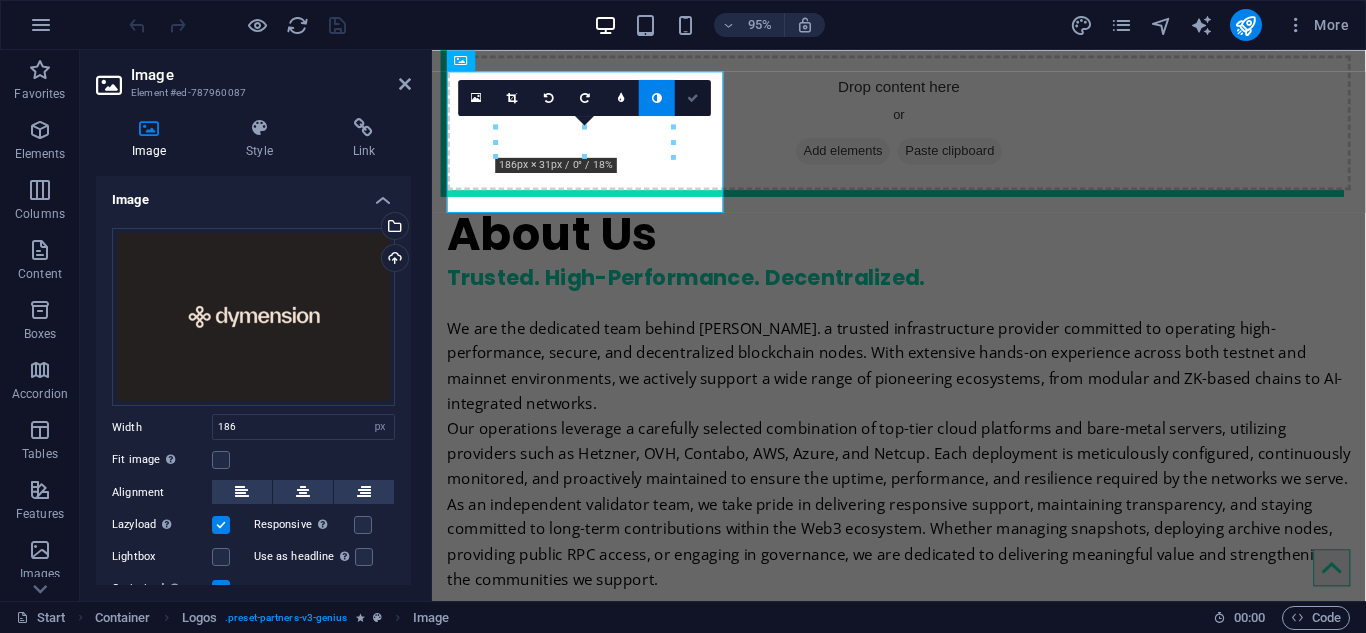 click at bounding box center (694, 97) 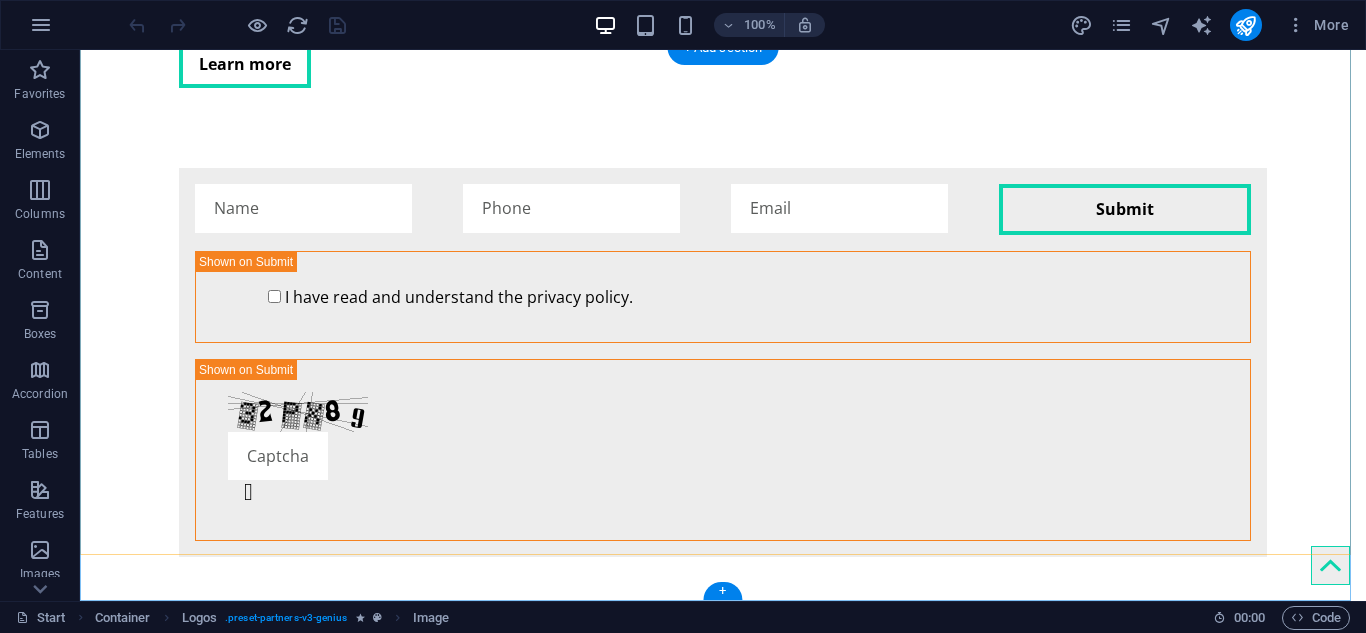 scroll, scrollTop: 4604, scrollLeft: 0, axis: vertical 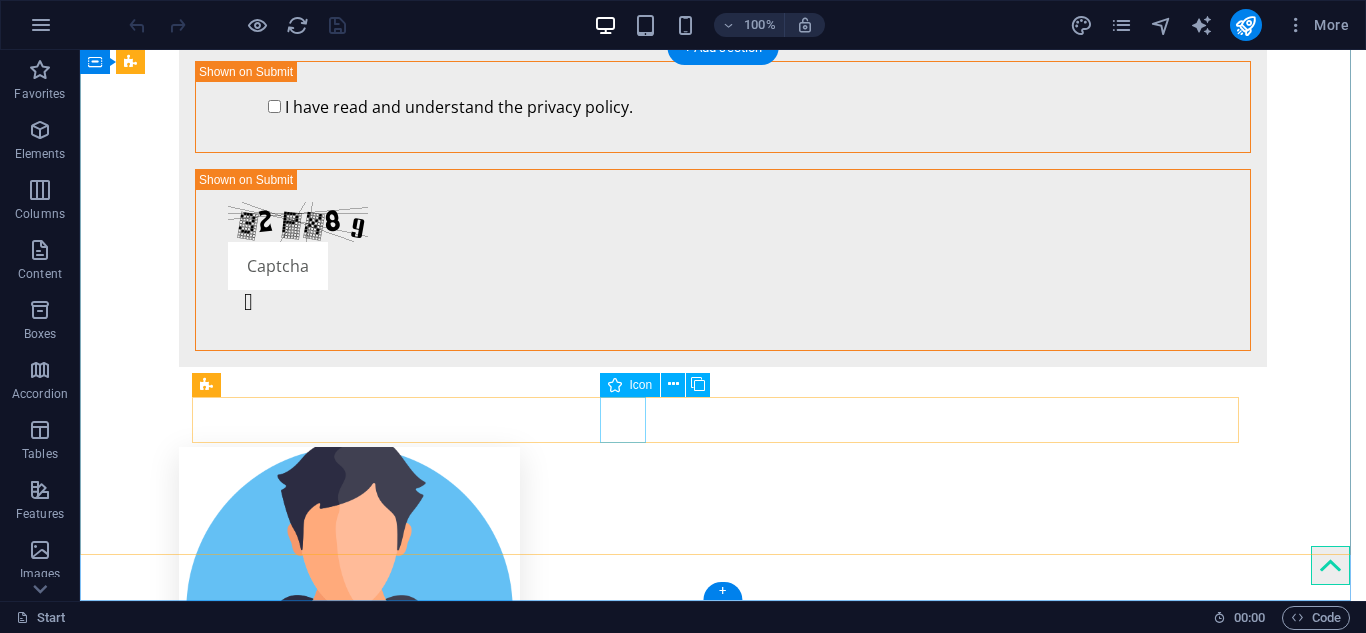 click at bounding box center [723, 5777] 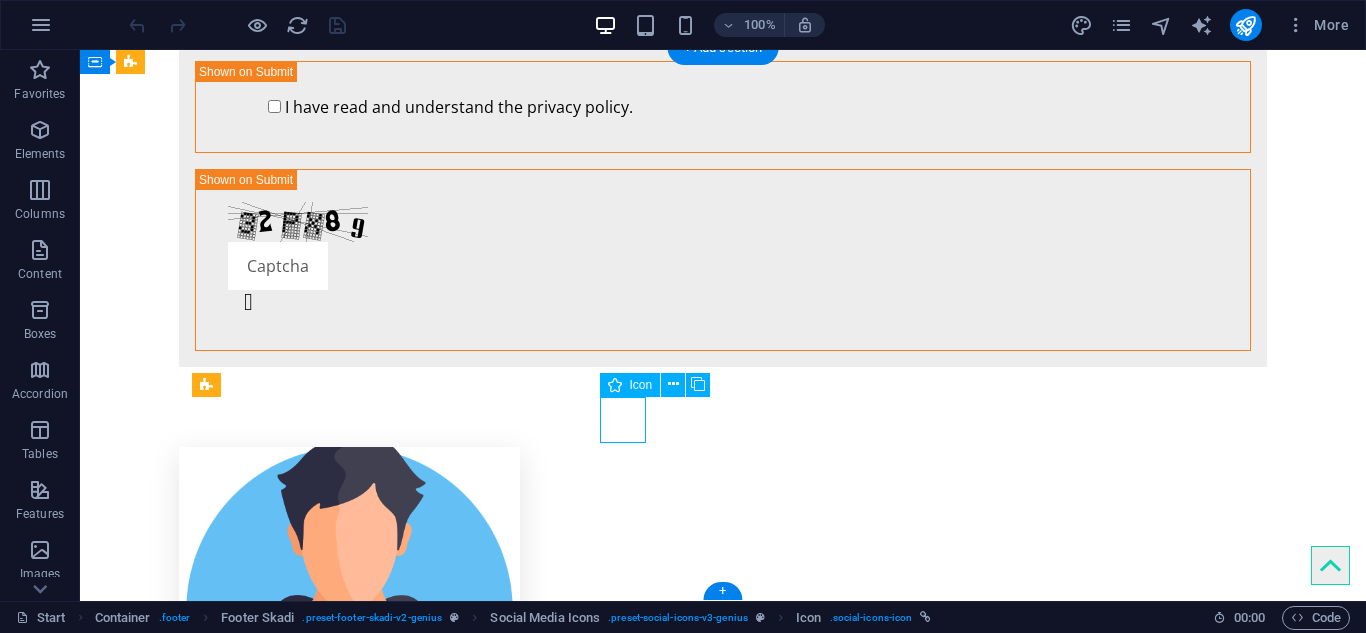 click at bounding box center (723, 5777) 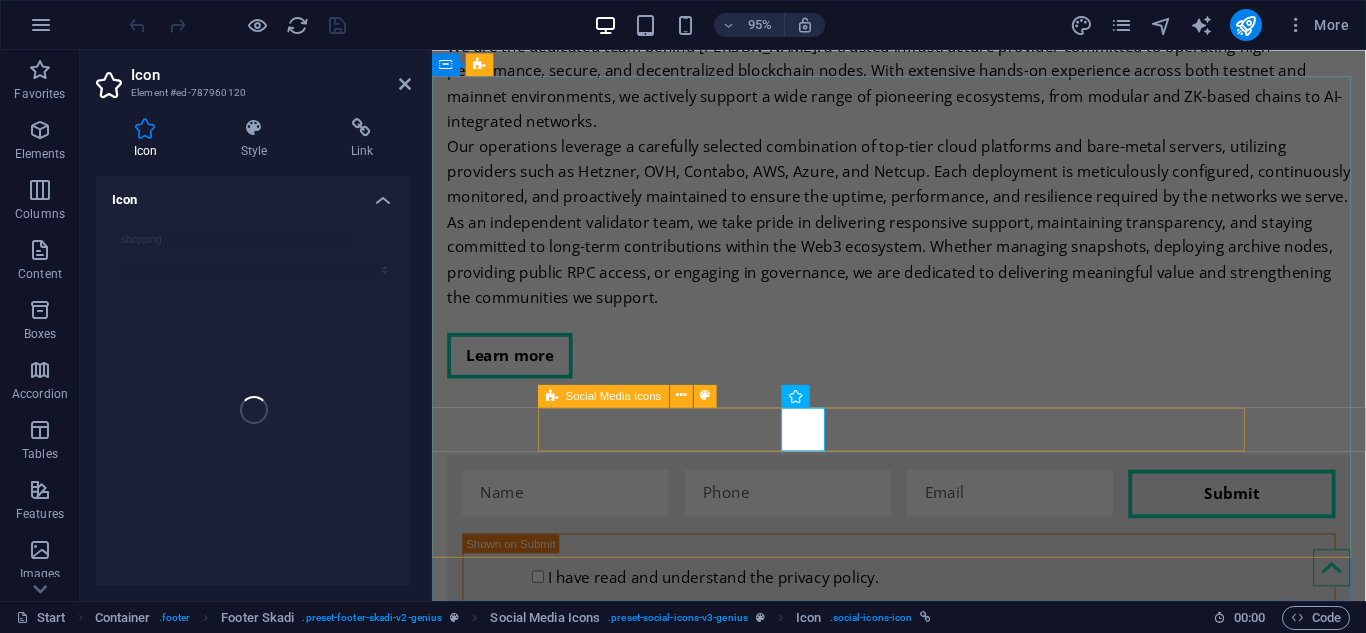 scroll, scrollTop: 4713, scrollLeft: 0, axis: vertical 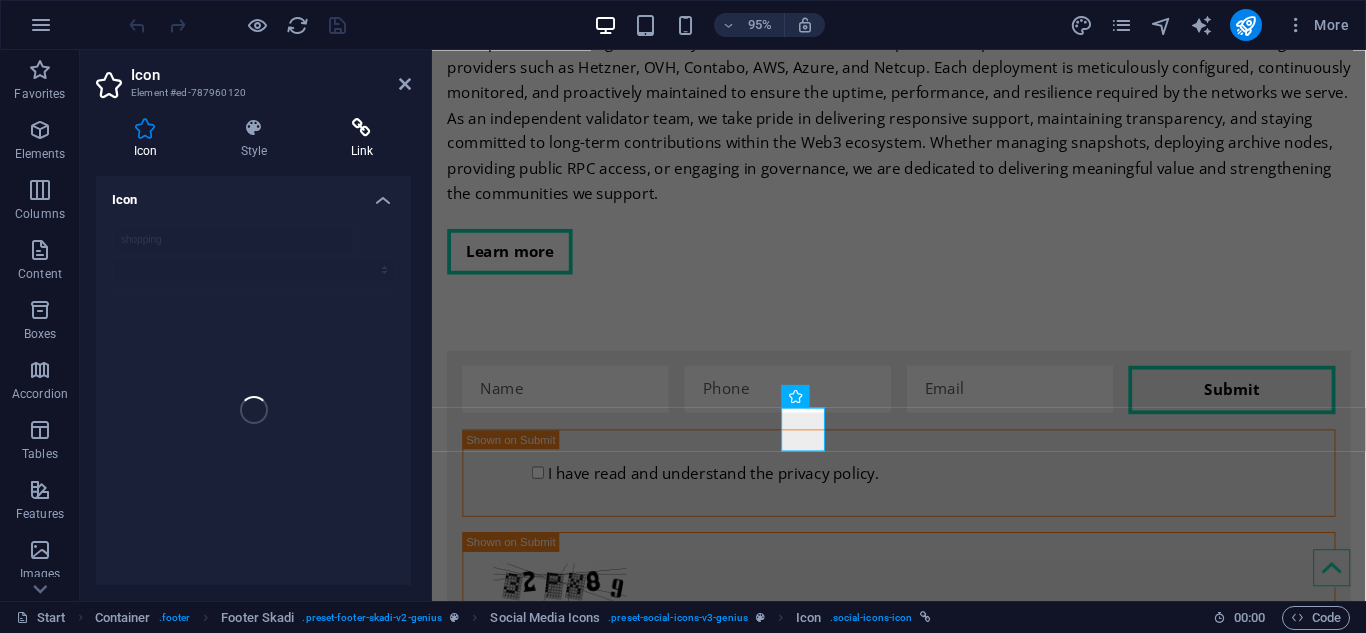 click at bounding box center [362, 128] 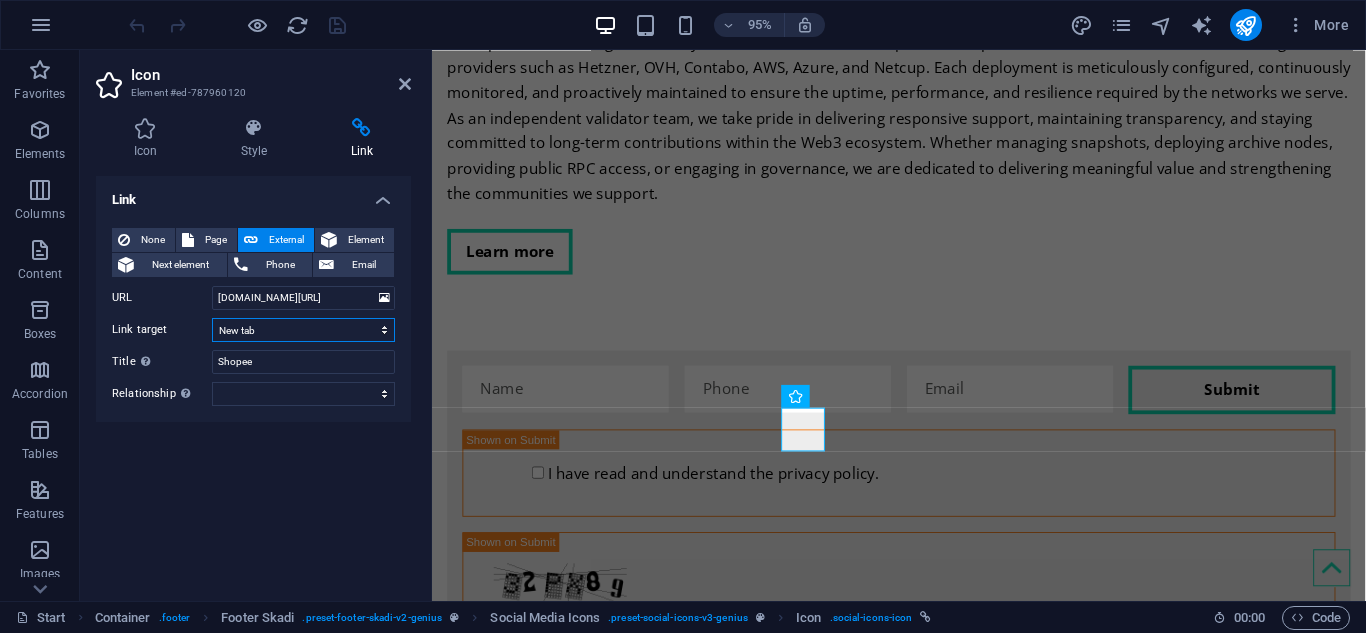 click on "New tab Same tab Overlay" at bounding box center (303, 330) 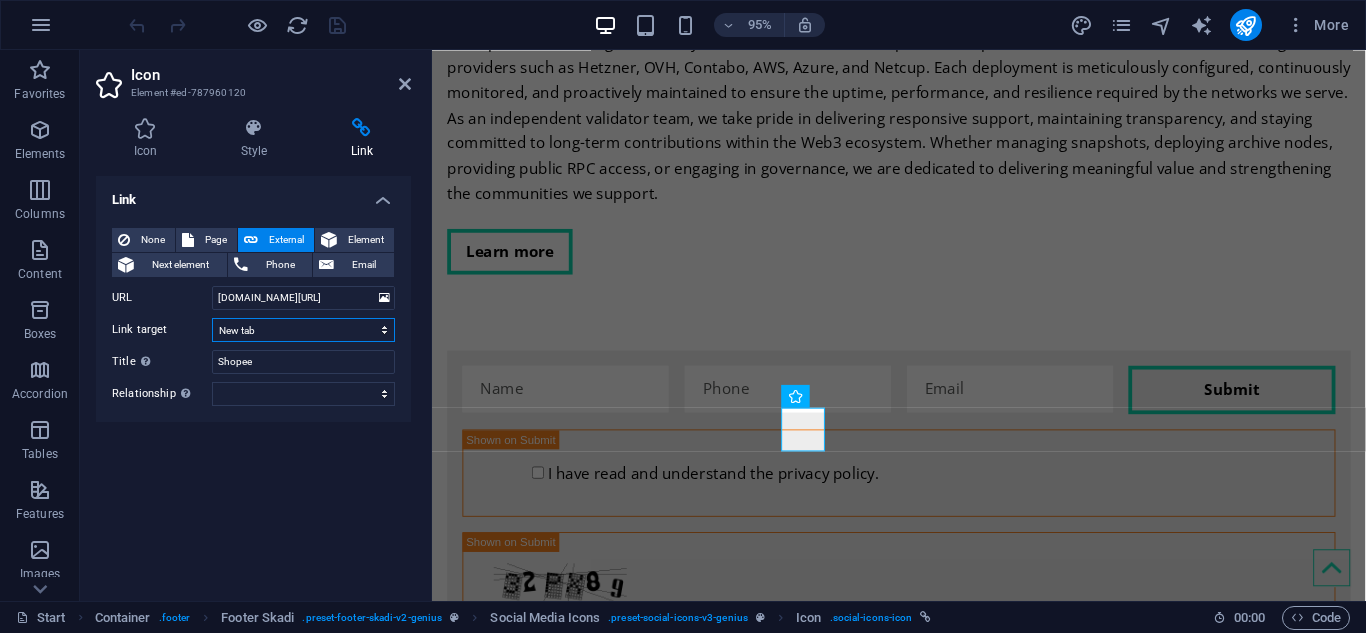 click on "New tab Same tab Overlay" at bounding box center (303, 330) 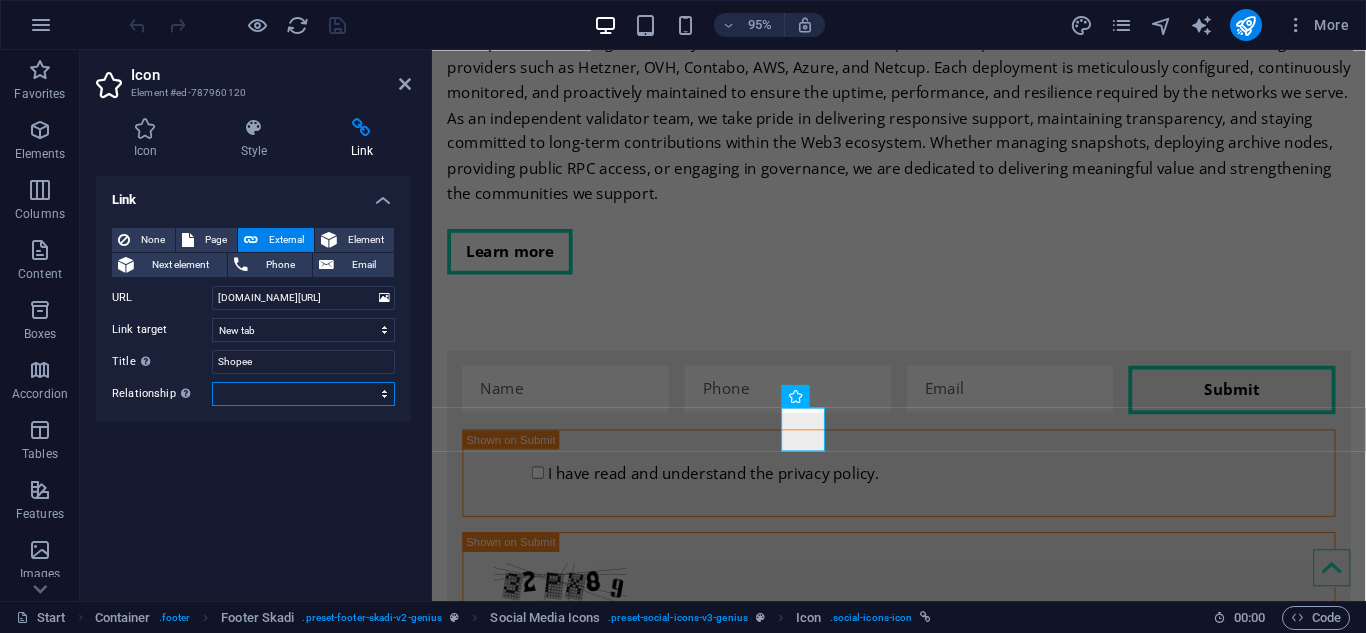 click on "alternate author bookmark external help license next nofollow noreferrer noopener prev search tag" at bounding box center (303, 394) 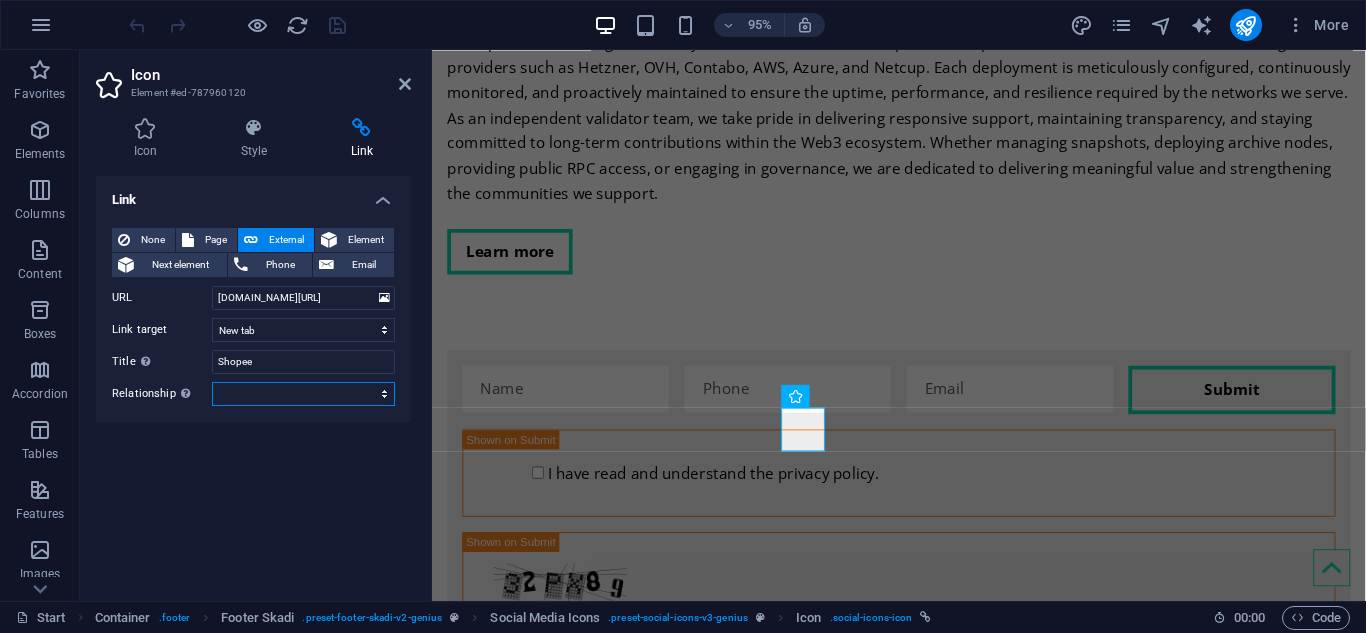 click on "alternate author bookmark external help license next nofollow noreferrer noopener prev search tag" at bounding box center [303, 394] 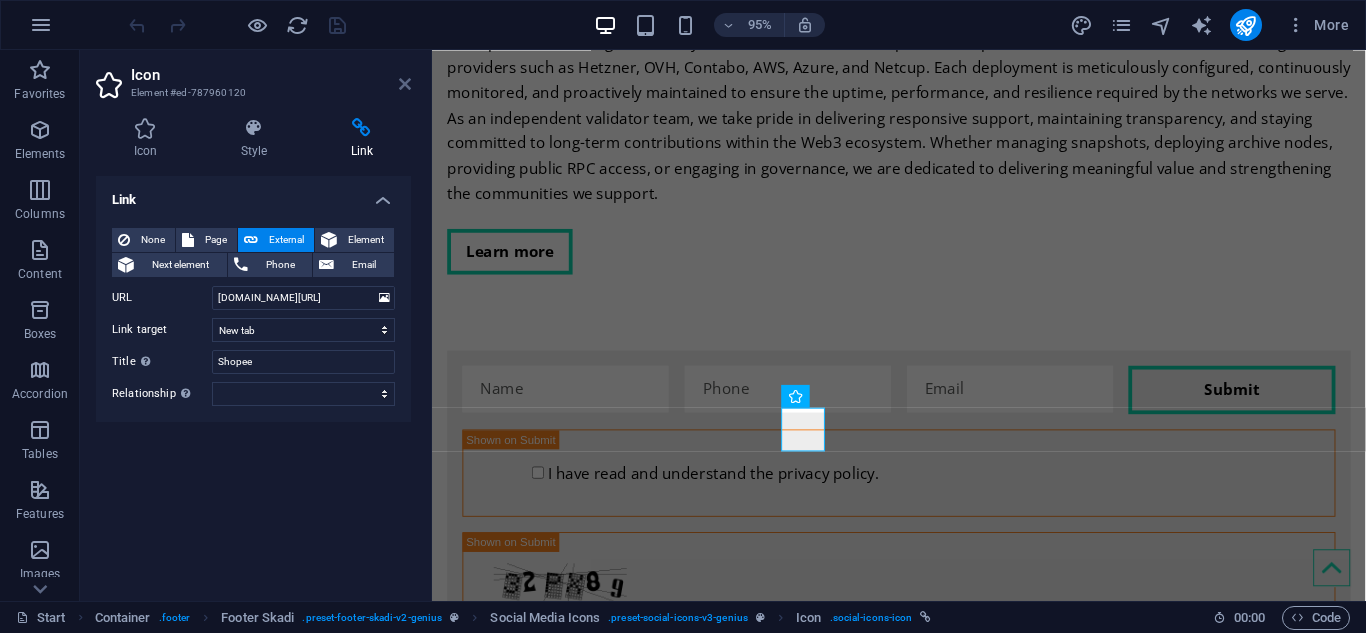 click at bounding box center (405, 84) 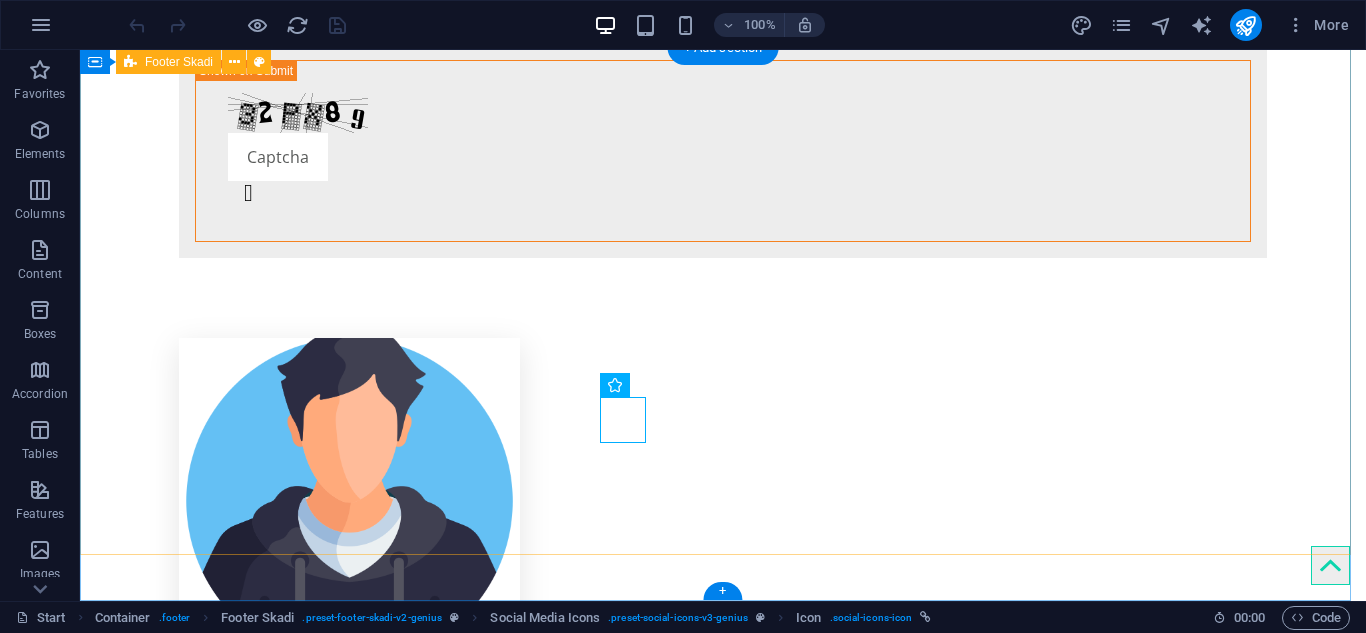 scroll, scrollTop: 4604, scrollLeft: 0, axis: vertical 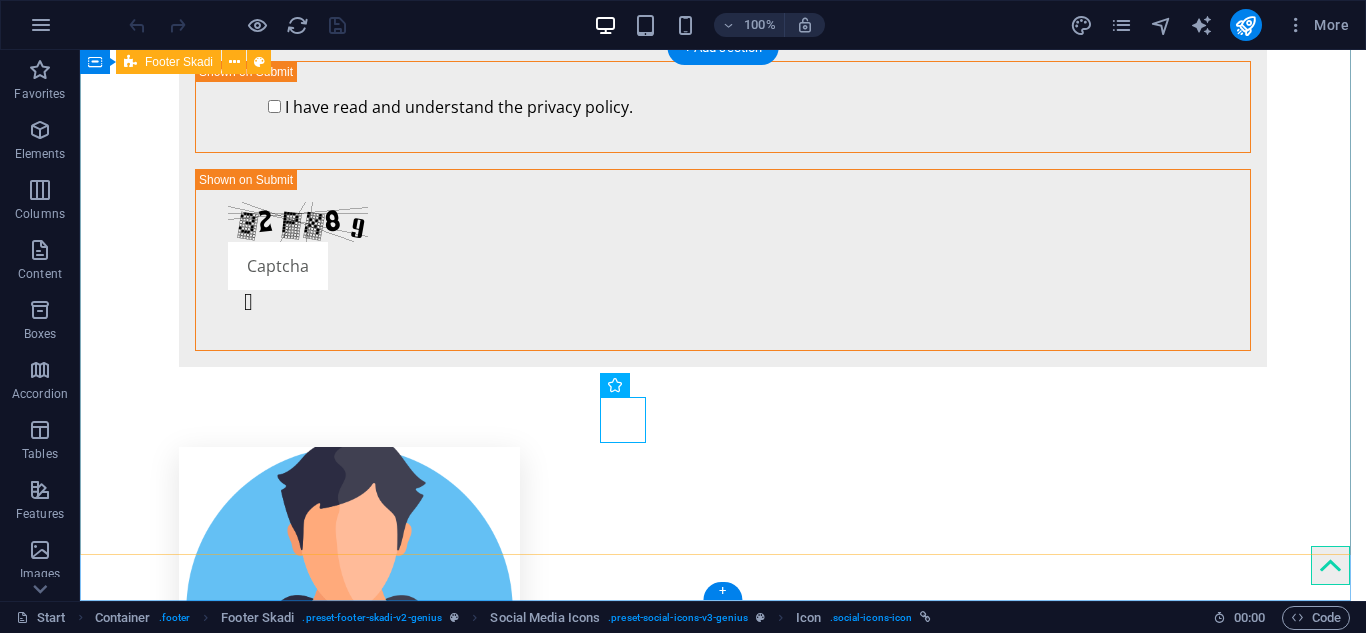 click at bounding box center [723, 5739] 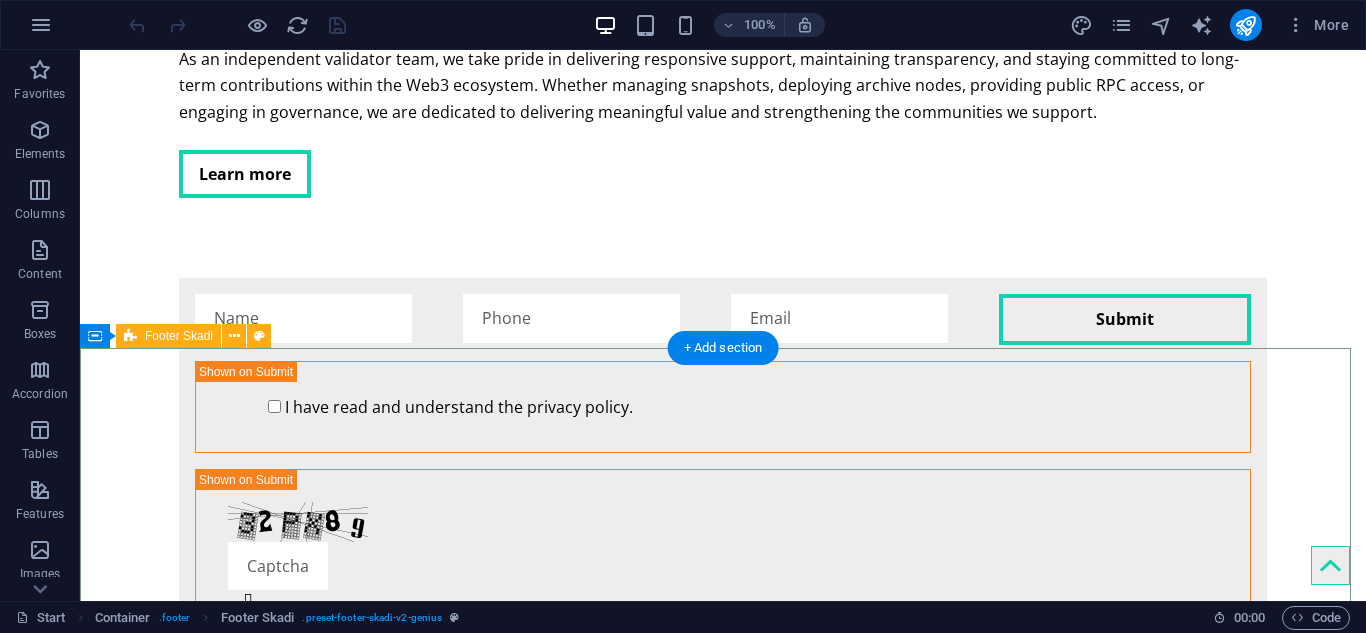 scroll, scrollTop: 4604, scrollLeft: 0, axis: vertical 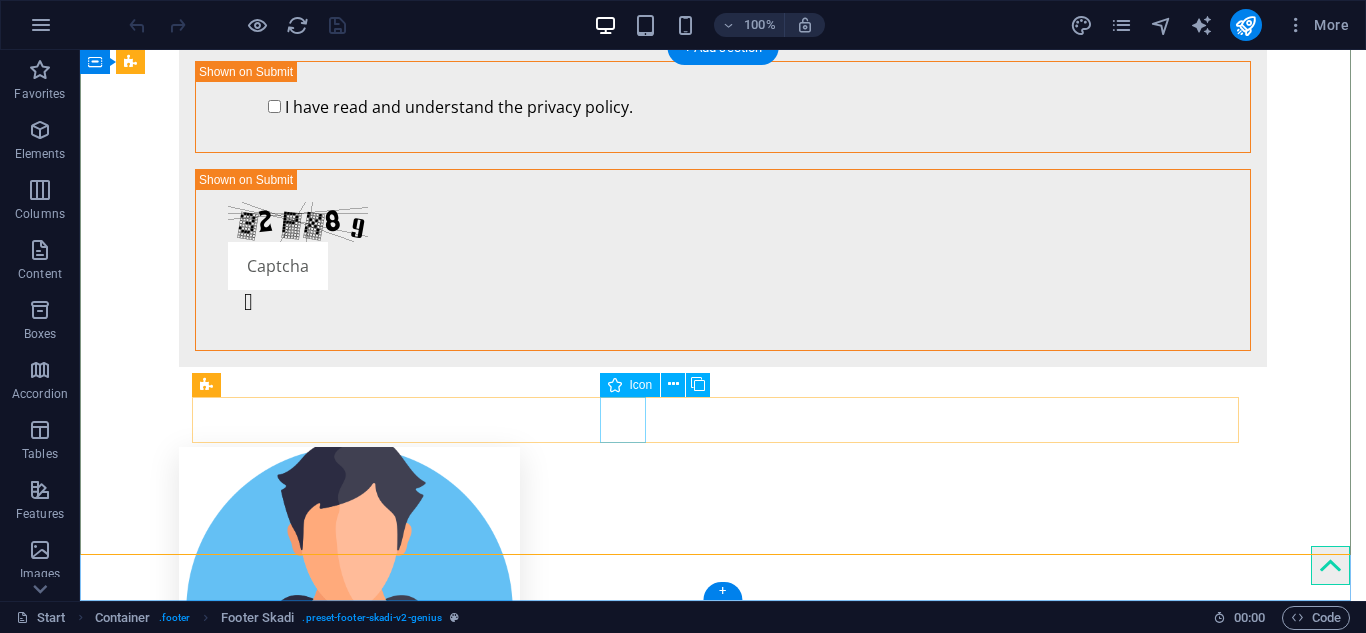 click at bounding box center [723, 5777] 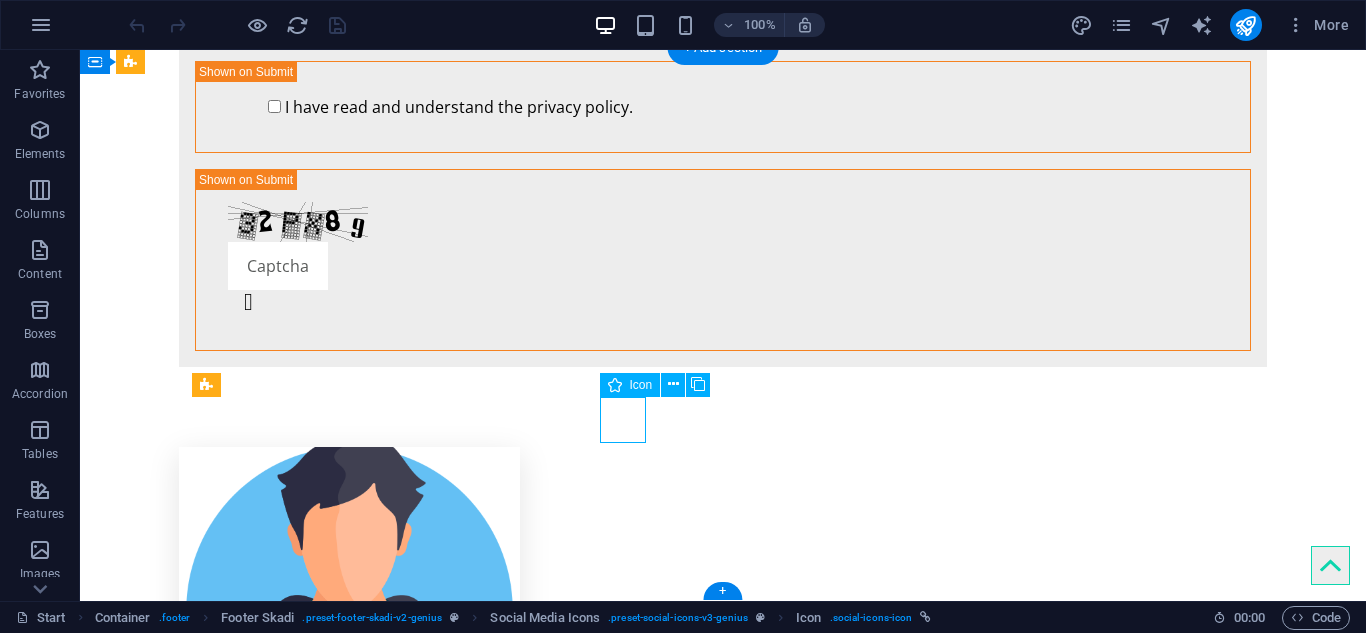 click at bounding box center (723, 5777) 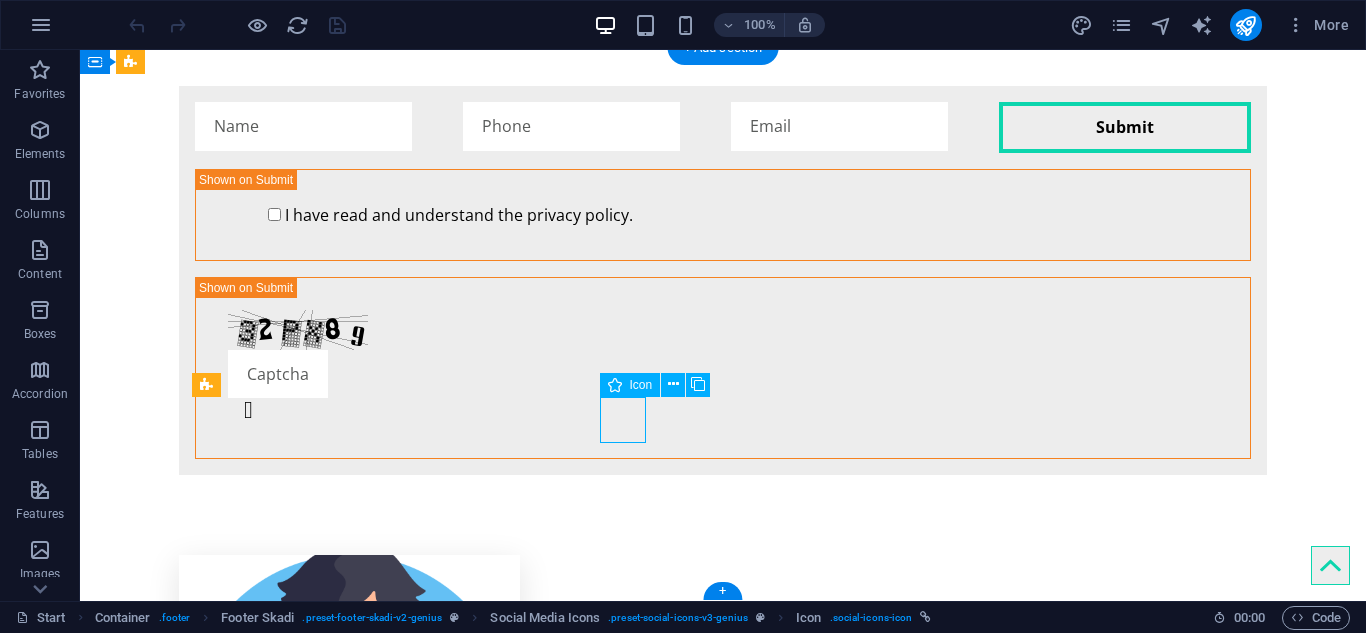 scroll, scrollTop: 4713, scrollLeft: 0, axis: vertical 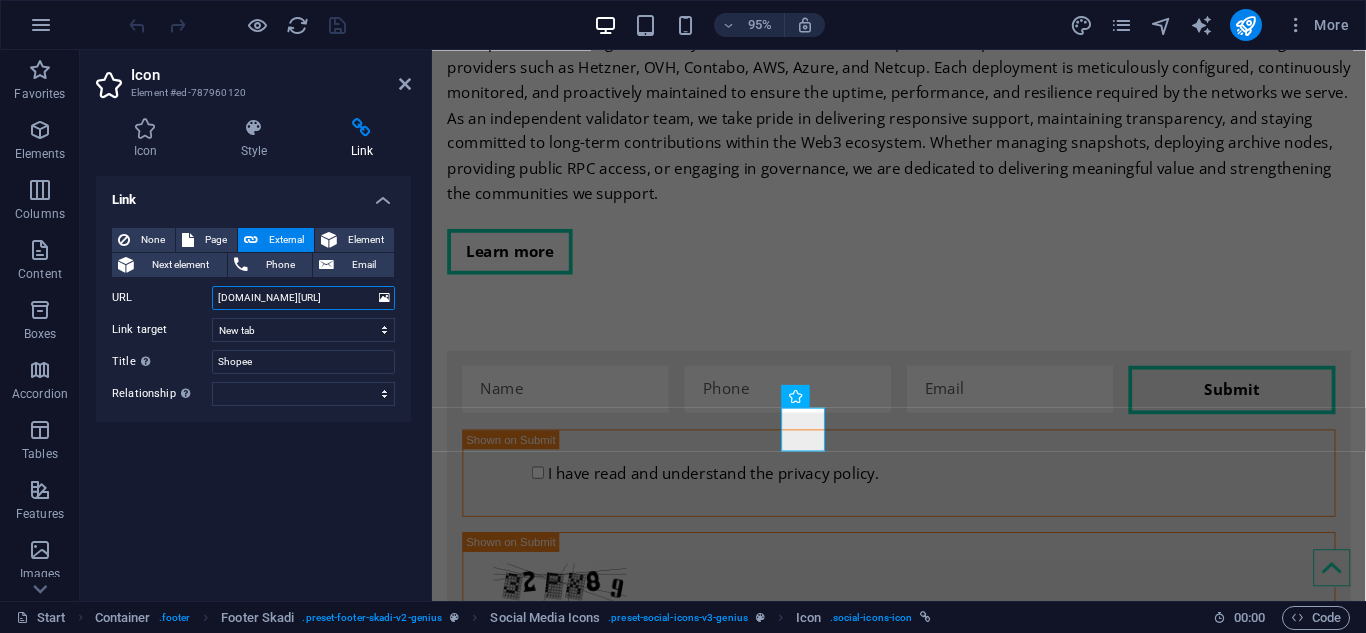 click on "[DOMAIN_NAME][URL]" at bounding box center (303, 298) 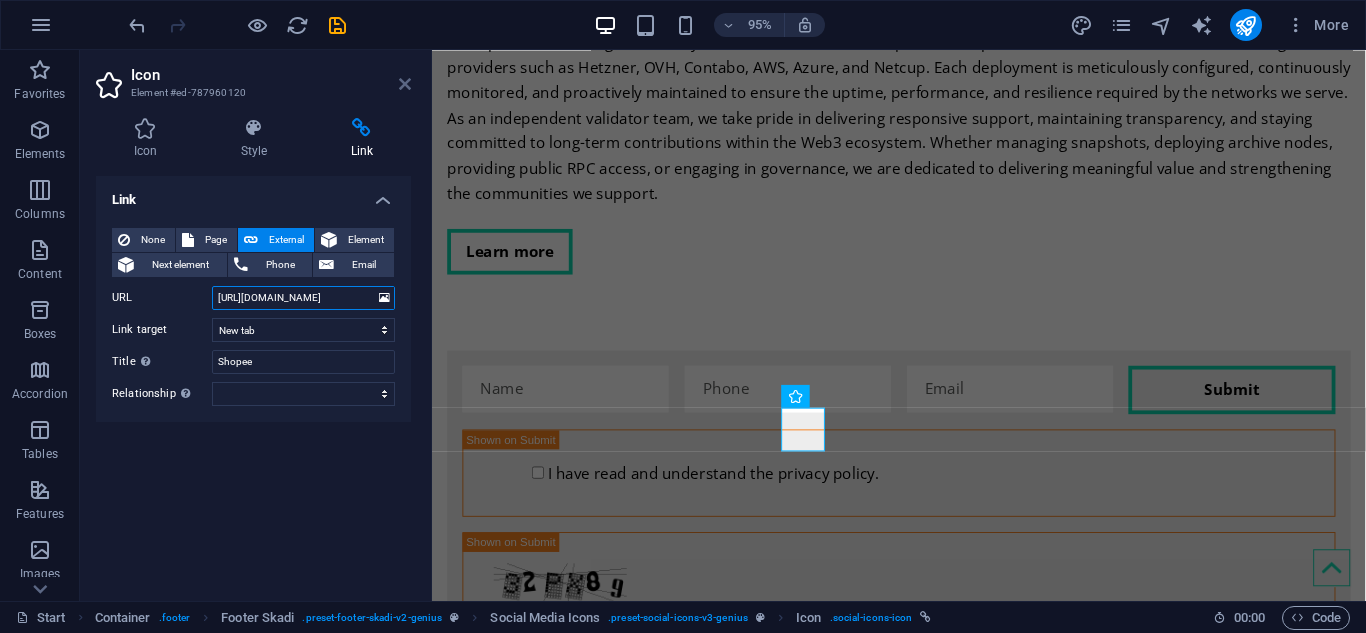 type on "[URL][DOMAIN_NAME]" 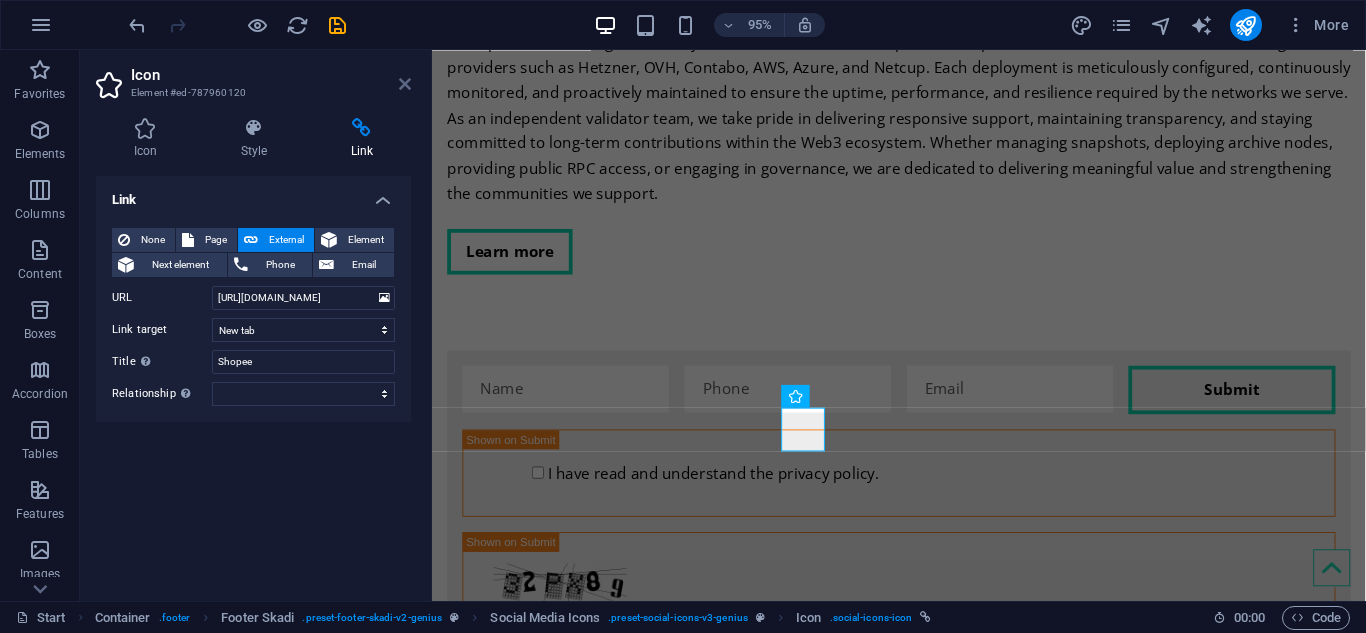 click at bounding box center (405, 84) 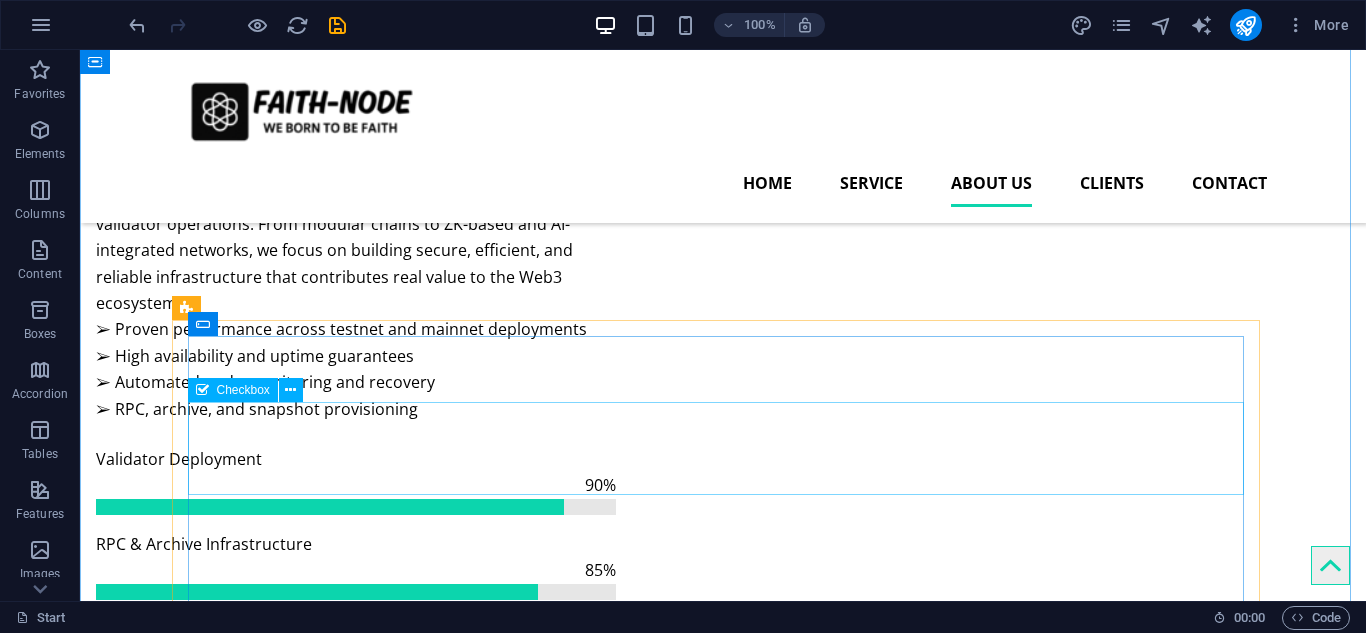 scroll, scrollTop: 2088, scrollLeft: 0, axis: vertical 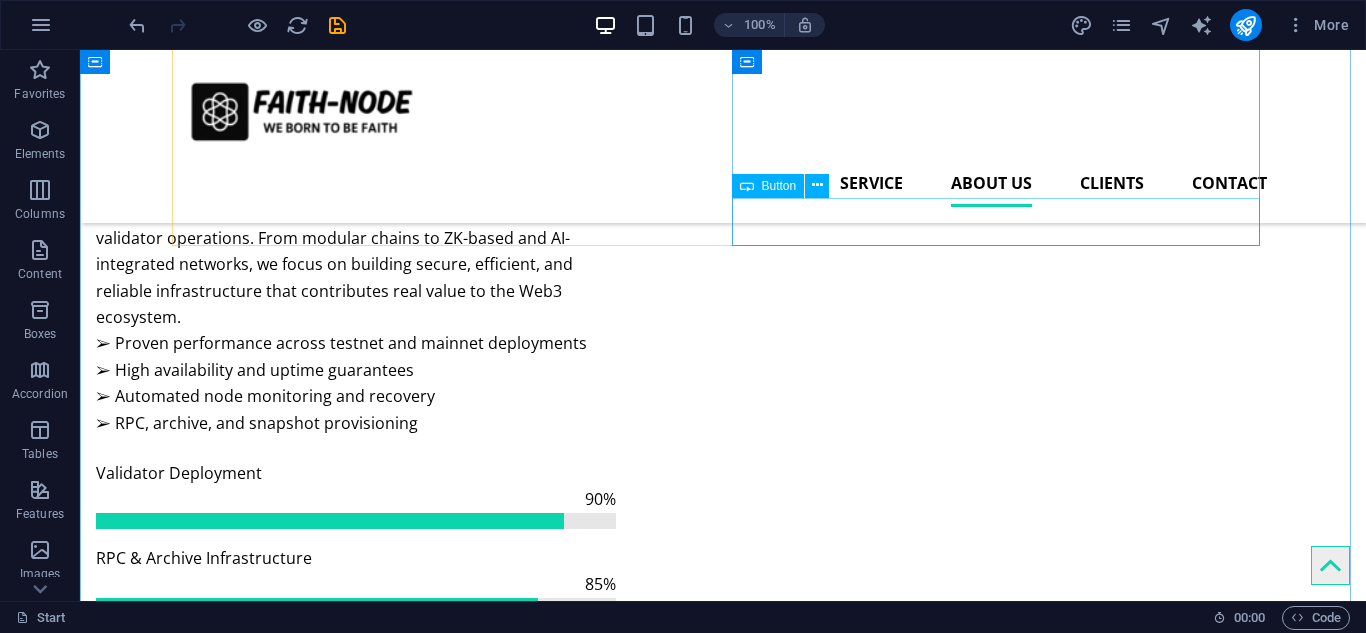 click on "Learn more" at bounding box center (723, 2343) 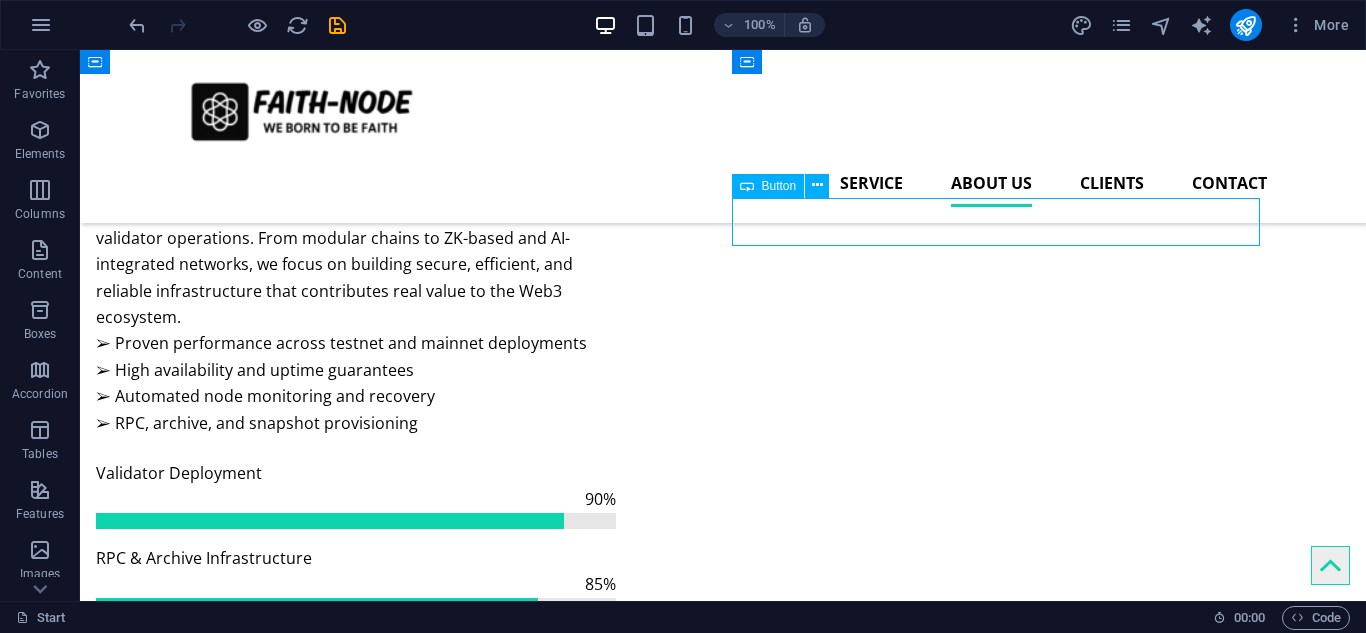 click on "Learn more" at bounding box center [723, 2343] 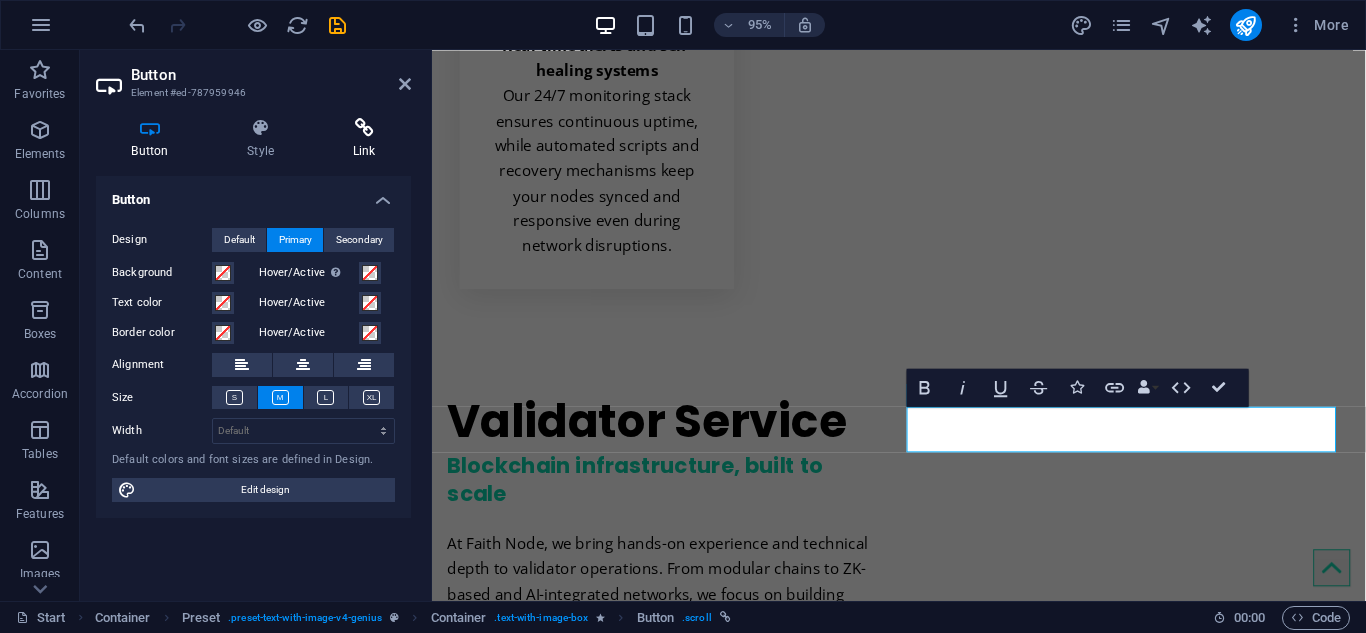 click at bounding box center [364, 128] 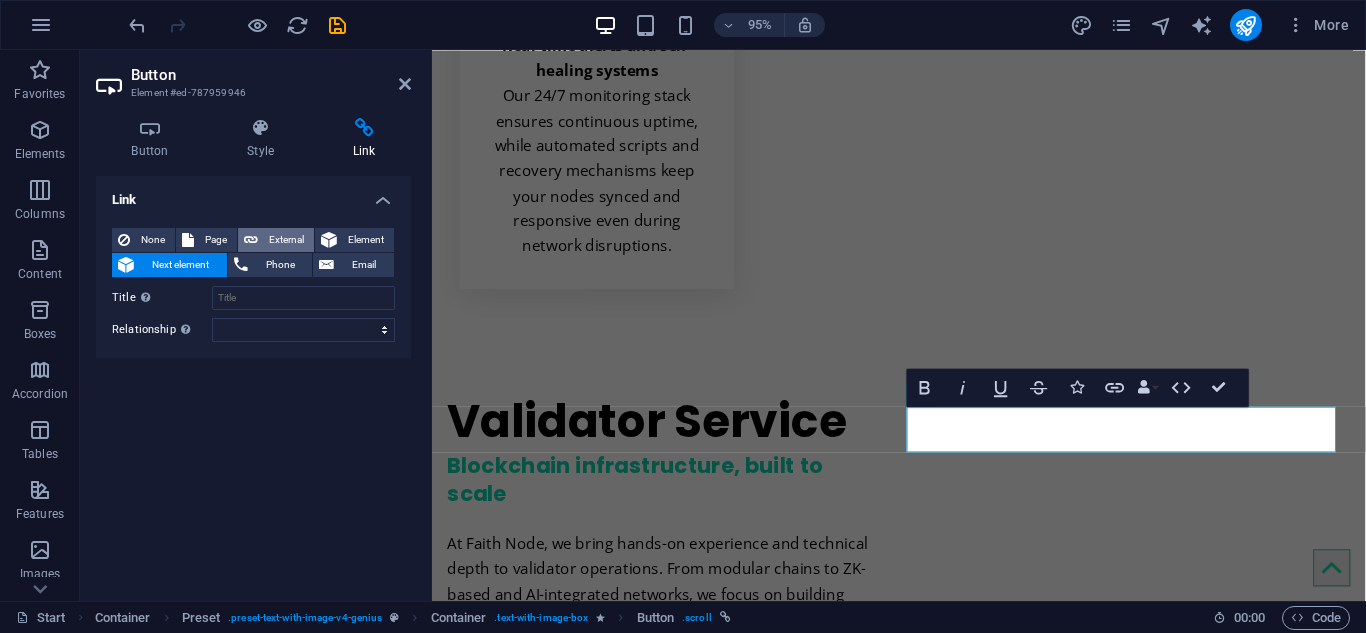 click on "External" at bounding box center [286, 240] 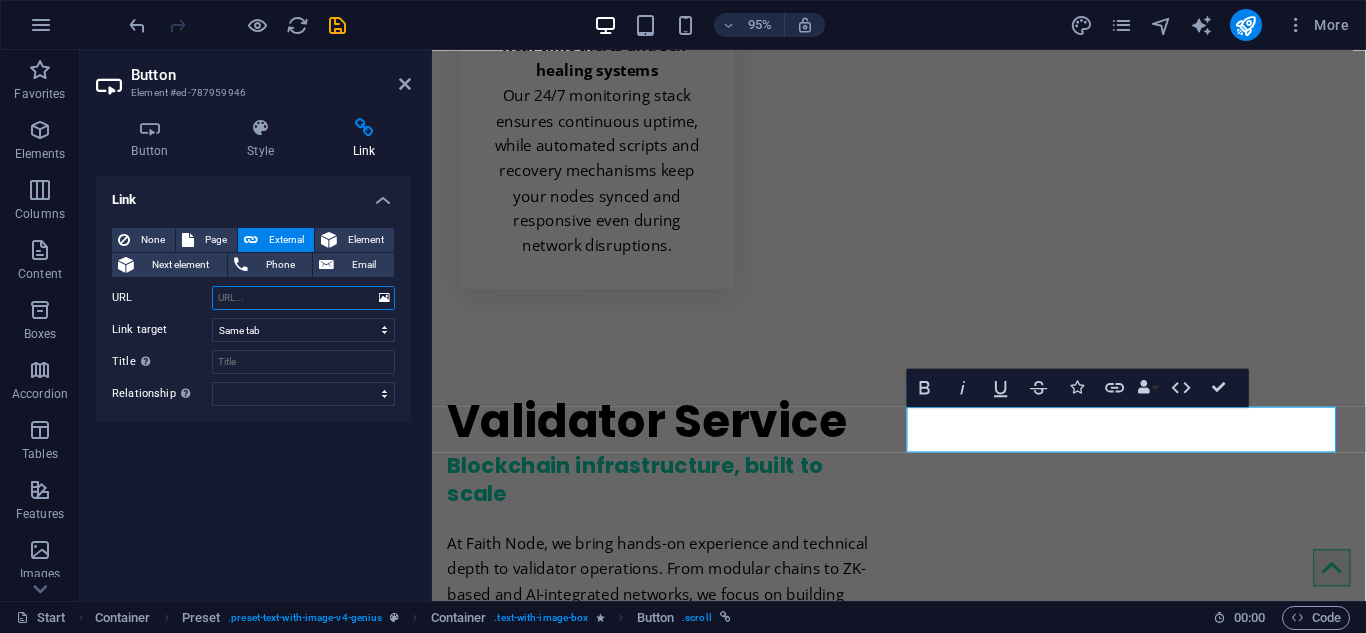 select on "blank" 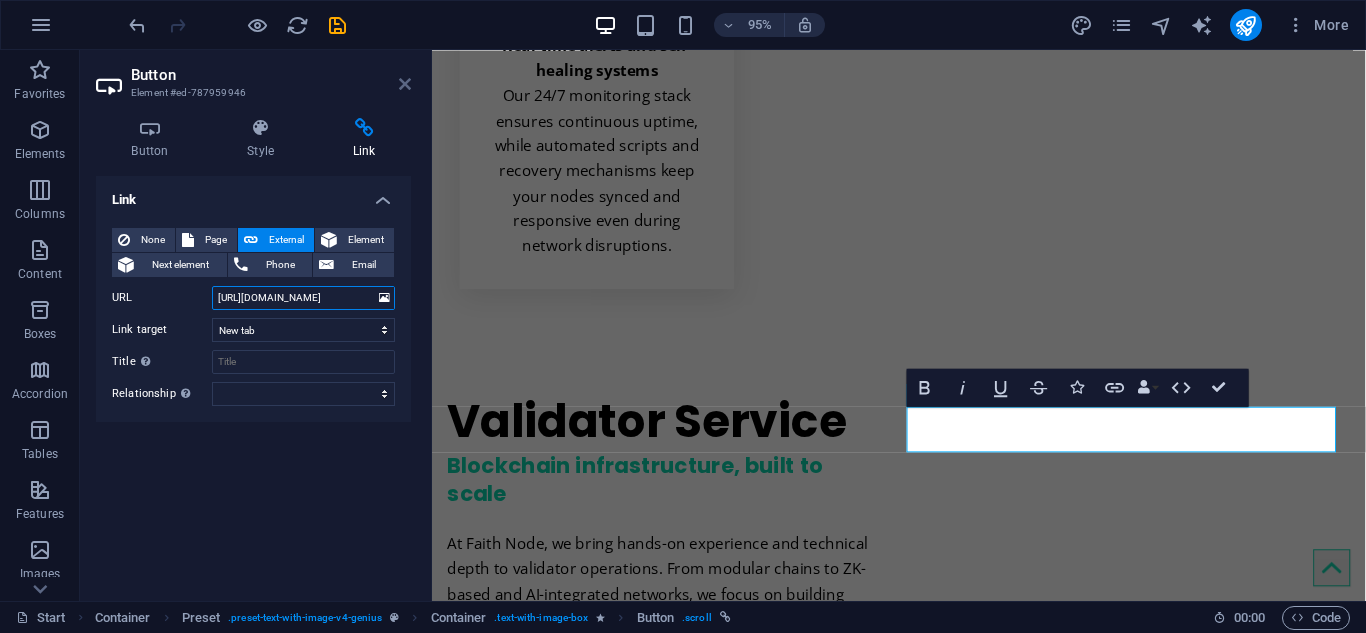 type on "[URL][DOMAIN_NAME]" 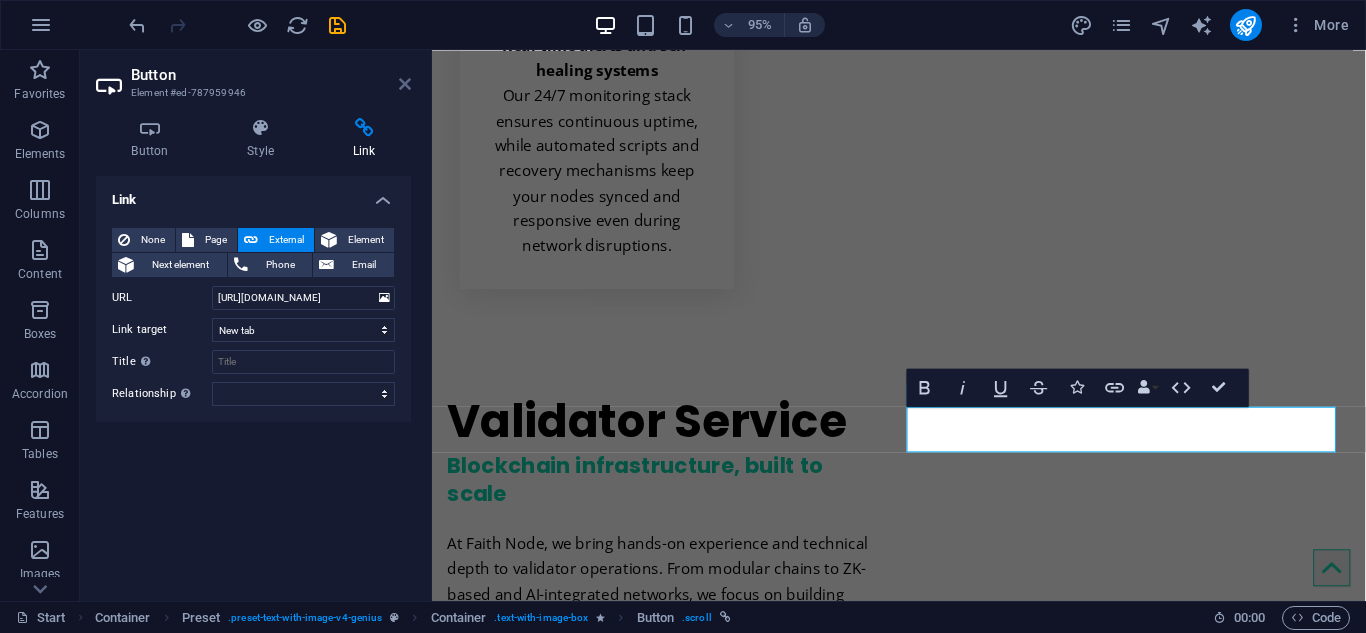 click at bounding box center (405, 84) 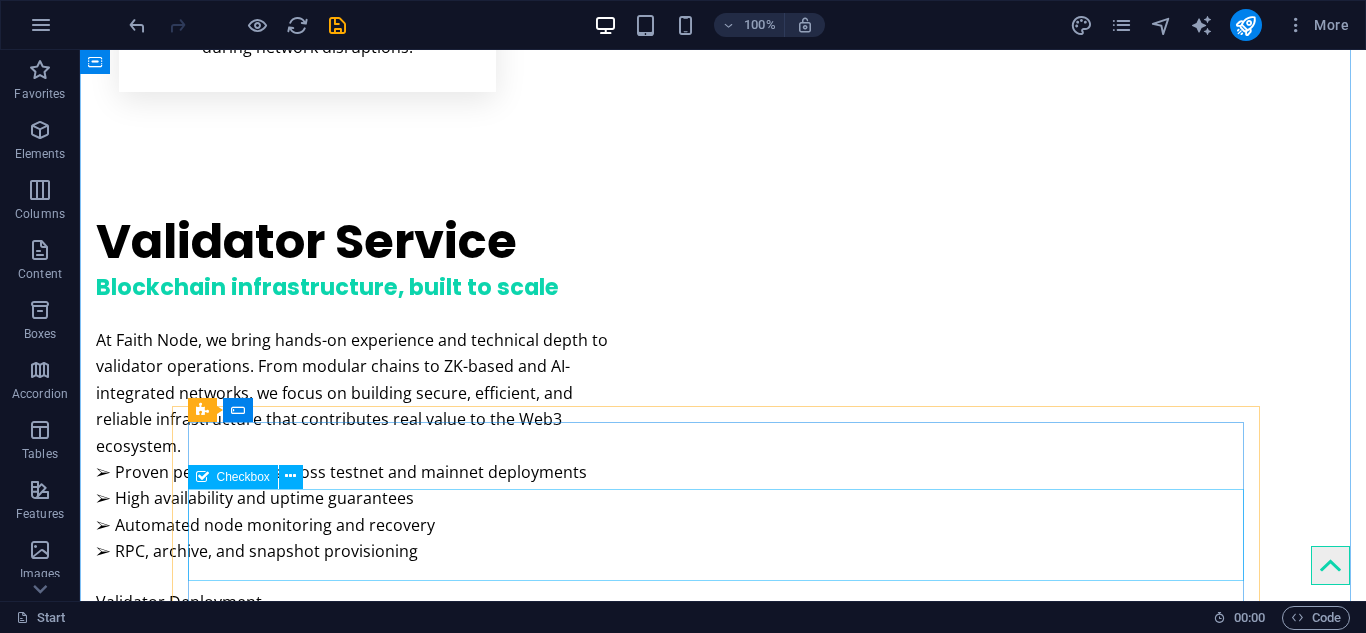 scroll, scrollTop: 2006, scrollLeft: 0, axis: vertical 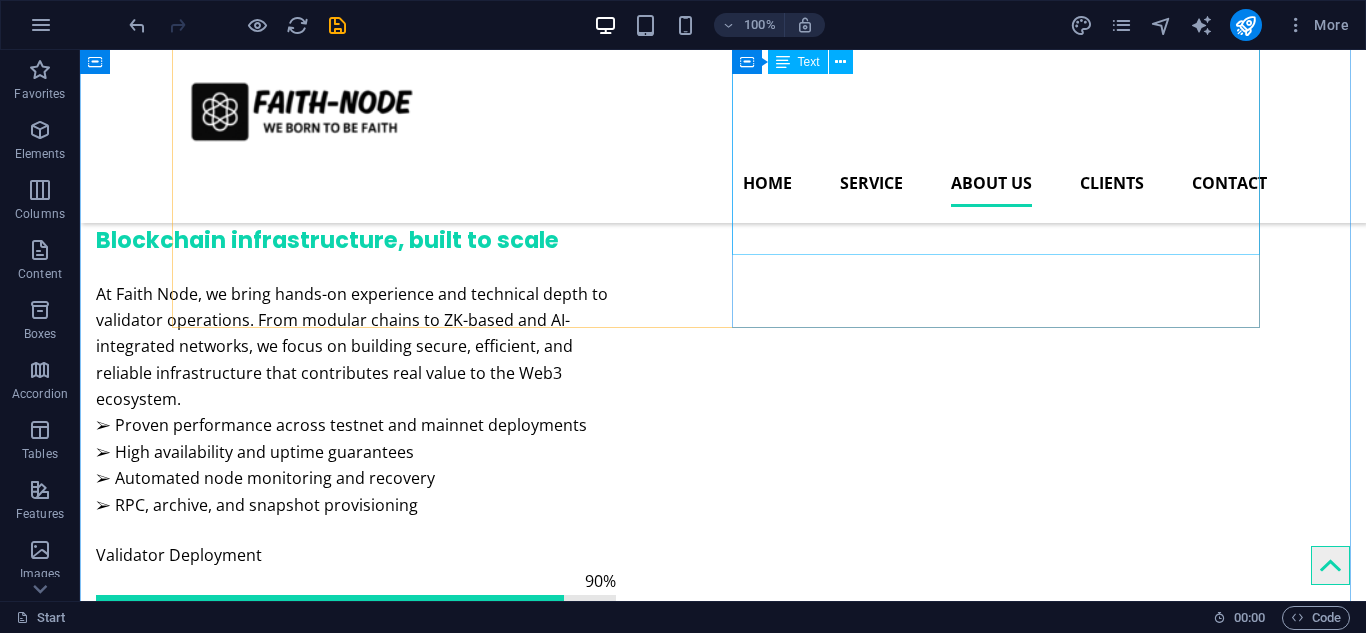 click on "We are the dedicated team behind [PERSON_NAME]. a trusted infrastructure provider committed to operating high-performance, secure, and decentralized blockchain nodes. With extensive hands-on experience across both testnet and mainnet environments, we actively support a wide range of pioneering ecosystems, from modular and ZK-based chains to AI-integrated networks. Our operations leverage a carefully selected combination of top-tier cloud platforms and bare-metal servers, utilizing providers such as Hetzner, OVH, Contabo, AWS, Azure, and Netcup. Each deployment is meticulously configured, continuously monitored, and proactively maintained to ensure the uptime, performance, and resilience required by the networks we serve." at bounding box center [723, 2257] 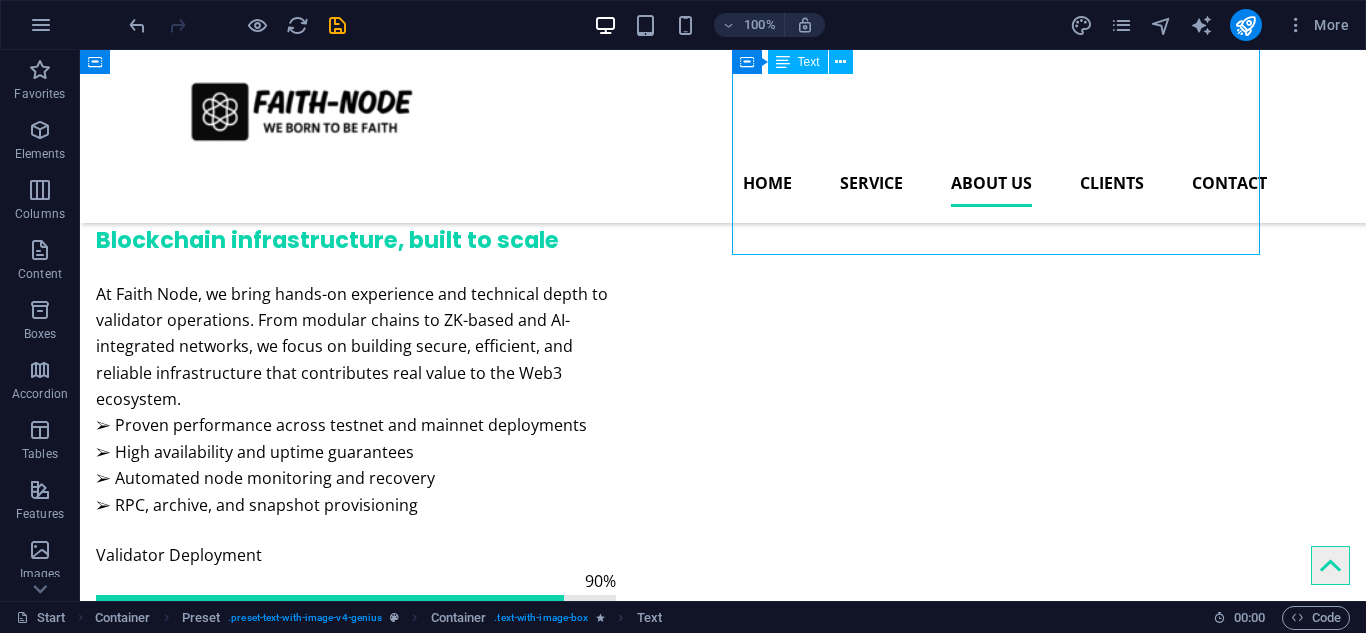 click on "We are the dedicated team behind [PERSON_NAME]. a trusted infrastructure provider committed to operating high-performance, secure, and decentralized blockchain nodes. With extensive hands-on experience across both testnet and mainnet environments, we actively support a wide range of pioneering ecosystems, from modular and ZK-based chains to AI-integrated networks. Our operations leverage a carefully selected combination of top-tier cloud platforms and bare-metal servers, utilizing providers such as Hetzner, OVH, Contabo, AWS, Azure, and Netcup. Each deployment is meticulously configured, continuously monitored, and proactively maintained to ensure the uptime, performance, and resilience required by the networks we serve." at bounding box center (723, 2257) 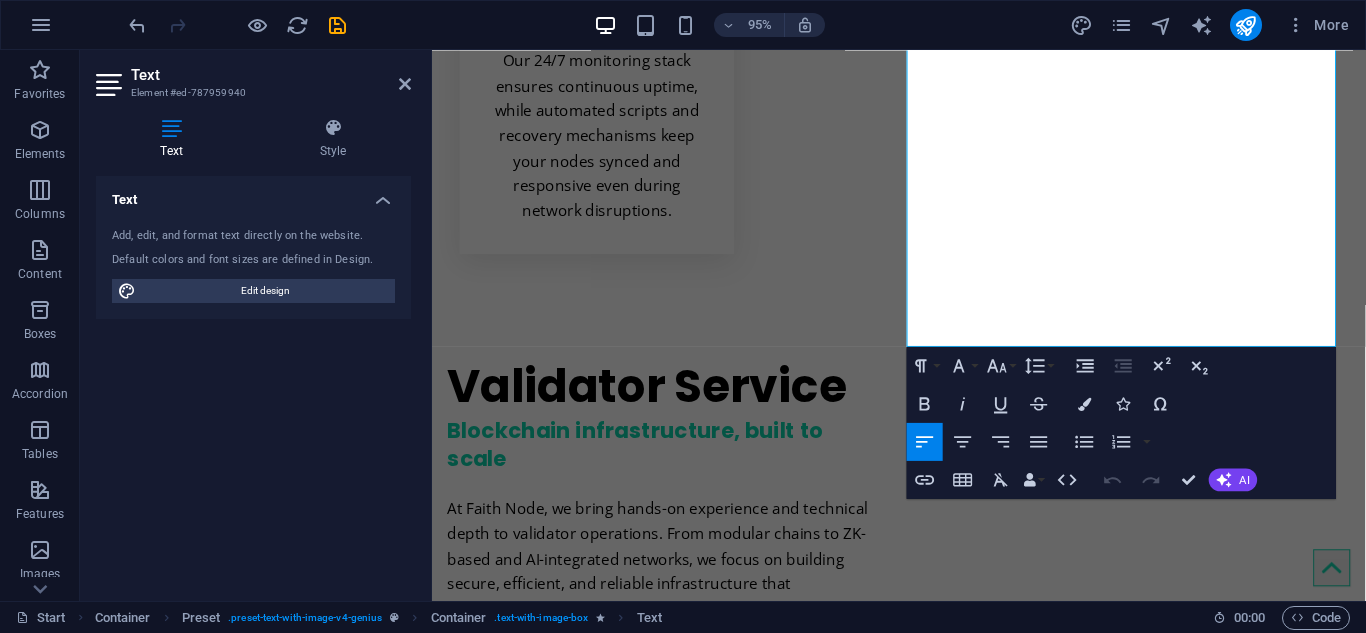 scroll, scrollTop: 2126, scrollLeft: 0, axis: vertical 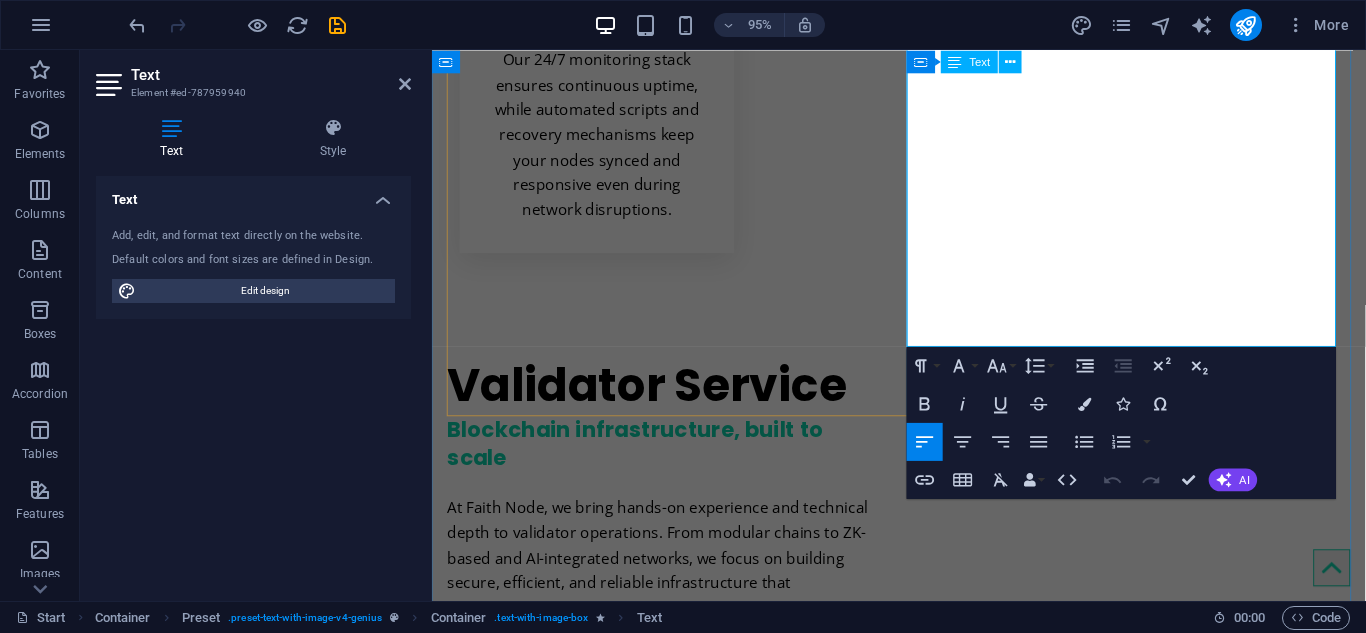click on "As an independent validator team, we take pride in delivering responsive support, maintaining transparency, and staying committed to long-term contributions within the Web3 ecosystem. Whether managing snapshots, deploying archive nodes, providing public RPC access, or engaging in governance, we are dedicated to delivering meaningful value and strengthening the communities we support." at bounding box center [923, 2748] 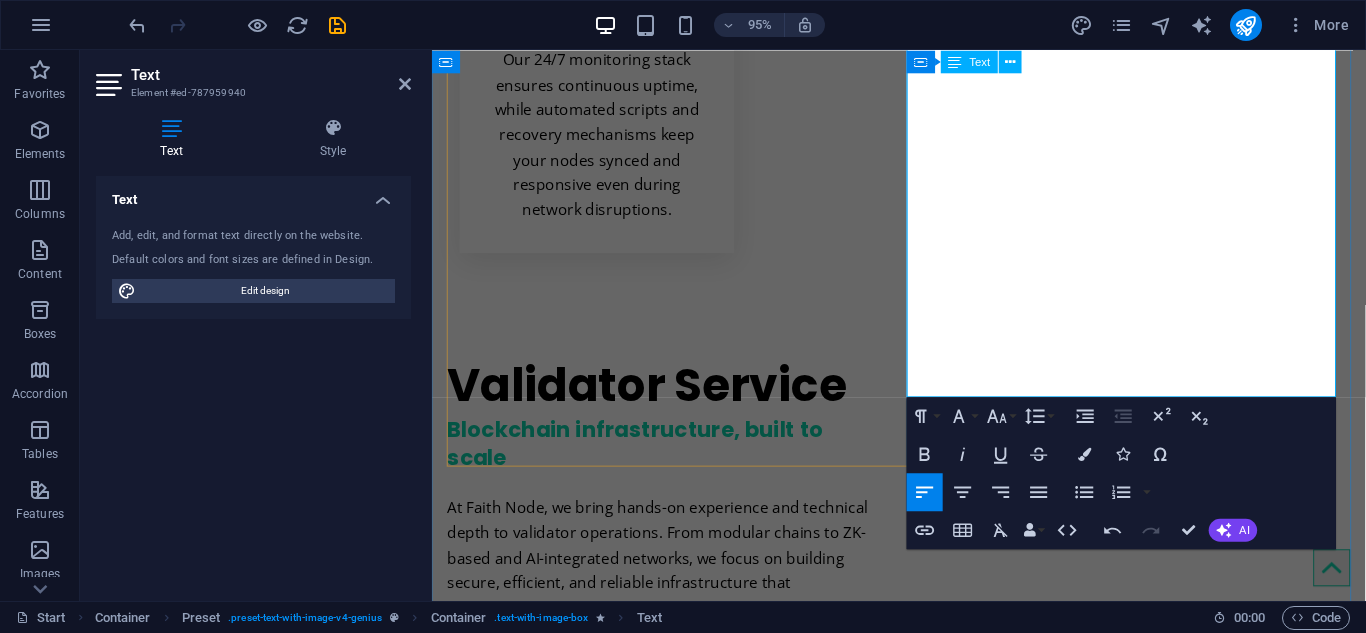 type 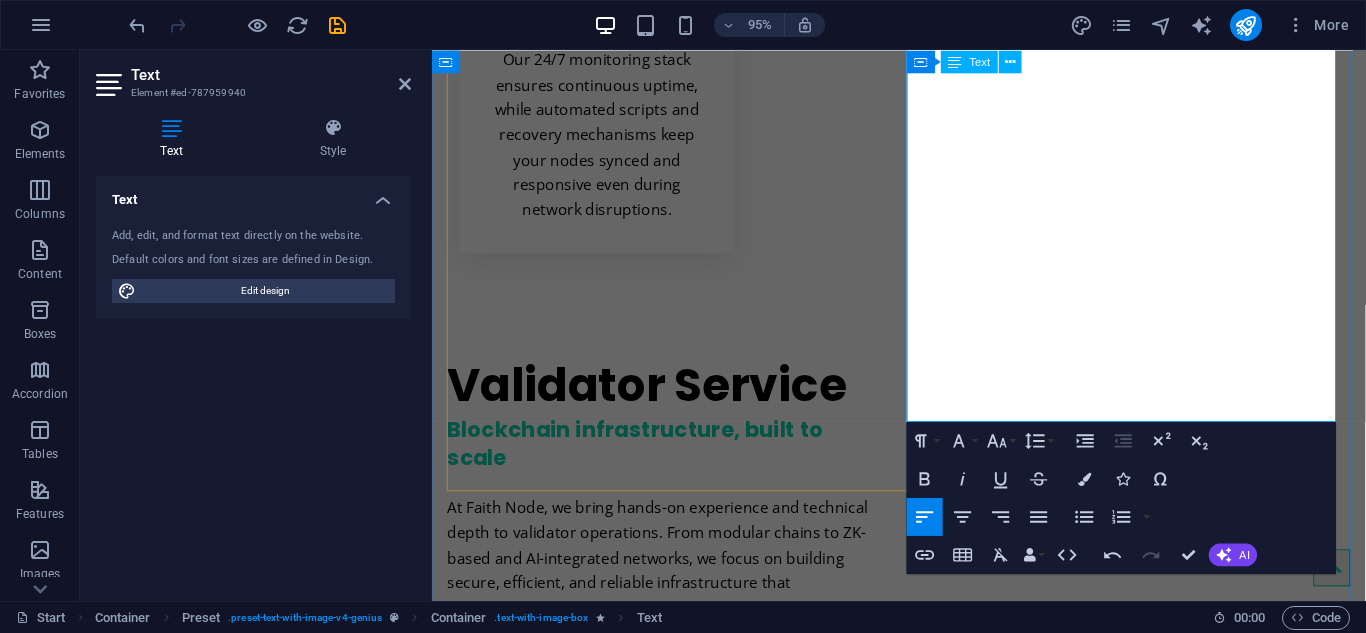 click on "We also provide Cheap VPS, Dedicated server, GPU server, Bare metal server" at bounding box center [923, 2919] 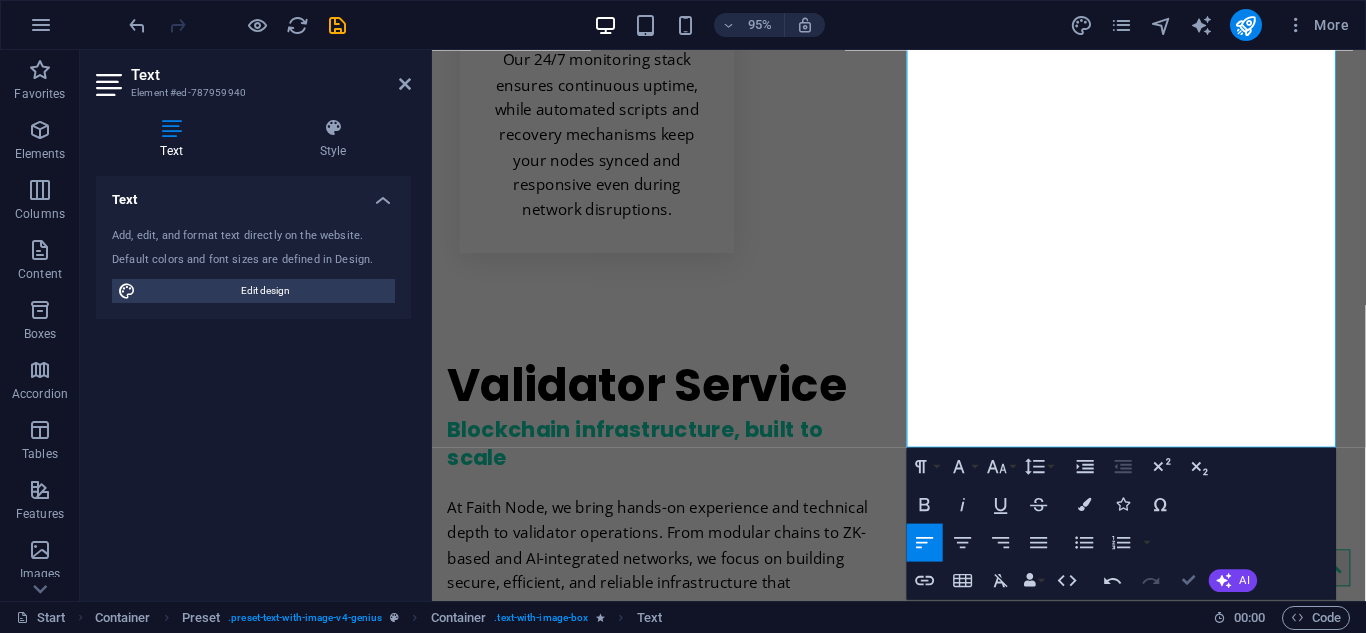 scroll, scrollTop: 1977, scrollLeft: 0, axis: vertical 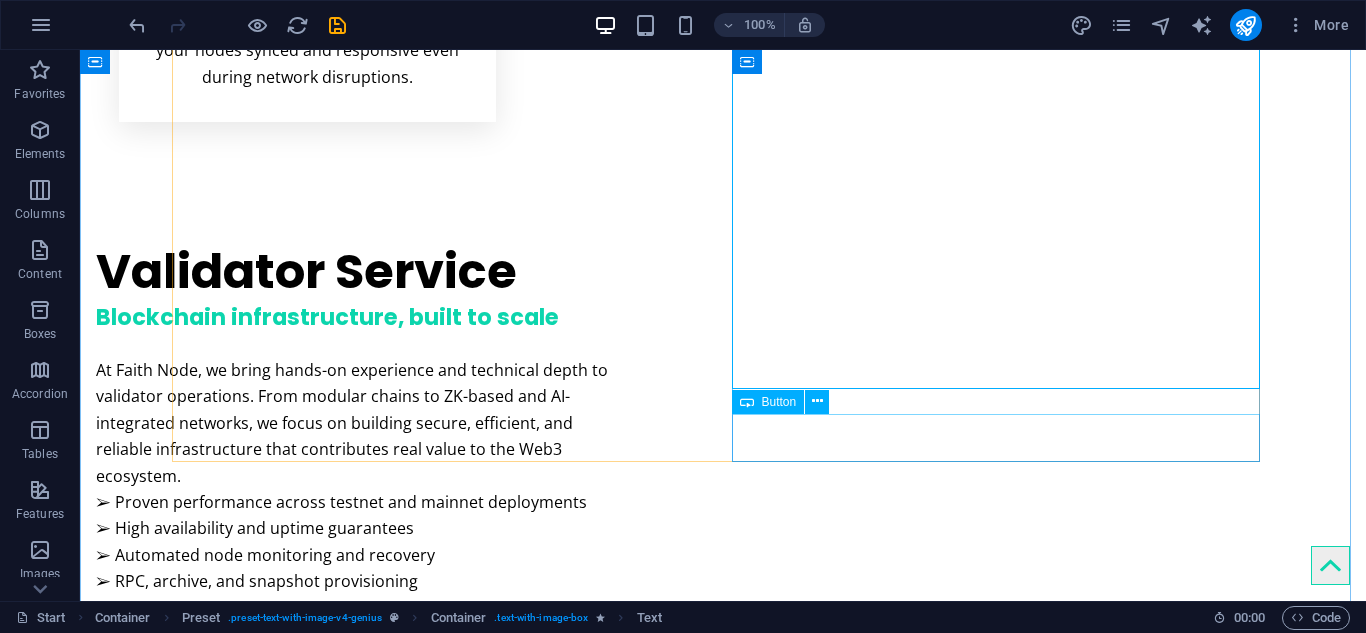 click on "Learn more" at bounding box center (723, 2659) 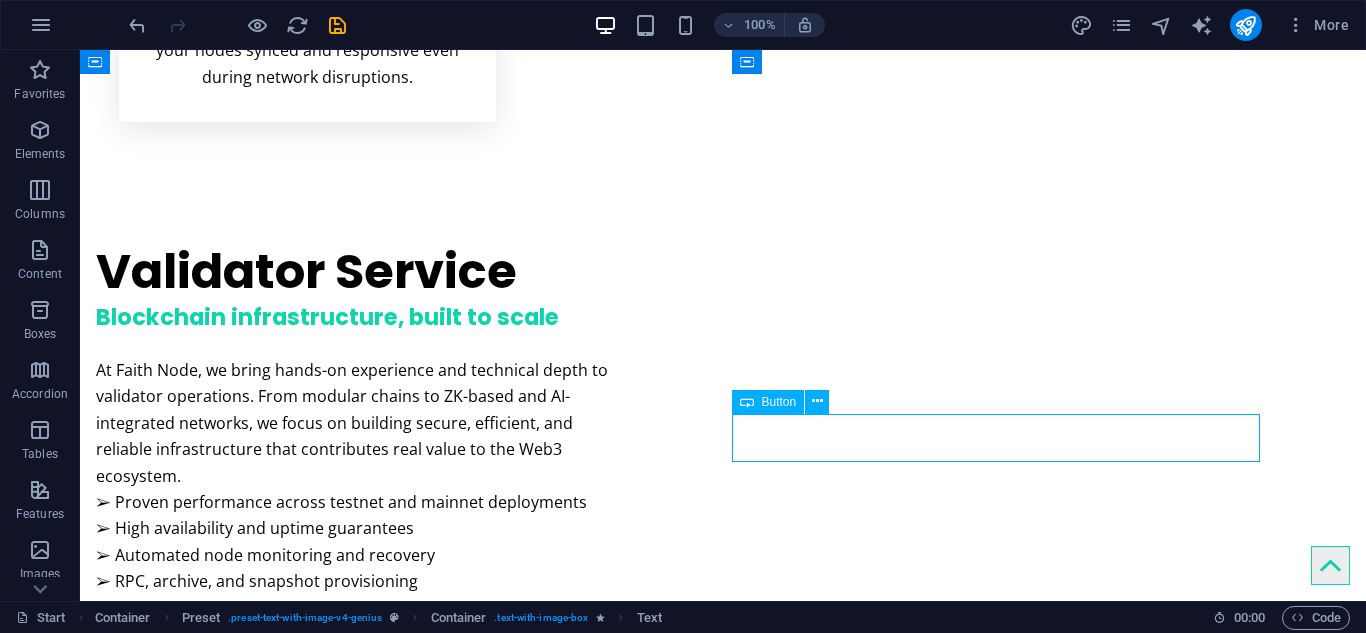 click on "Learn more" at bounding box center [723, 2659] 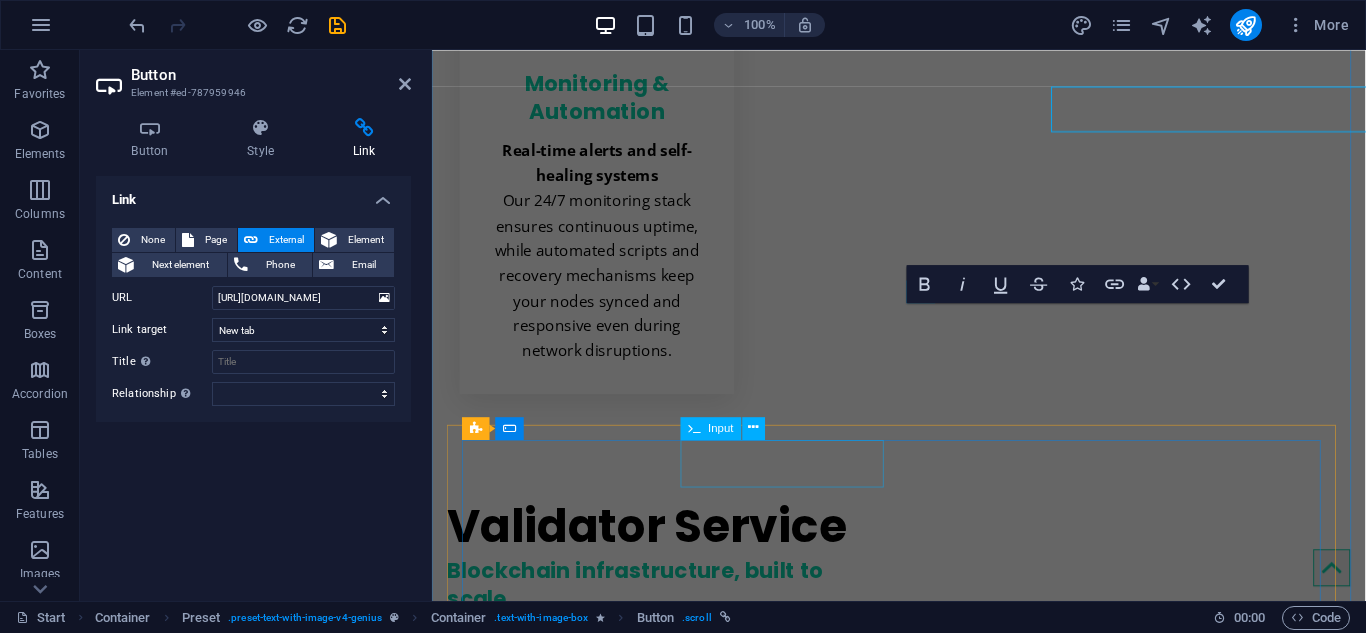 scroll, scrollTop: 2303, scrollLeft: 0, axis: vertical 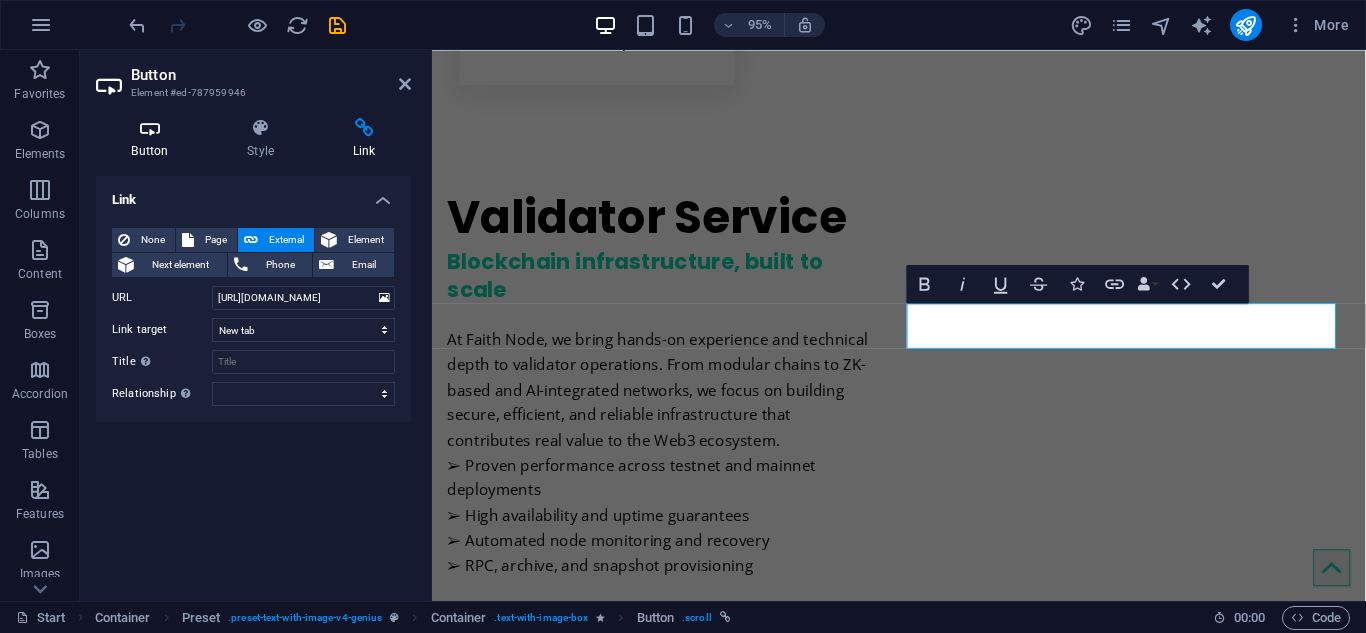 click at bounding box center [150, 128] 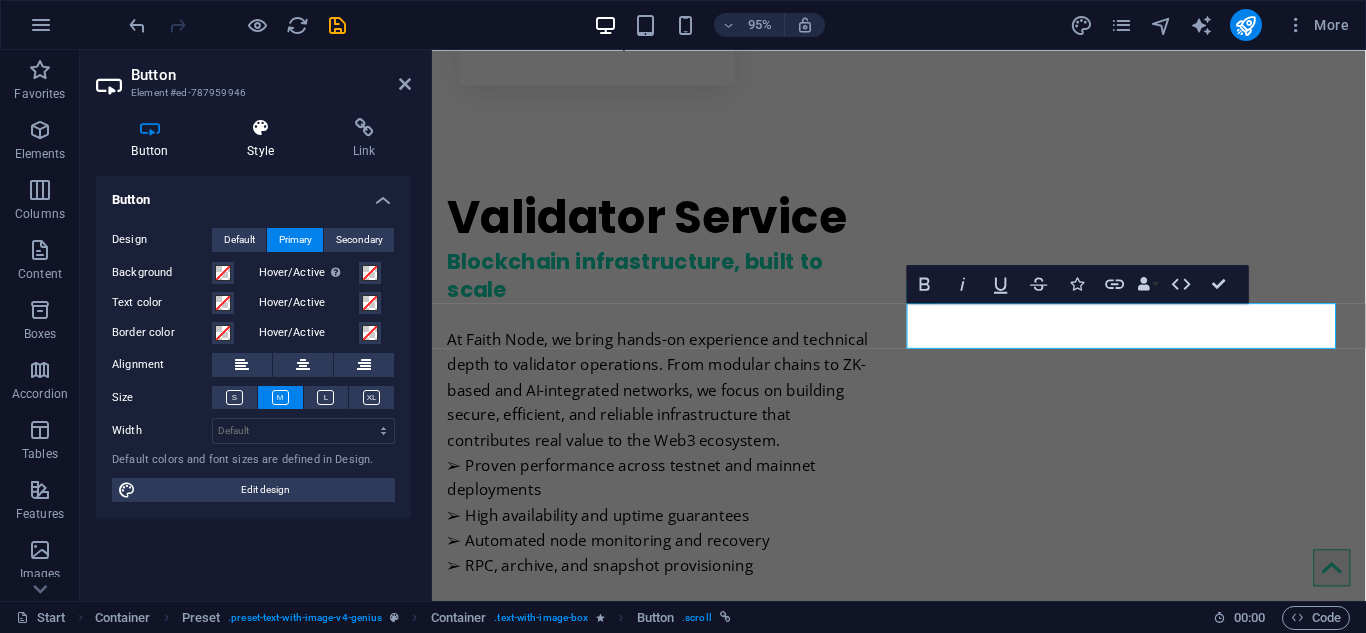 click on "Style" at bounding box center (265, 139) 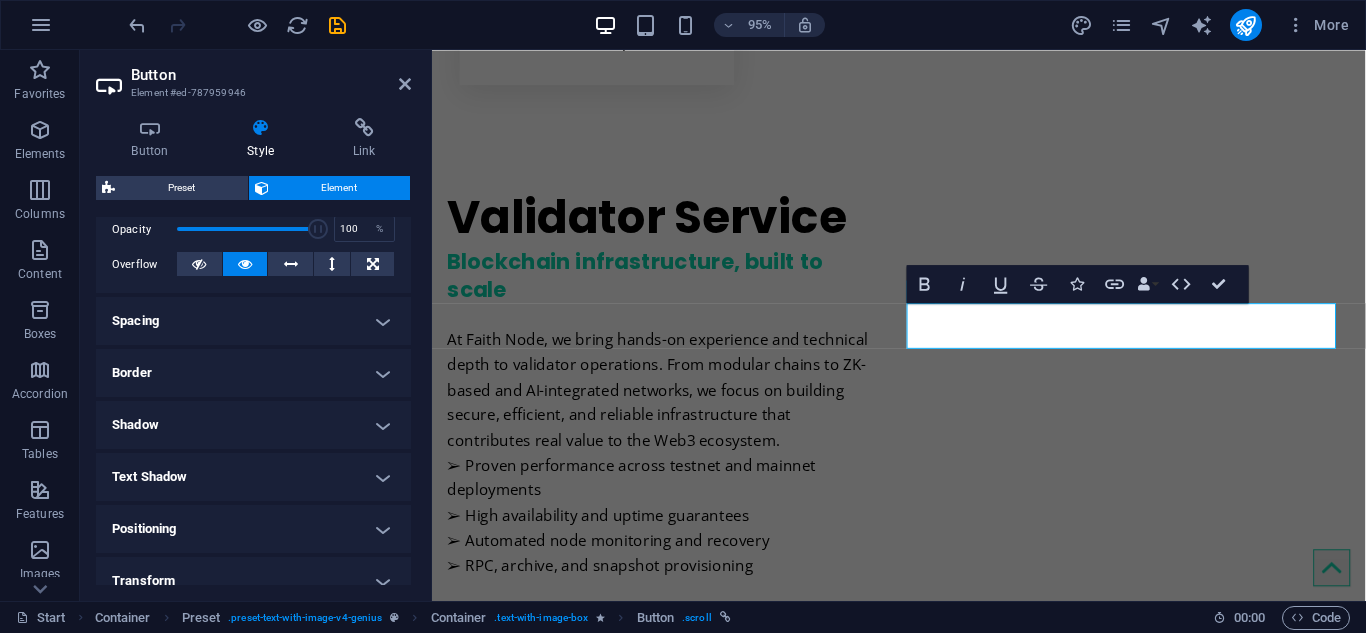 scroll, scrollTop: 477, scrollLeft: 0, axis: vertical 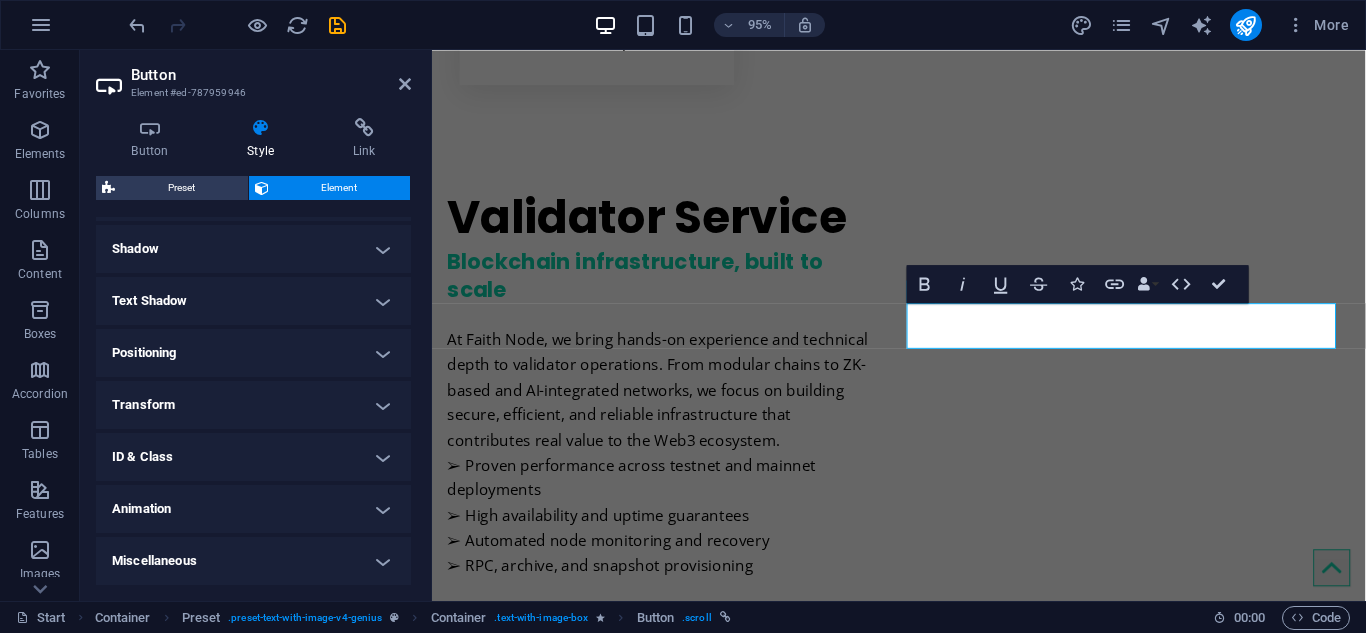 click on "ID & Class" at bounding box center [253, 457] 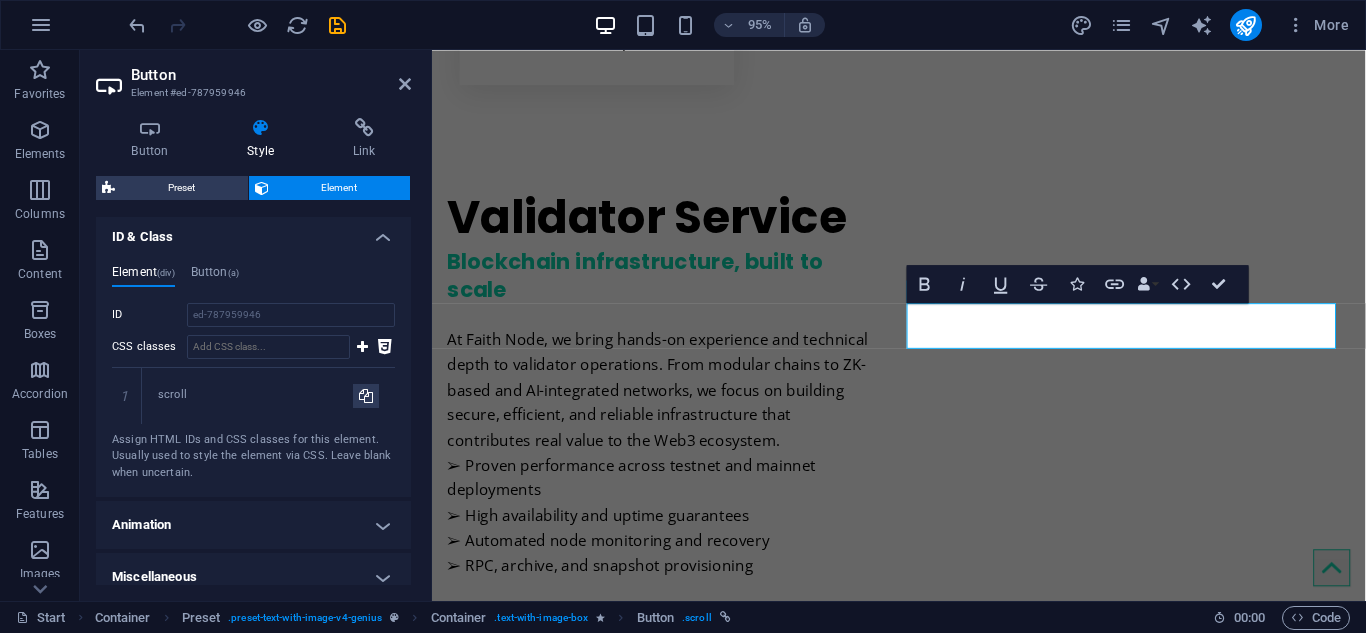 scroll, scrollTop: 713, scrollLeft: 0, axis: vertical 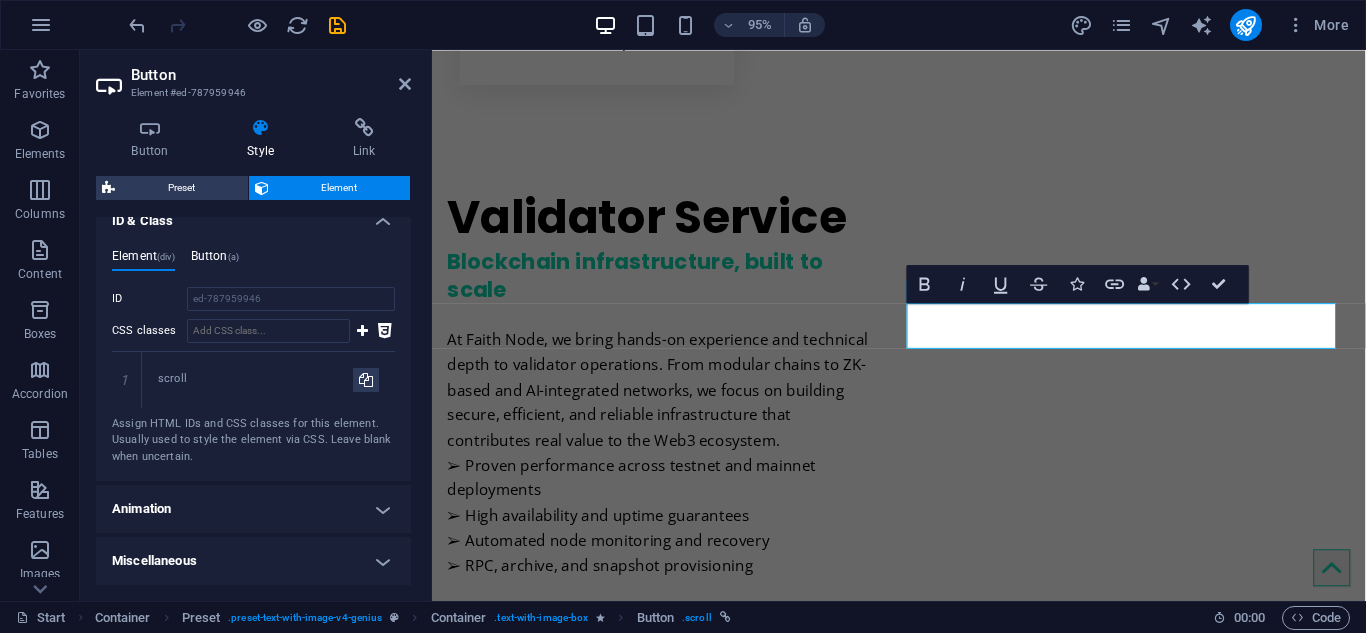 click on "Button  (a)" at bounding box center (215, 260) 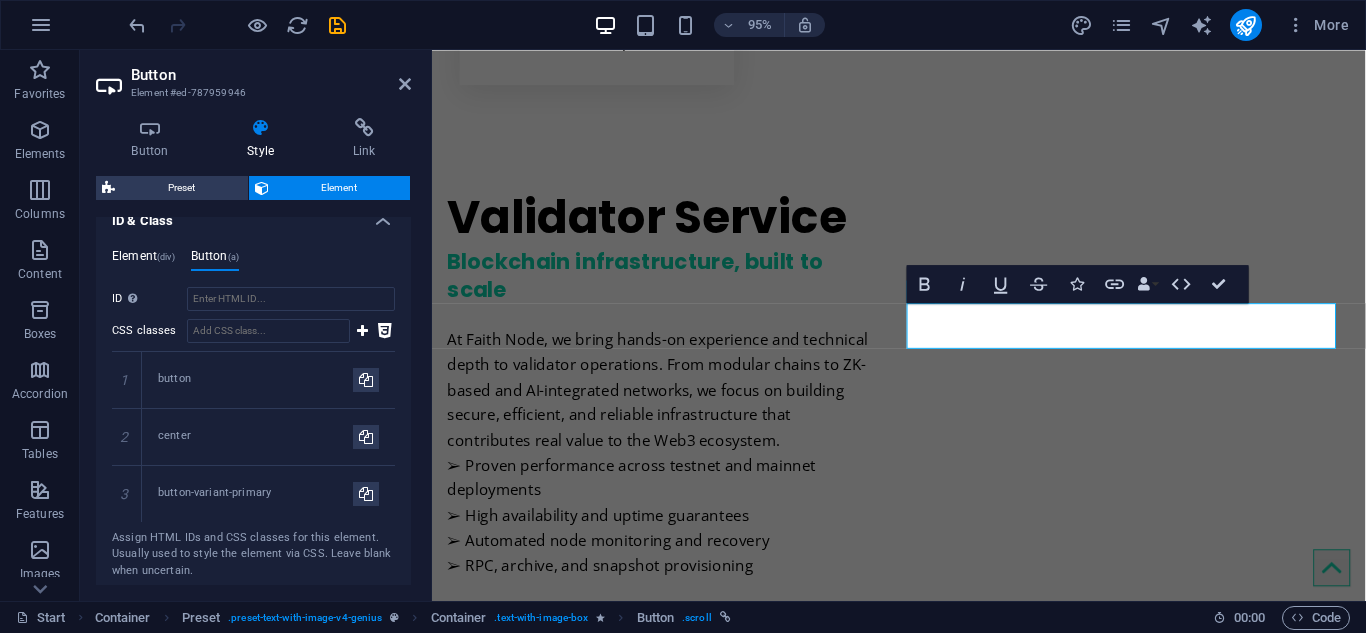 click on "Element  (div)" at bounding box center [143, 260] 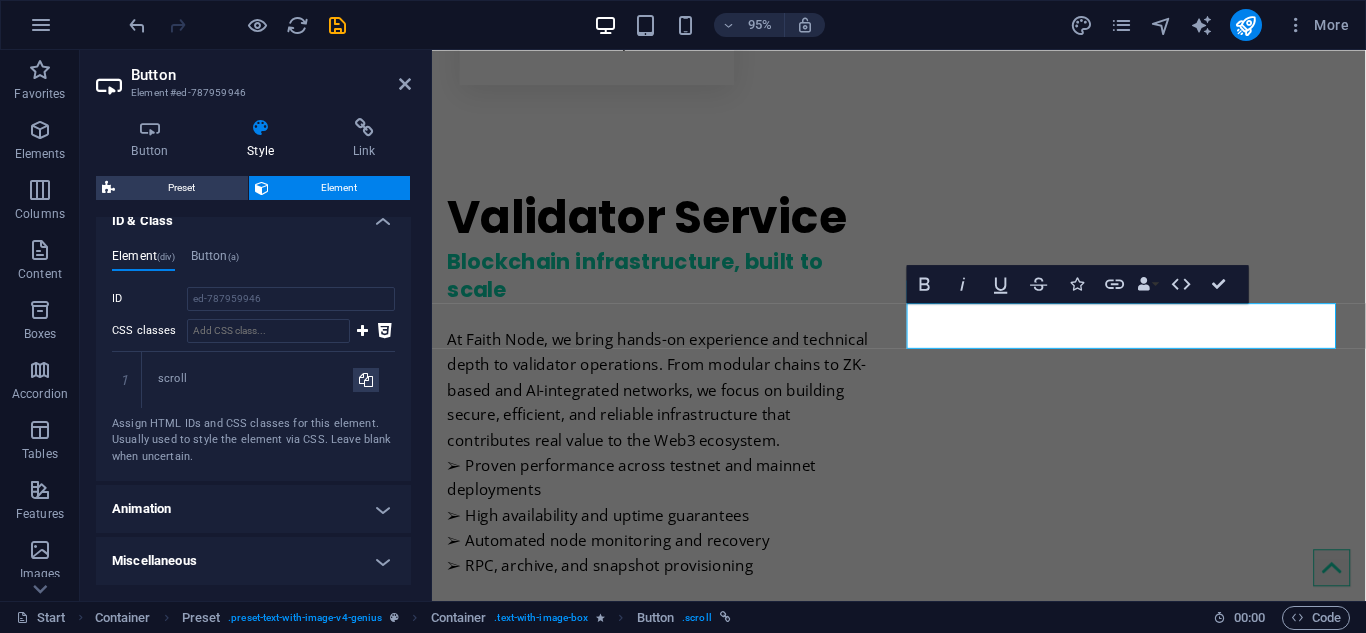 click on "Miscellaneous" at bounding box center [253, 561] 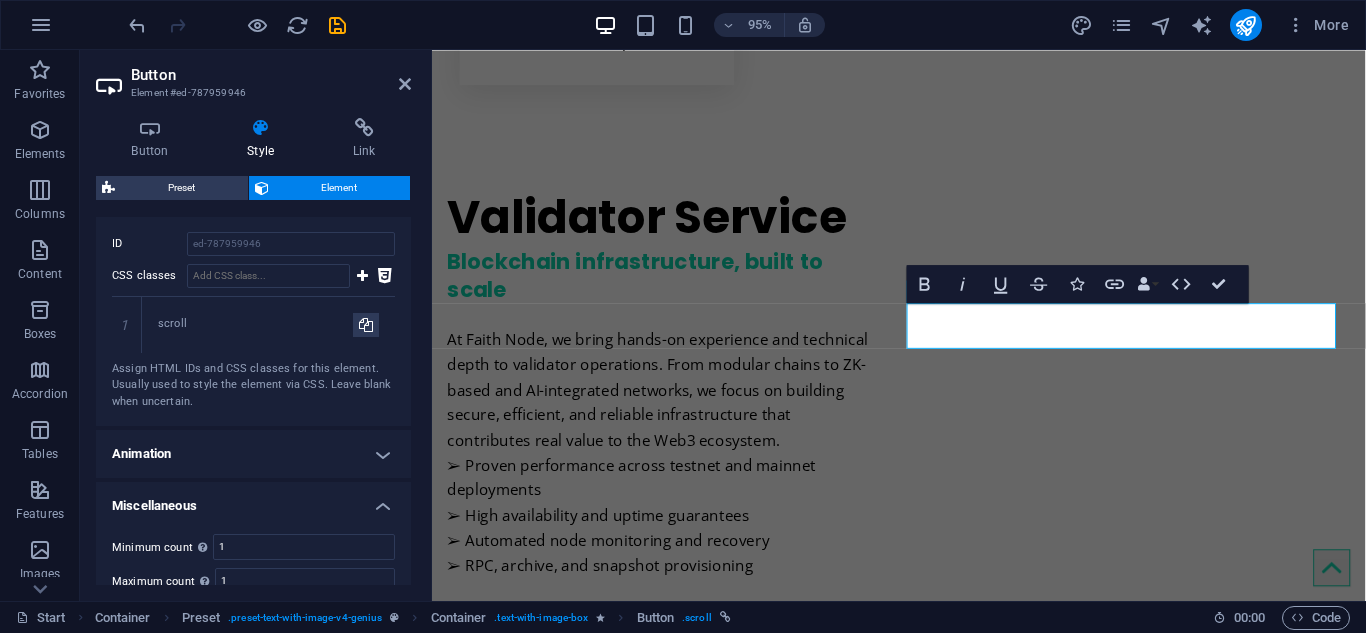 scroll, scrollTop: 741, scrollLeft: 0, axis: vertical 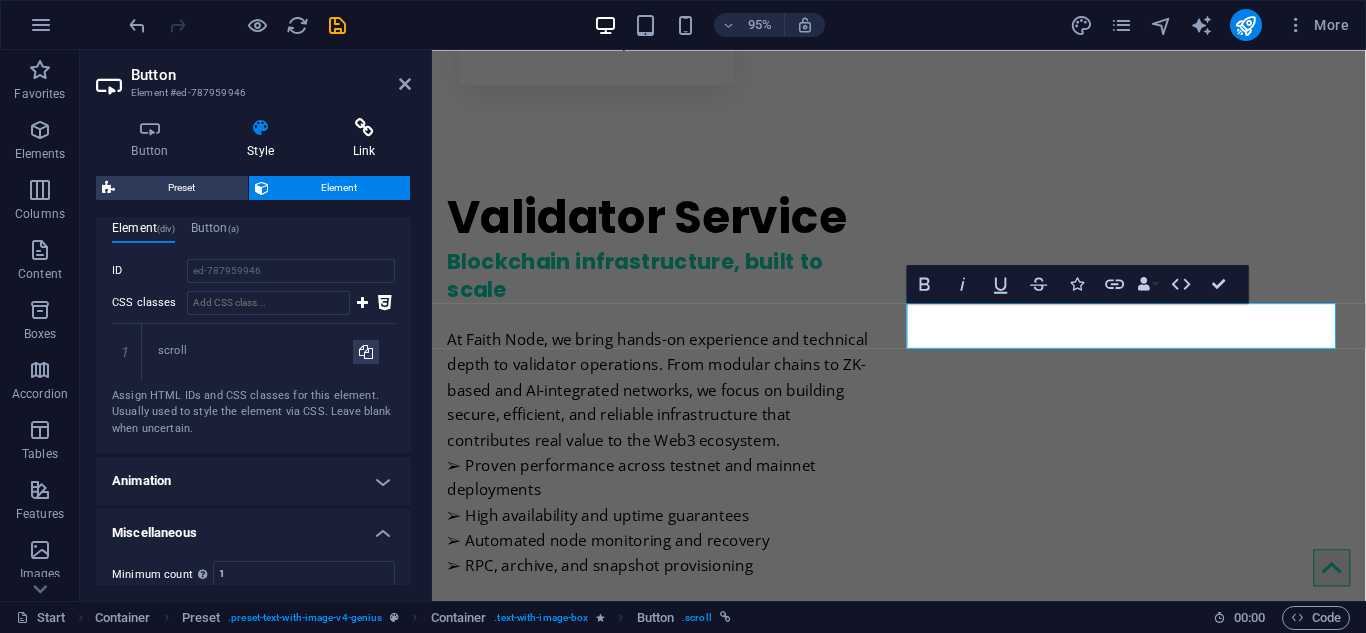click on "Link" at bounding box center (364, 139) 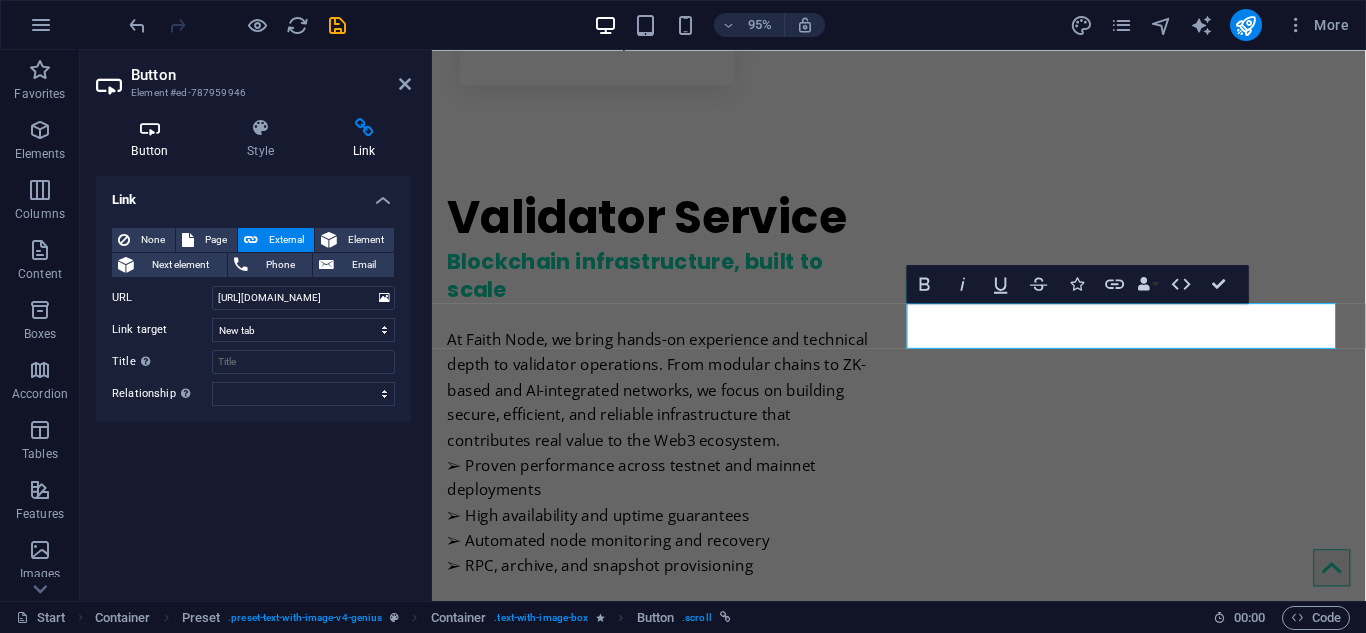 click at bounding box center (150, 128) 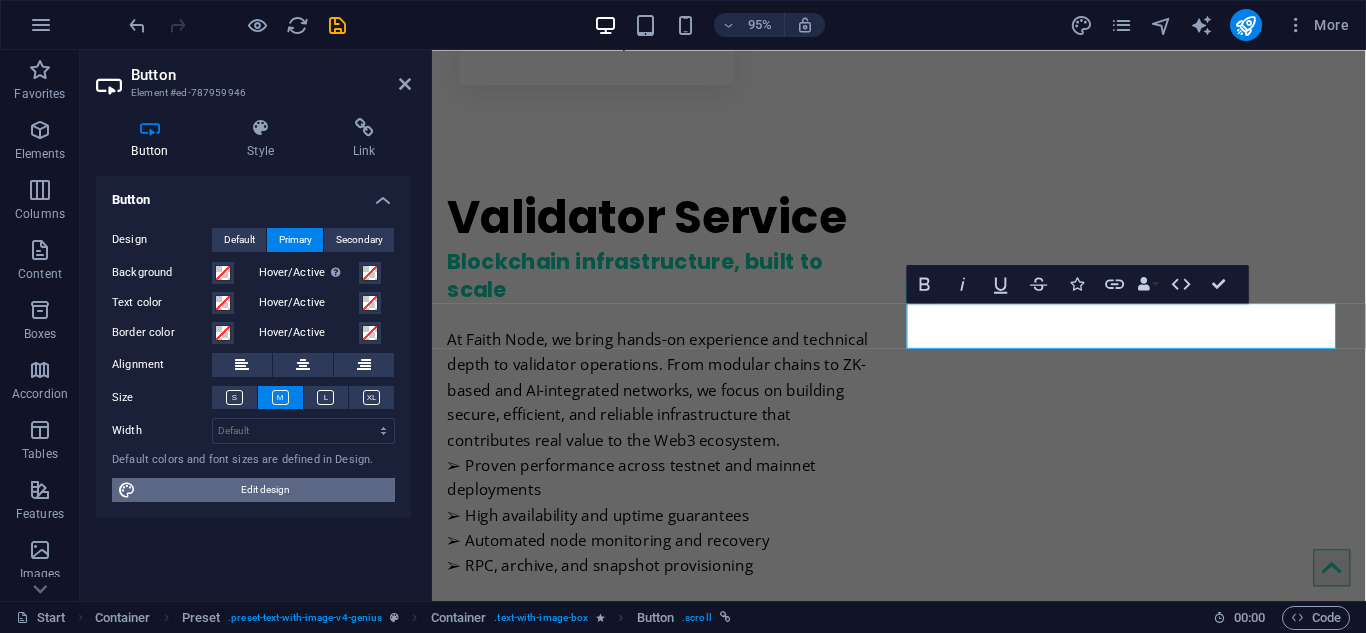 click on "Edit design" at bounding box center [265, 490] 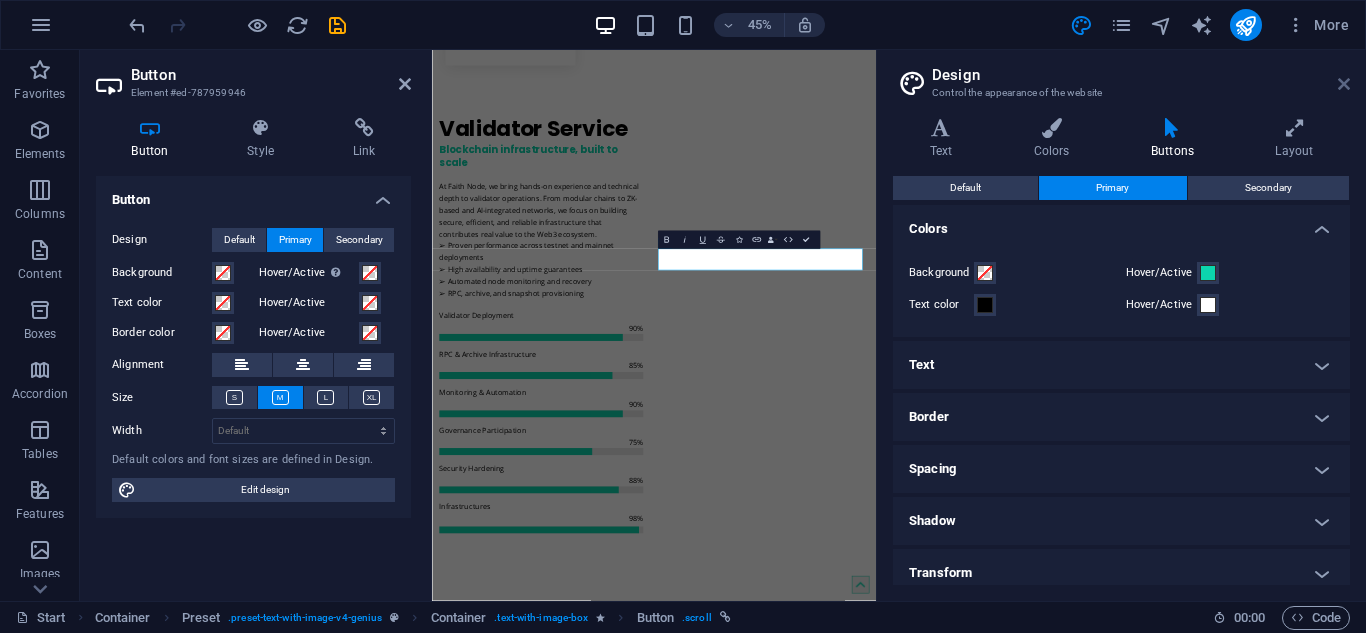 click at bounding box center (1344, 84) 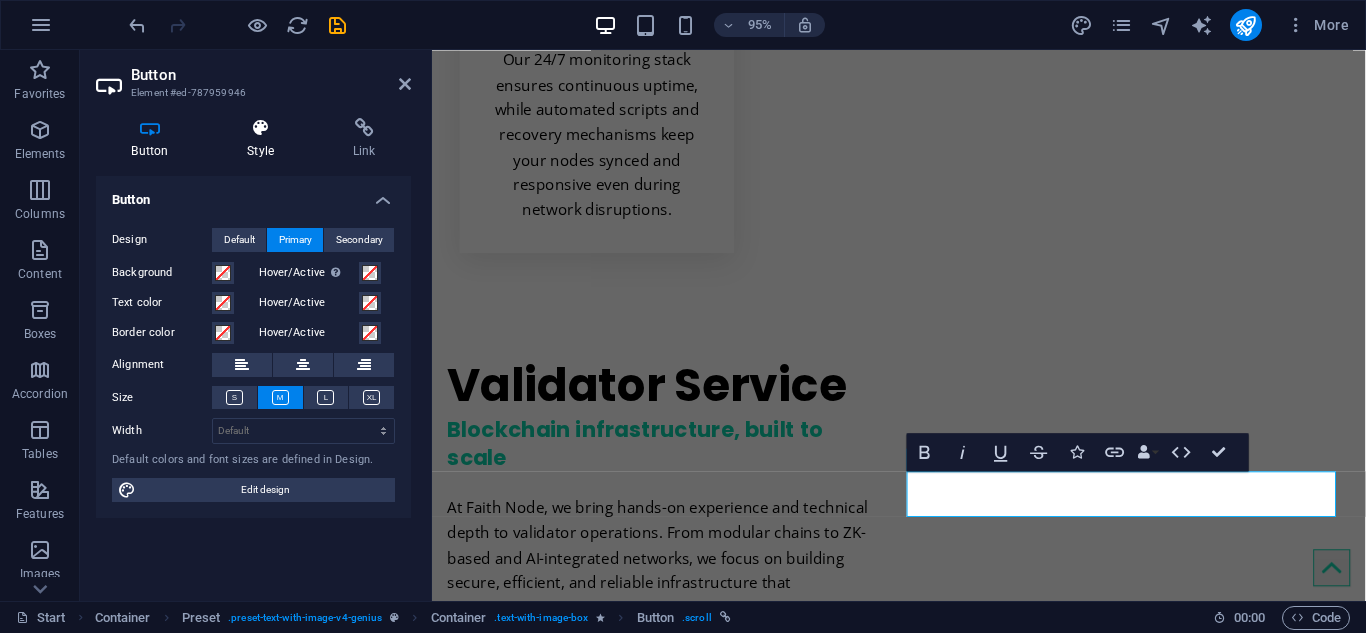 click on "Style" at bounding box center (265, 139) 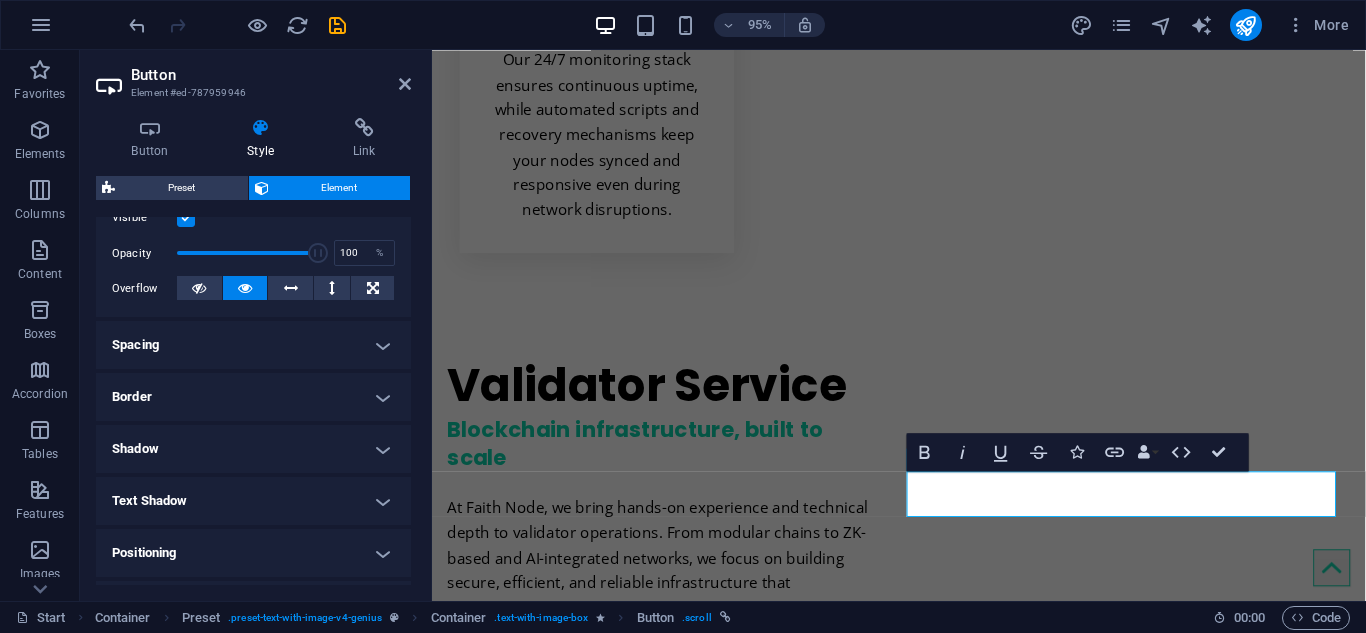 scroll, scrollTop: 275, scrollLeft: 0, axis: vertical 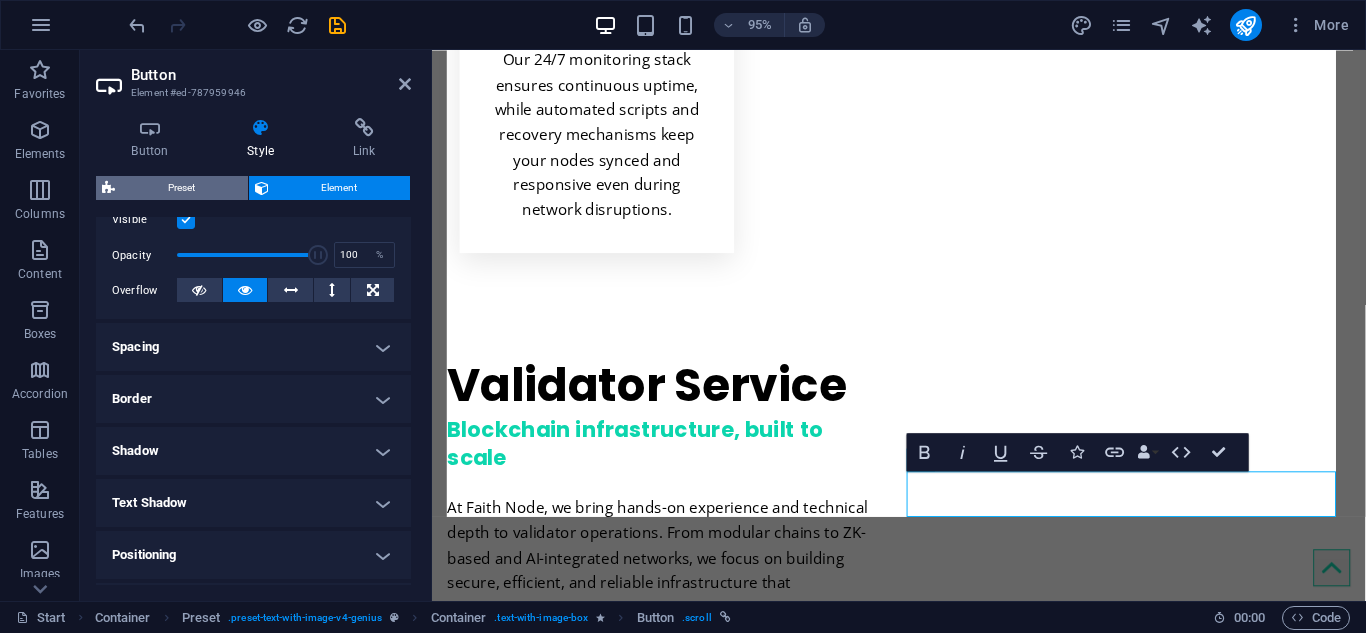 click on "Preset" at bounding box center (181, 188) 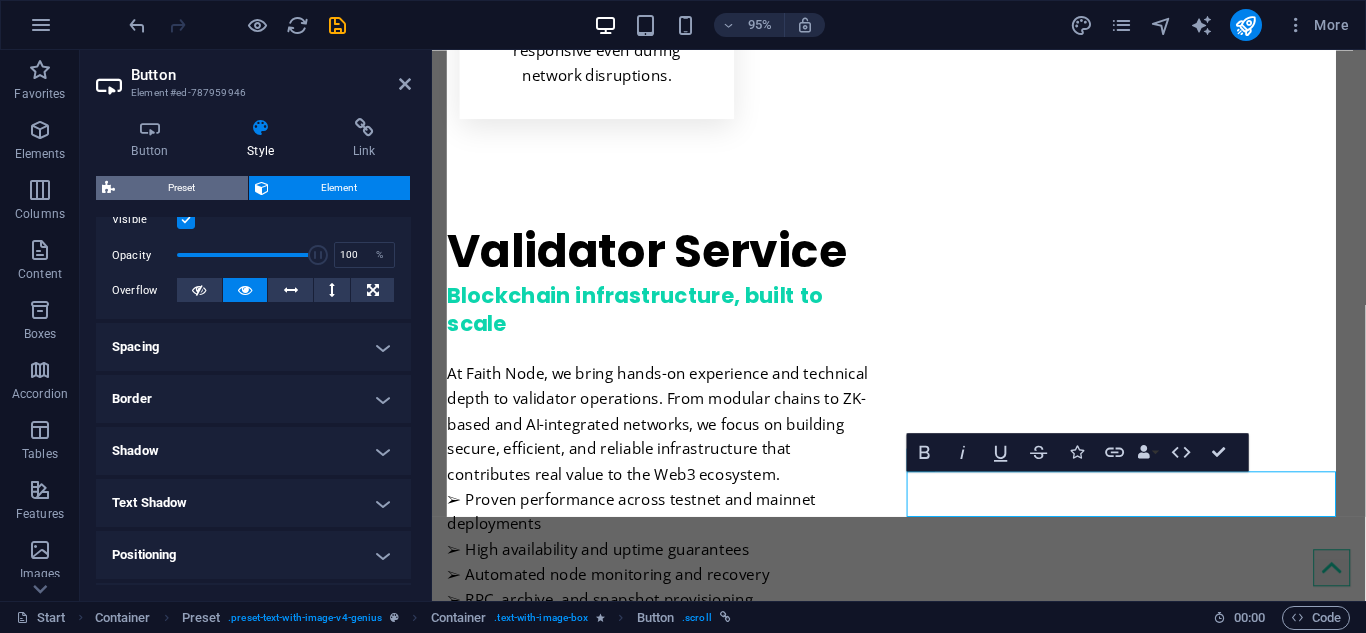 select on "rem" 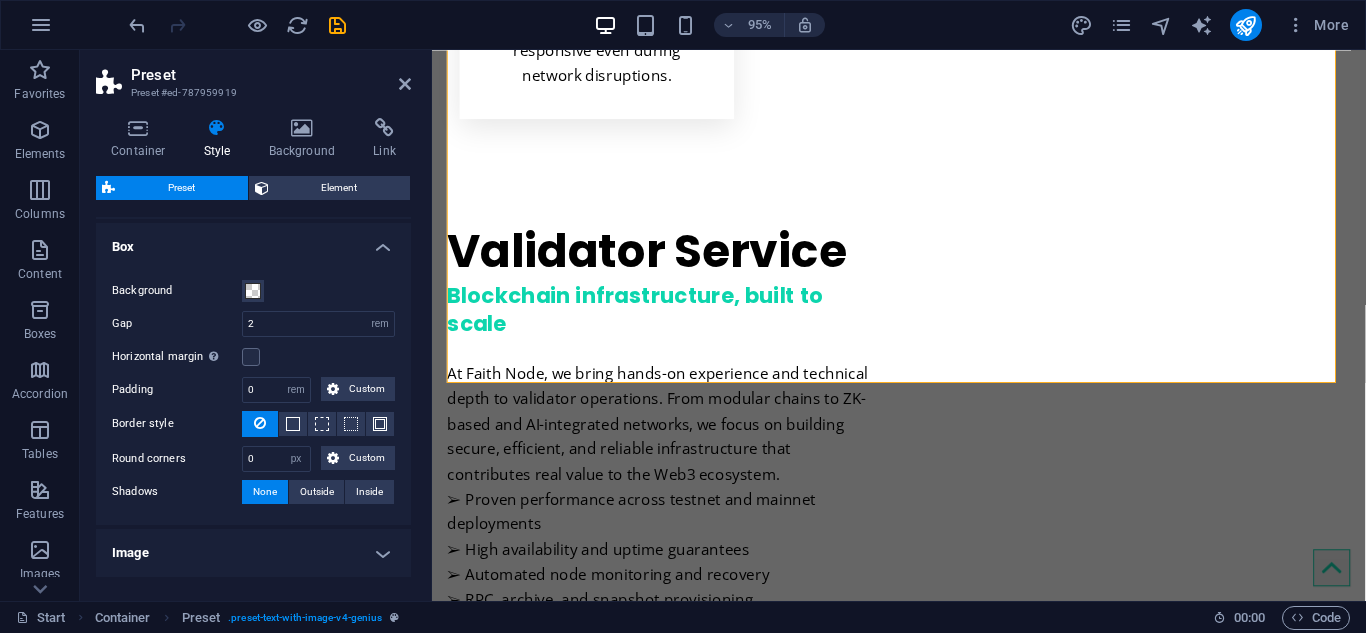 scroll, scrollTop: 270, scrollLeft: 0, axis: vertical 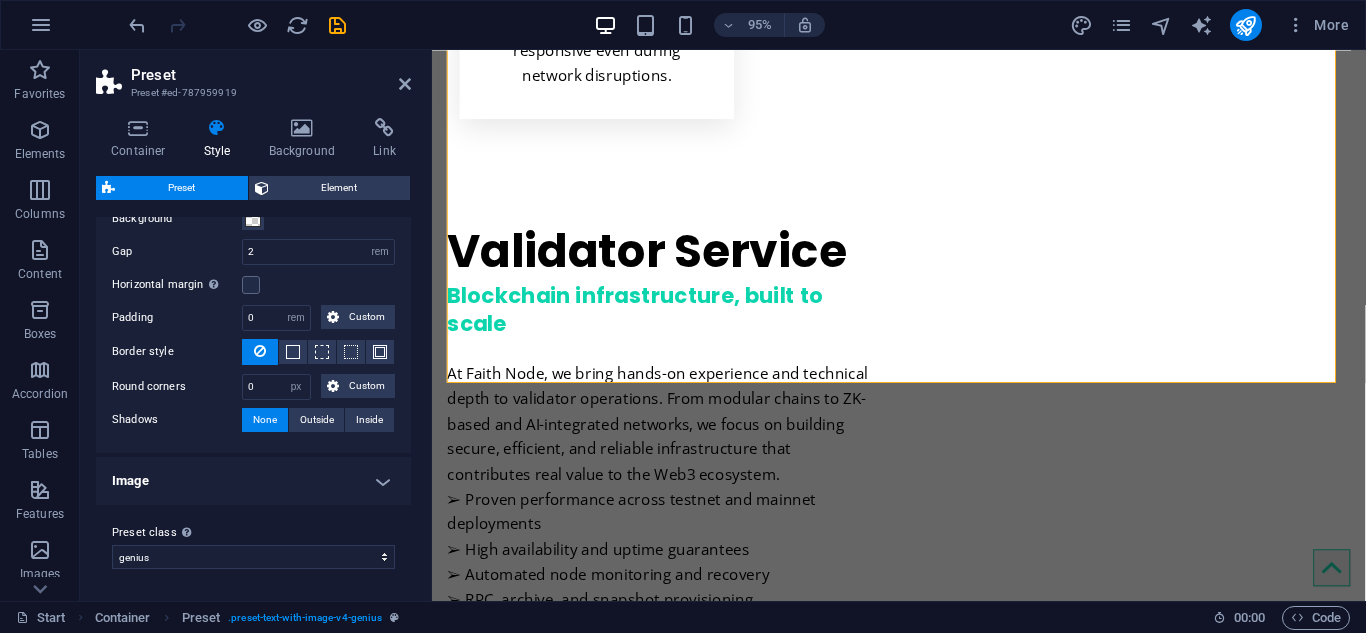 click on "Image" at bounding box center [253, 481] 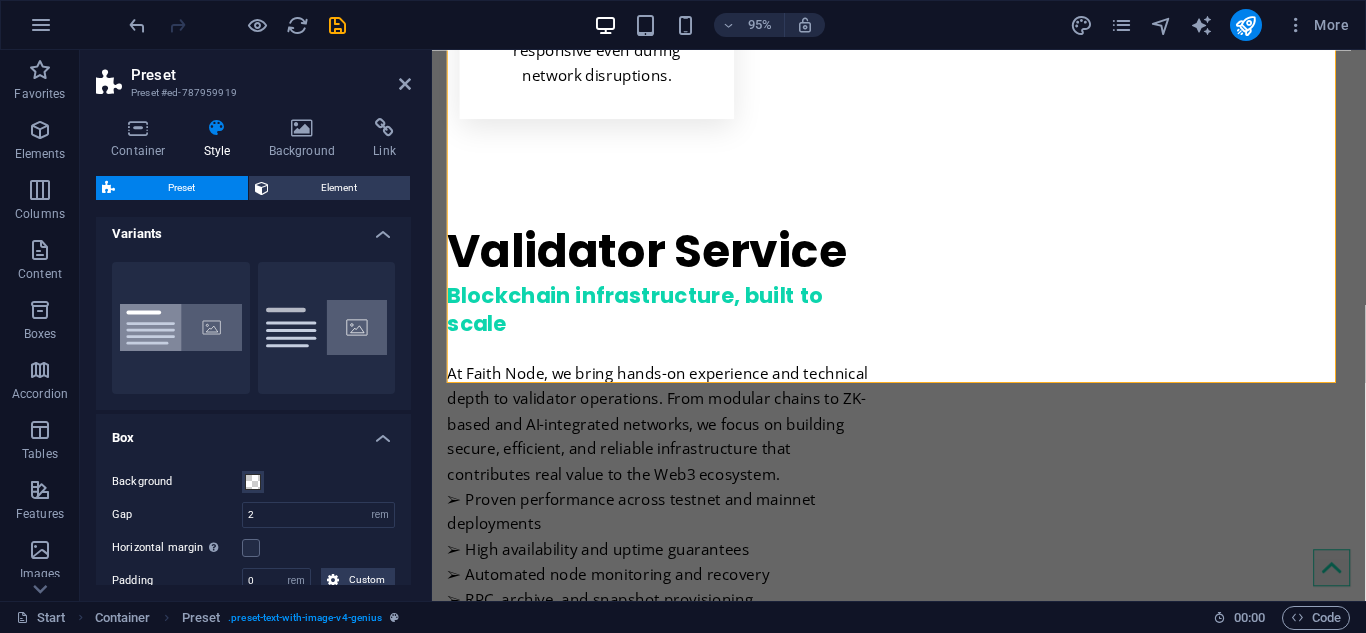 scroll, scrollTop: 0, scrollLeft: 0, axis: both 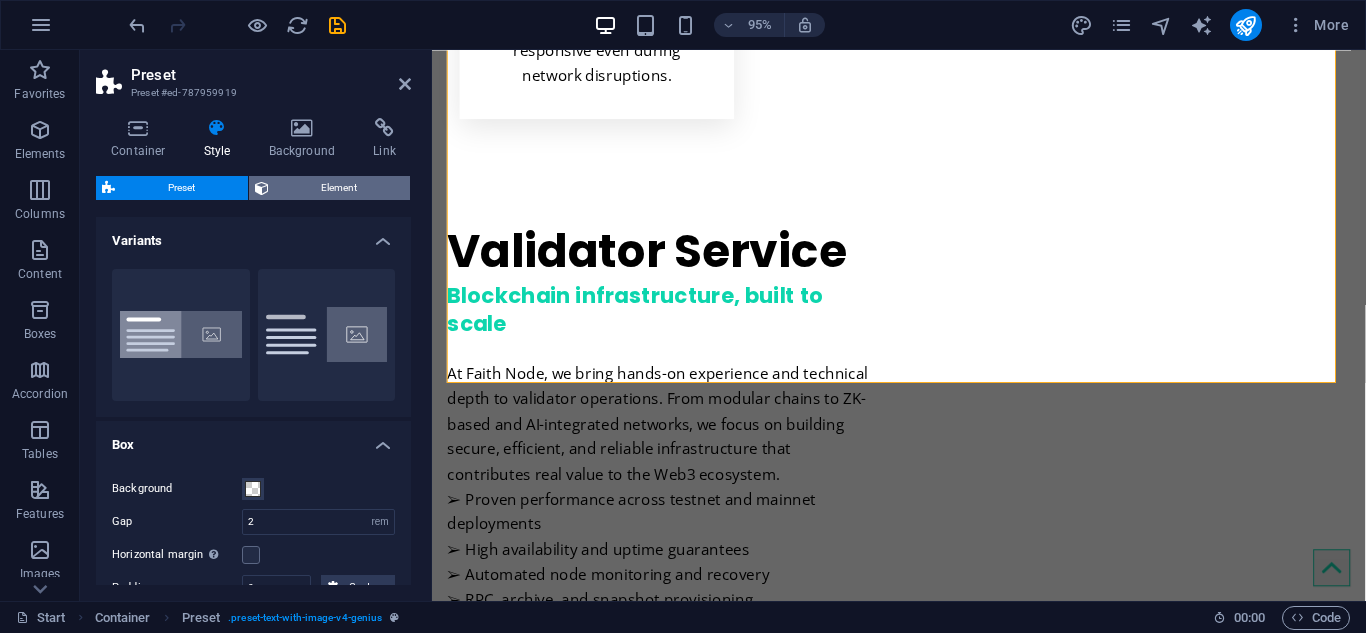 click on "Element" at bounding box center (340, 188) 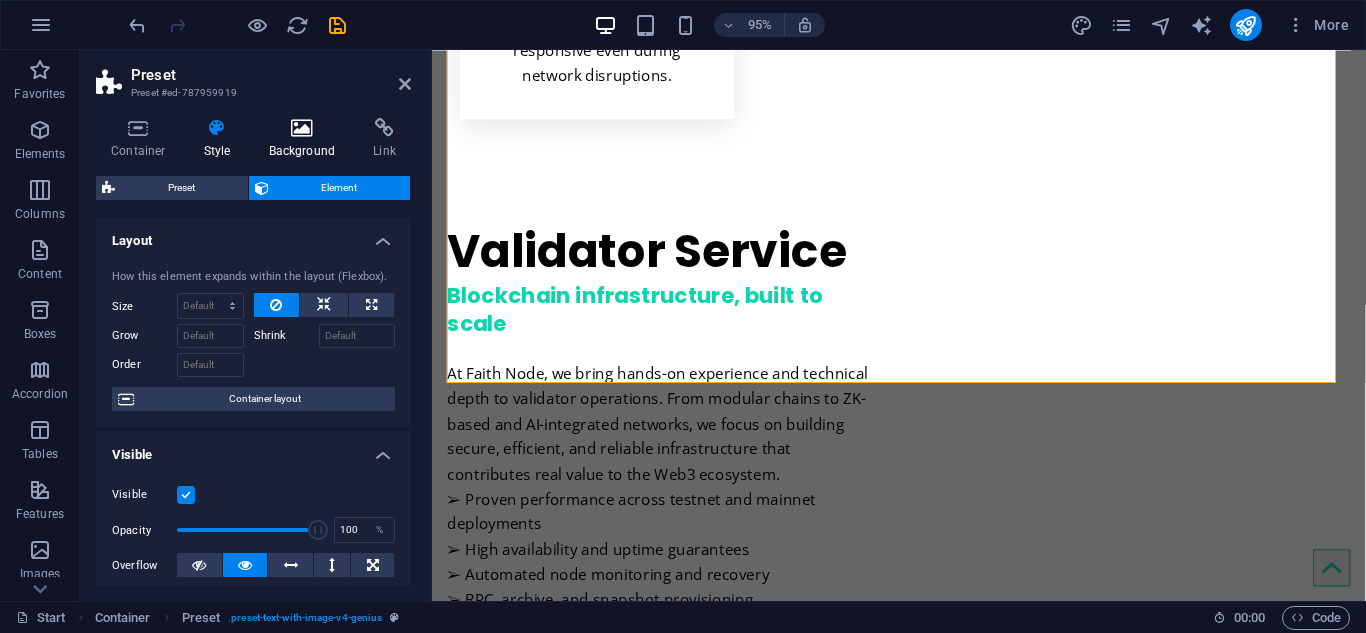 click on "Background" at bounding box center (306, 139) 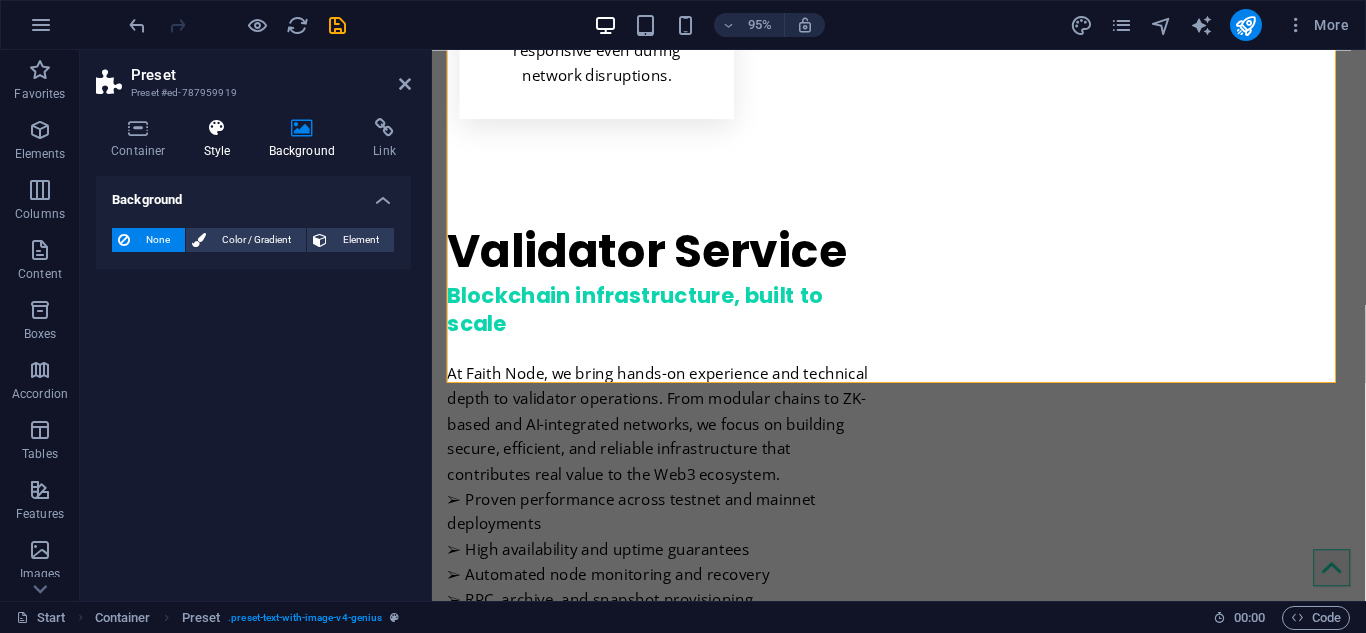click on "Style" at bounding box center [221, 139] 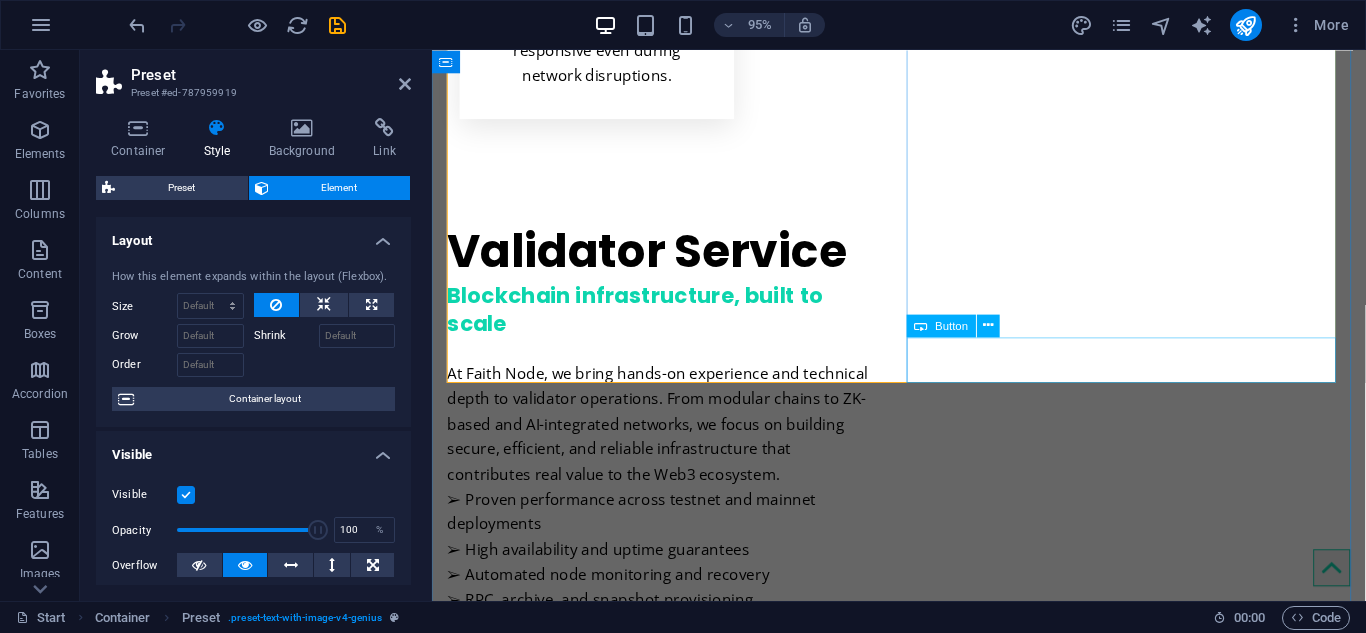 click on "Learn more" at bounding box center (923, 2893) 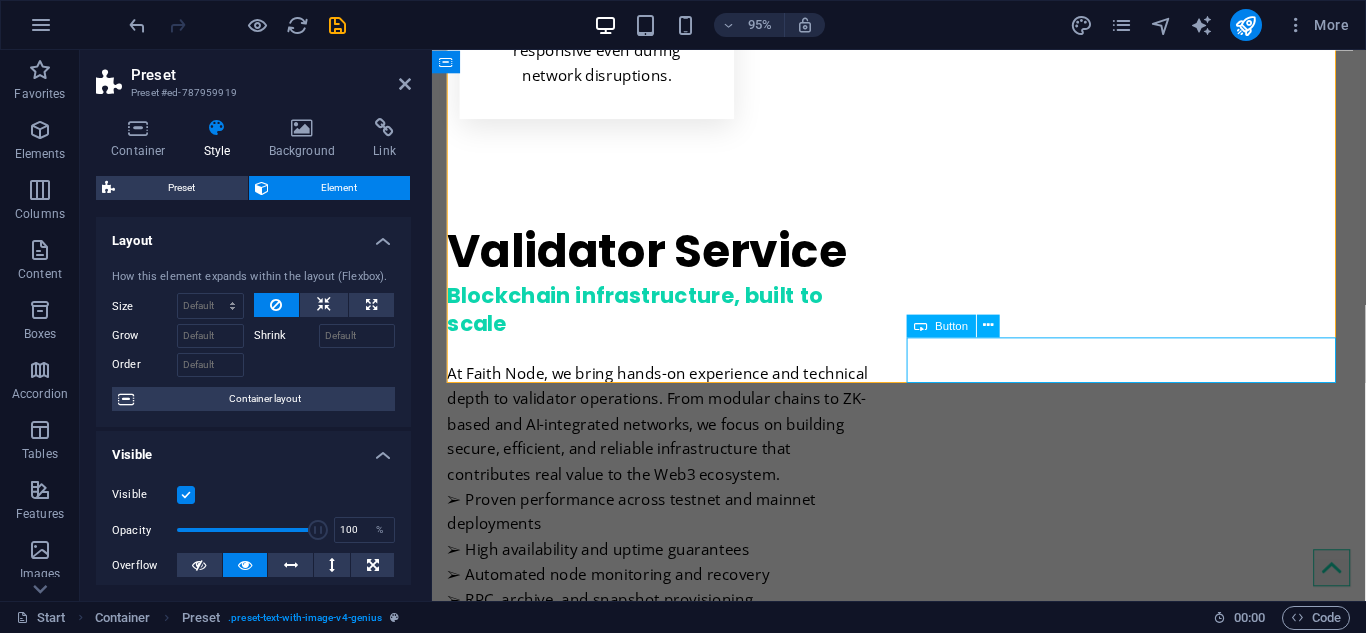 click on "Learn more" at bounding box center [923, 2893] 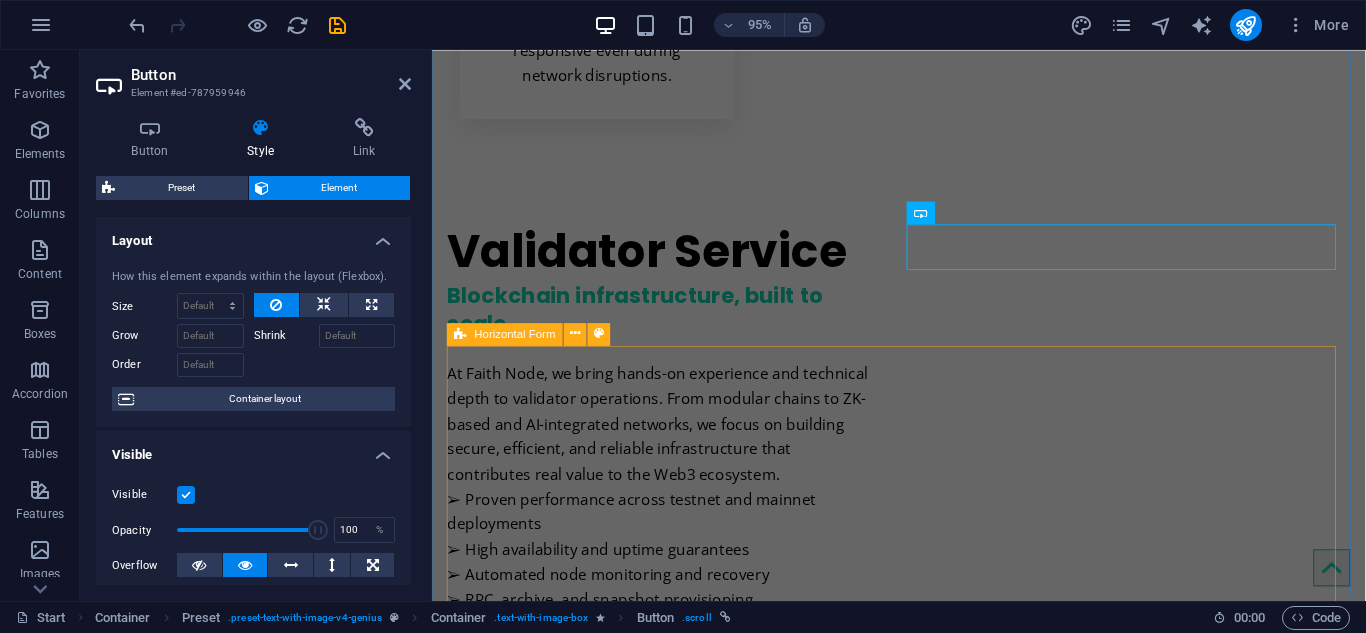 scroll, scrollTop: 2386, scrollLeft: 0, axis: vertical 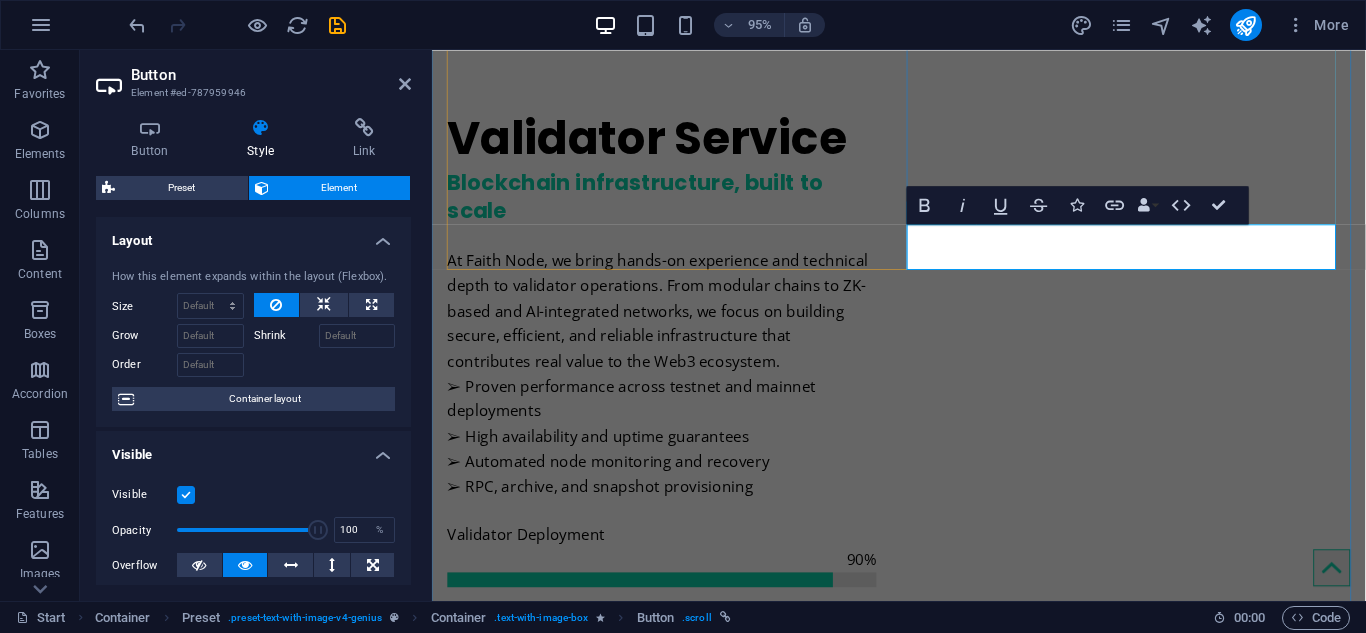 type 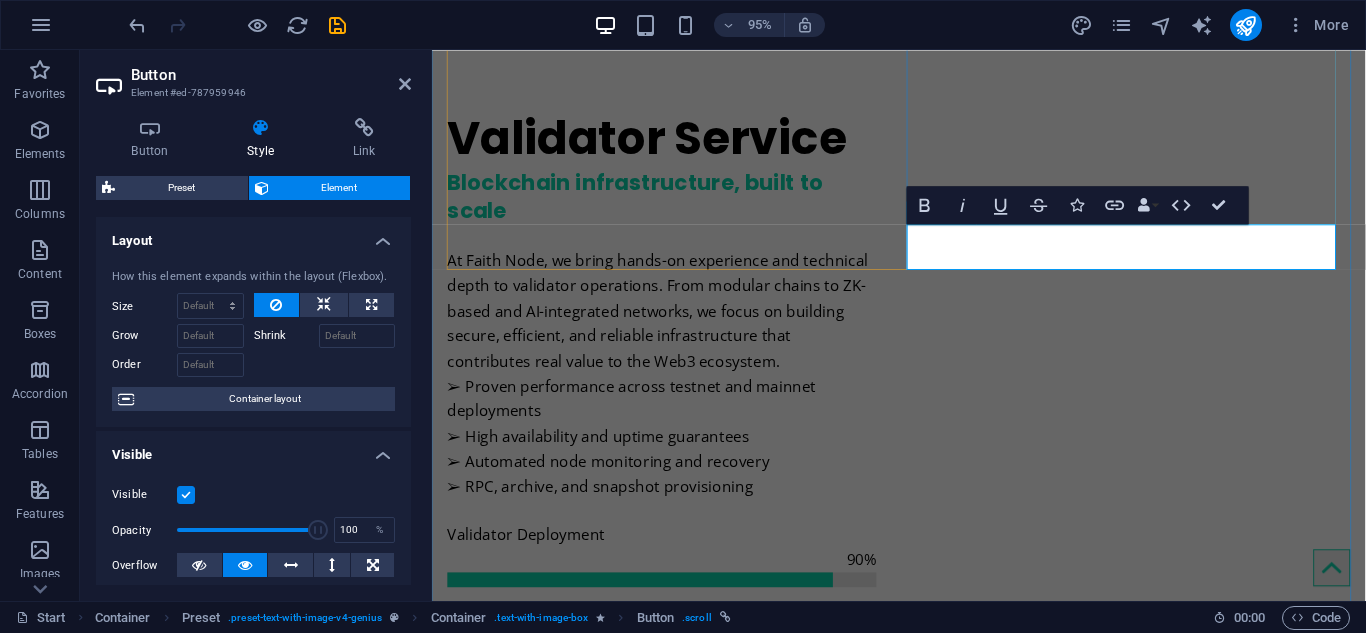 click on "Rent Customizable Server Now!" at bounding box center [593, 2774] 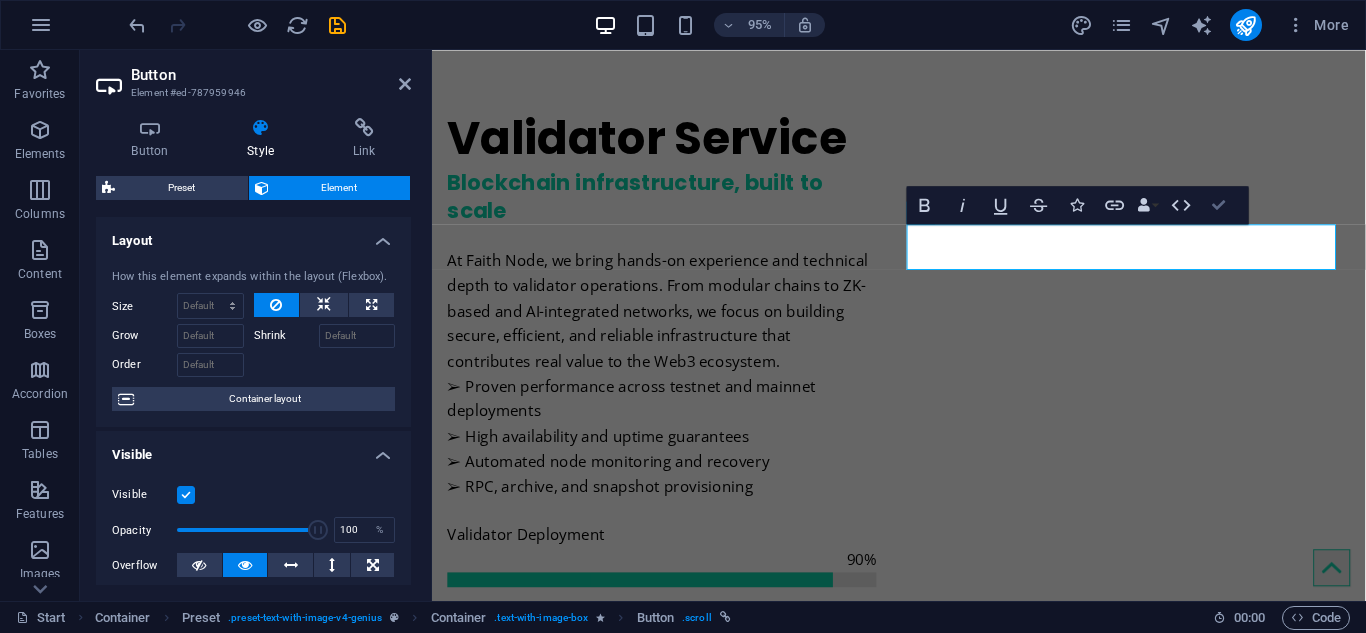 scroll, scrollTop: 2158, scrollLeft: 0, axis: vertical 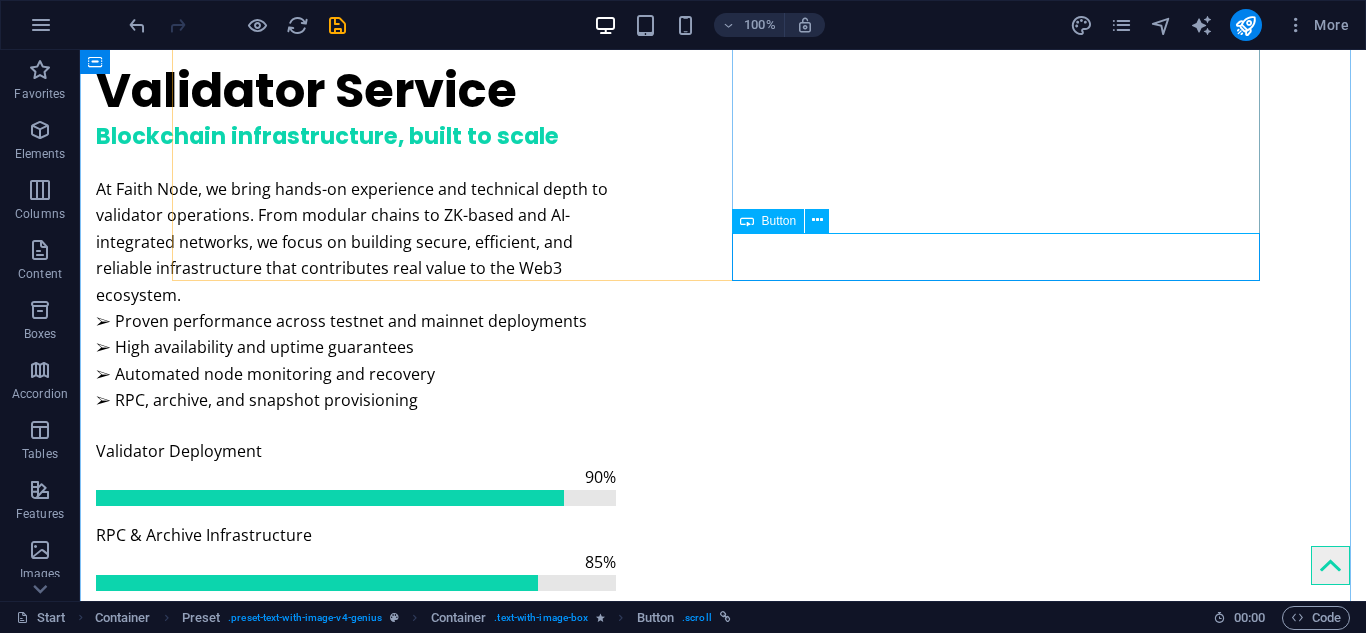 click on "Customizable Server Now!" at bounding box center (723, 2478) 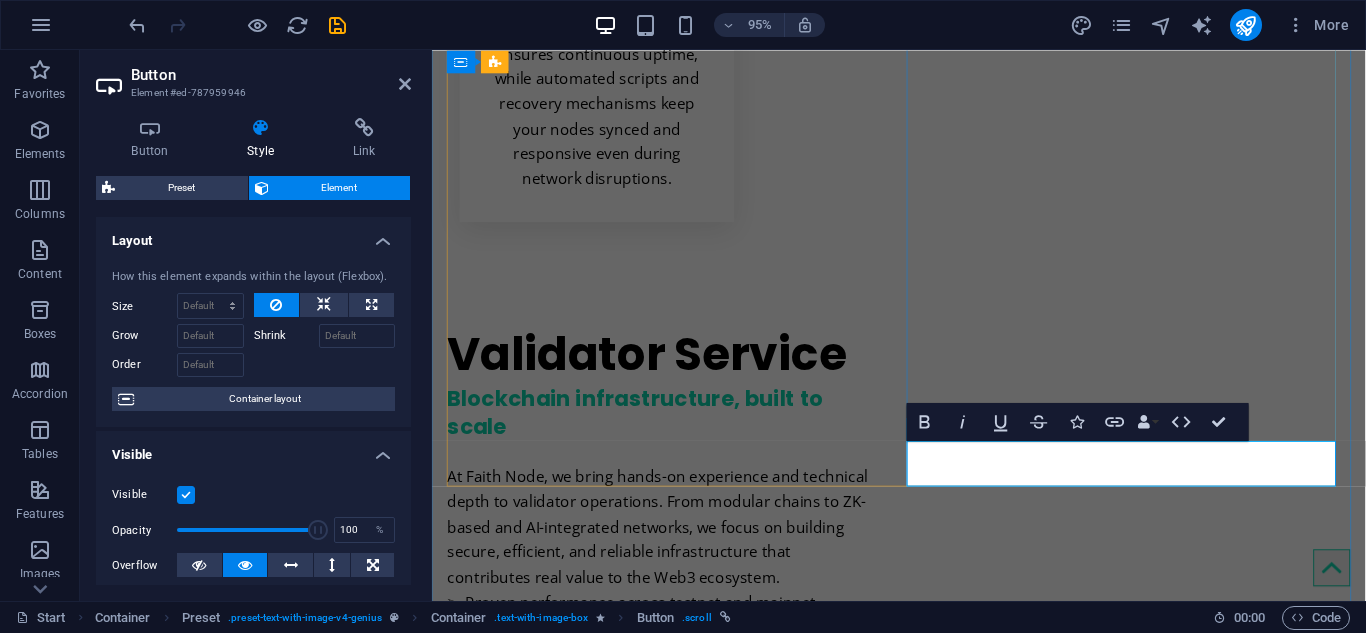 click on "Customizable Server Now!" at bounding box center [572, 2894] 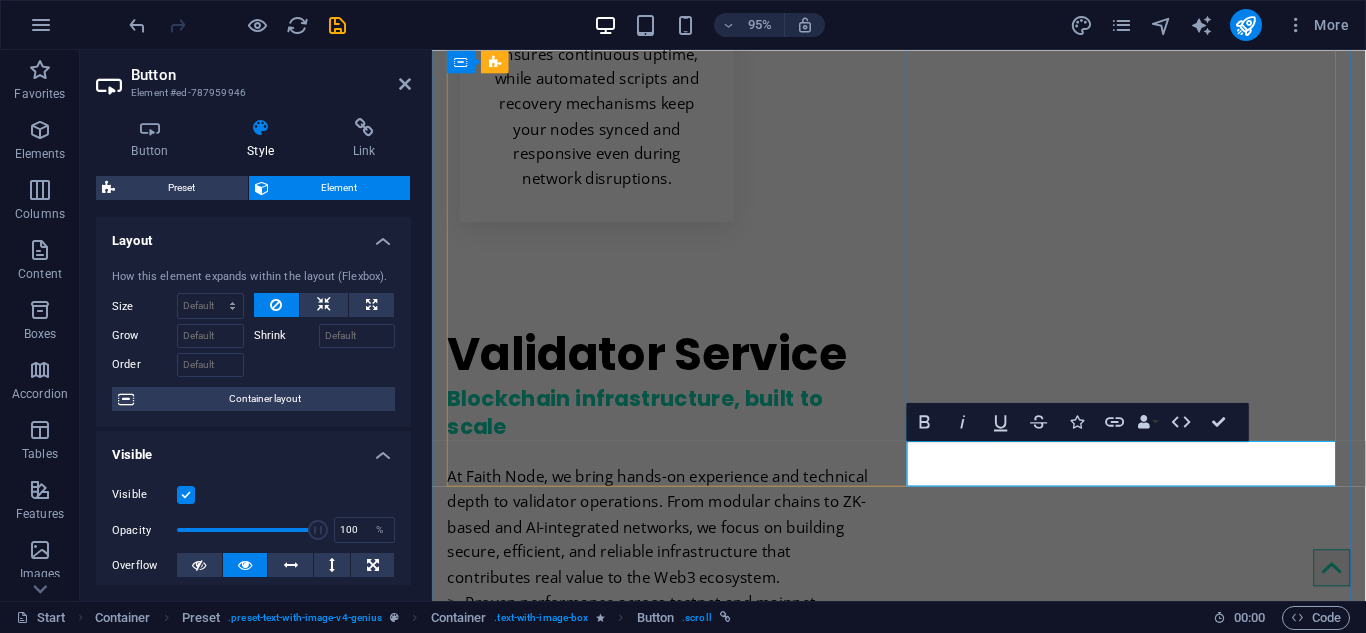 type 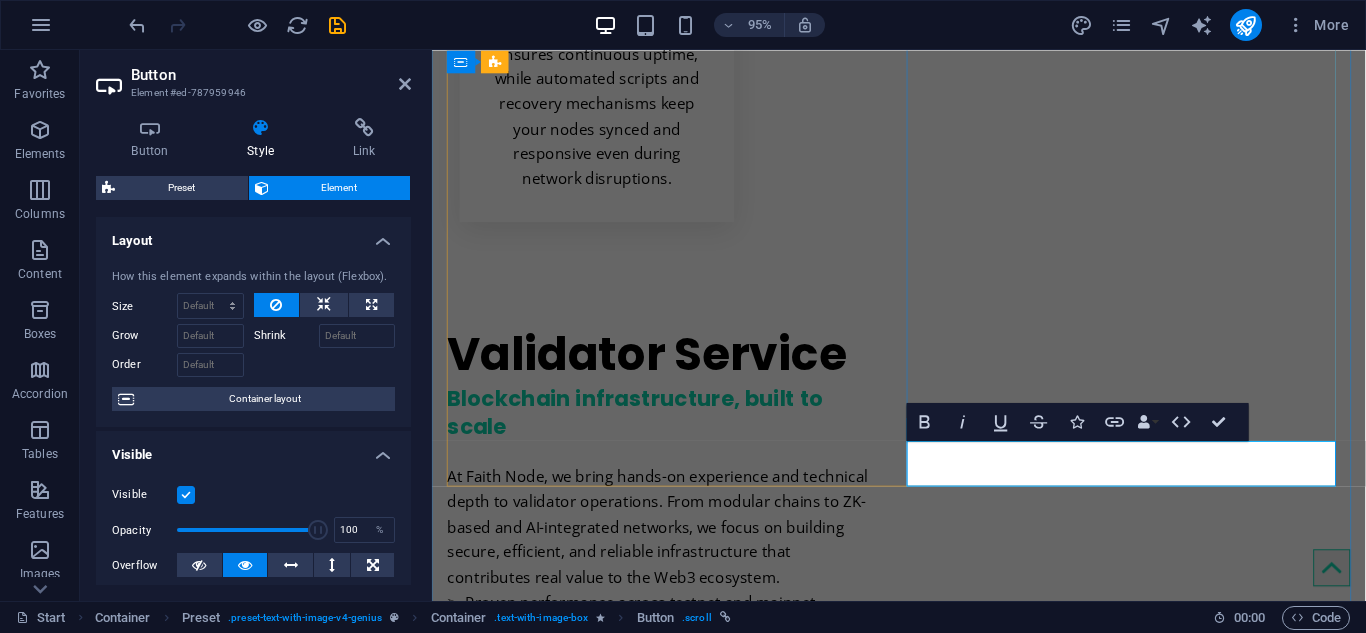 click on "Buy Server Now!" at bounding box center [533, 3002] 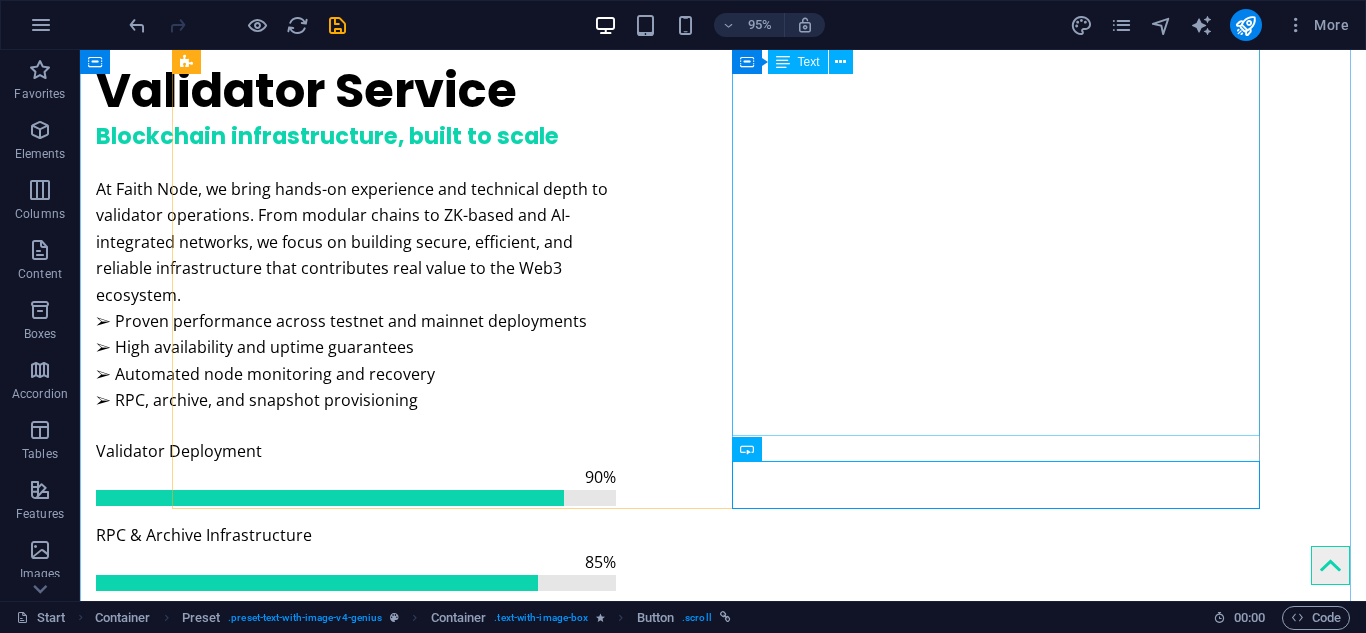 scroll, scrollTop: 1930, scrollLeft: 0, axis: vertical 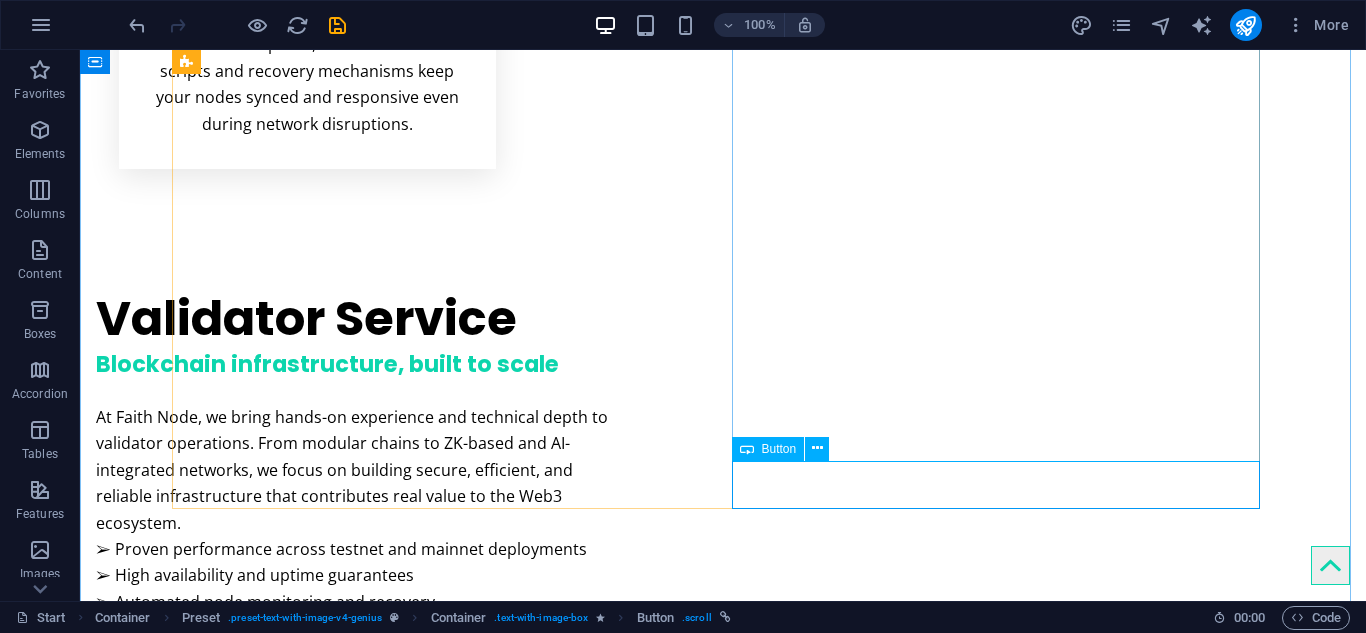 click on "Buy Server Now!" at bounding box center [723, 2706] 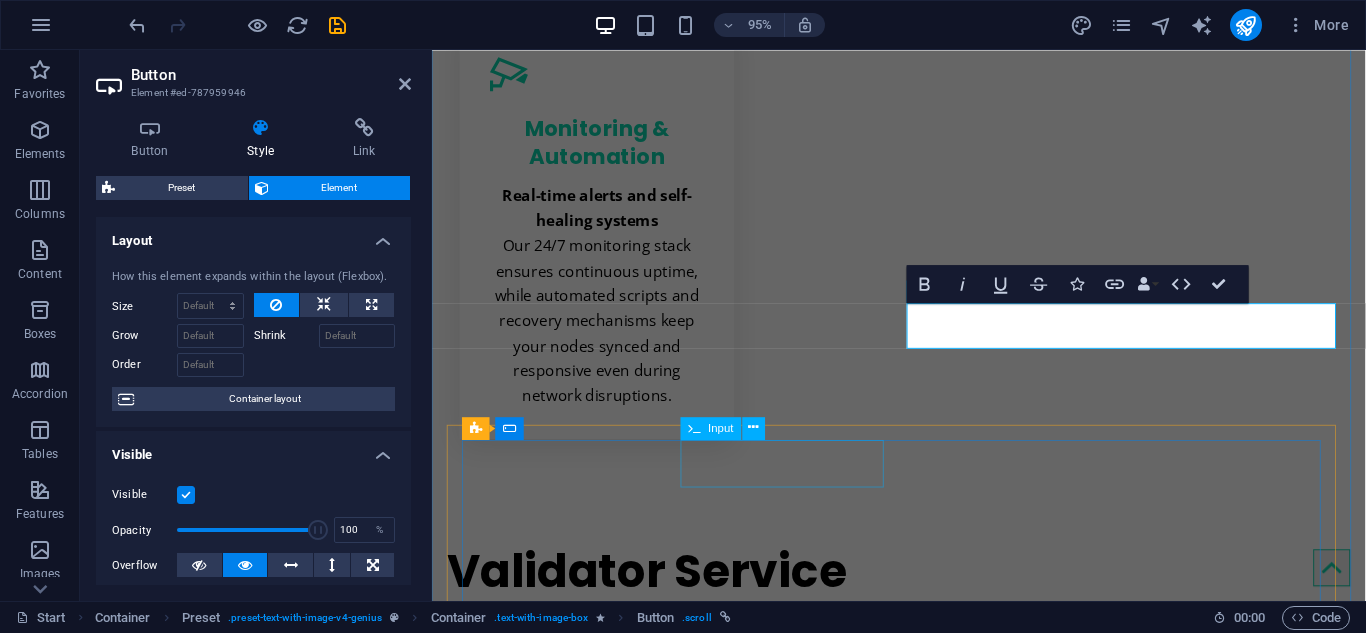 click at bounding box center [807, 3267] 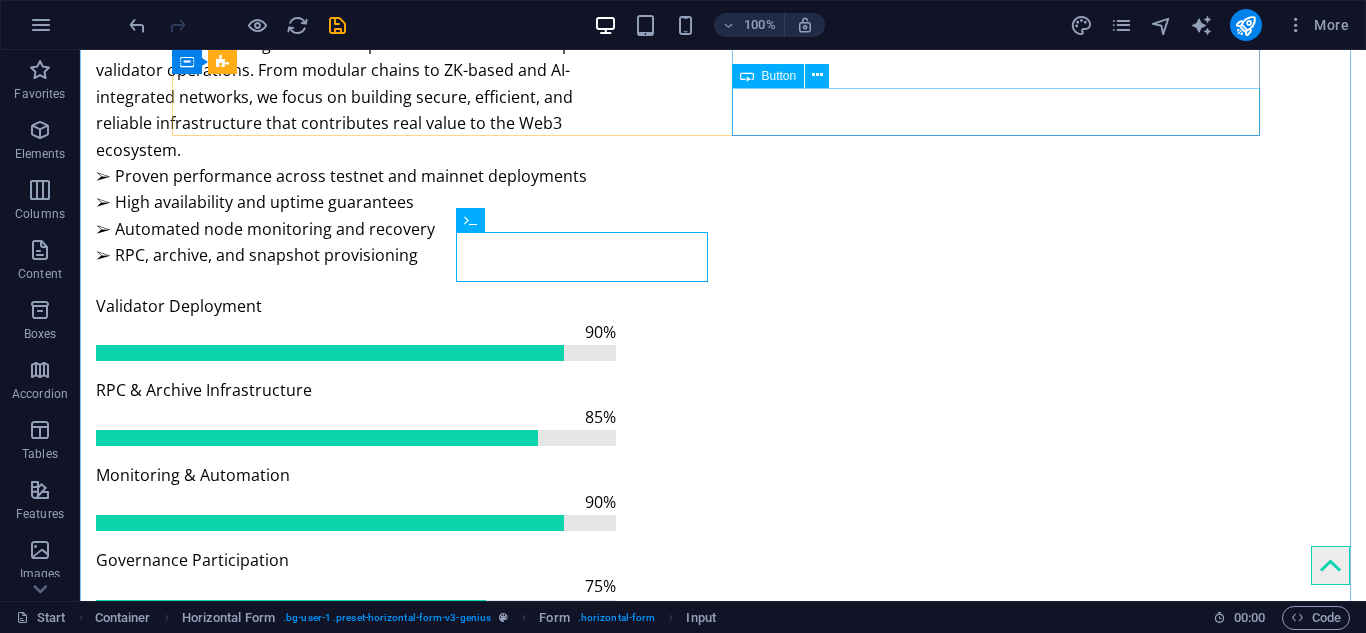 click on "Buy Server Now!" at bounding box center (723, 2441) 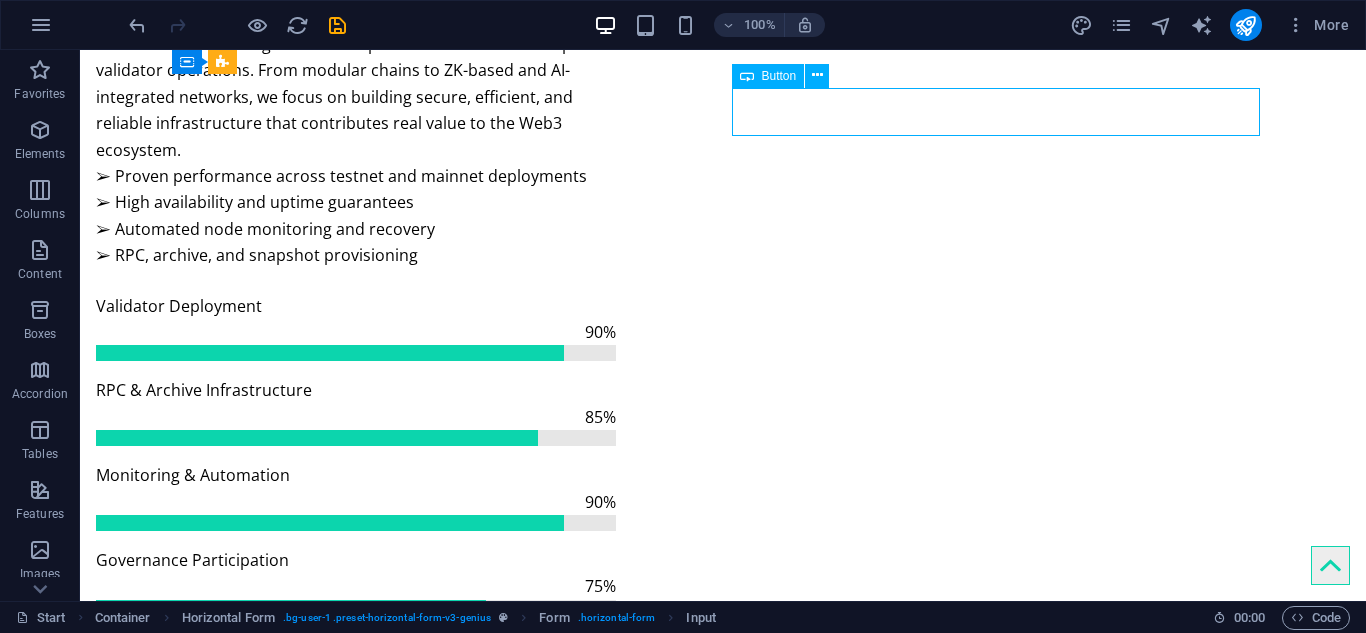click on "Buy Server Now!" at bounding box center [723, 2441] 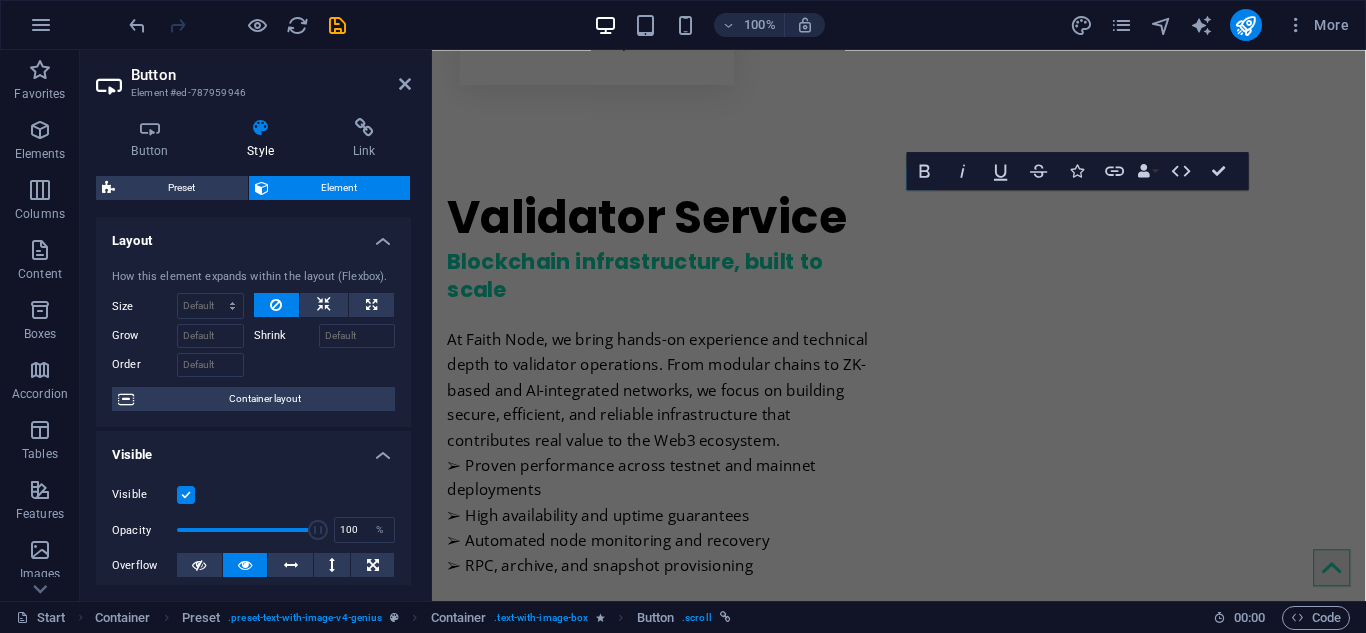 scroll, scrollTop: 2422, scrollLeft: 0, axis: vertical 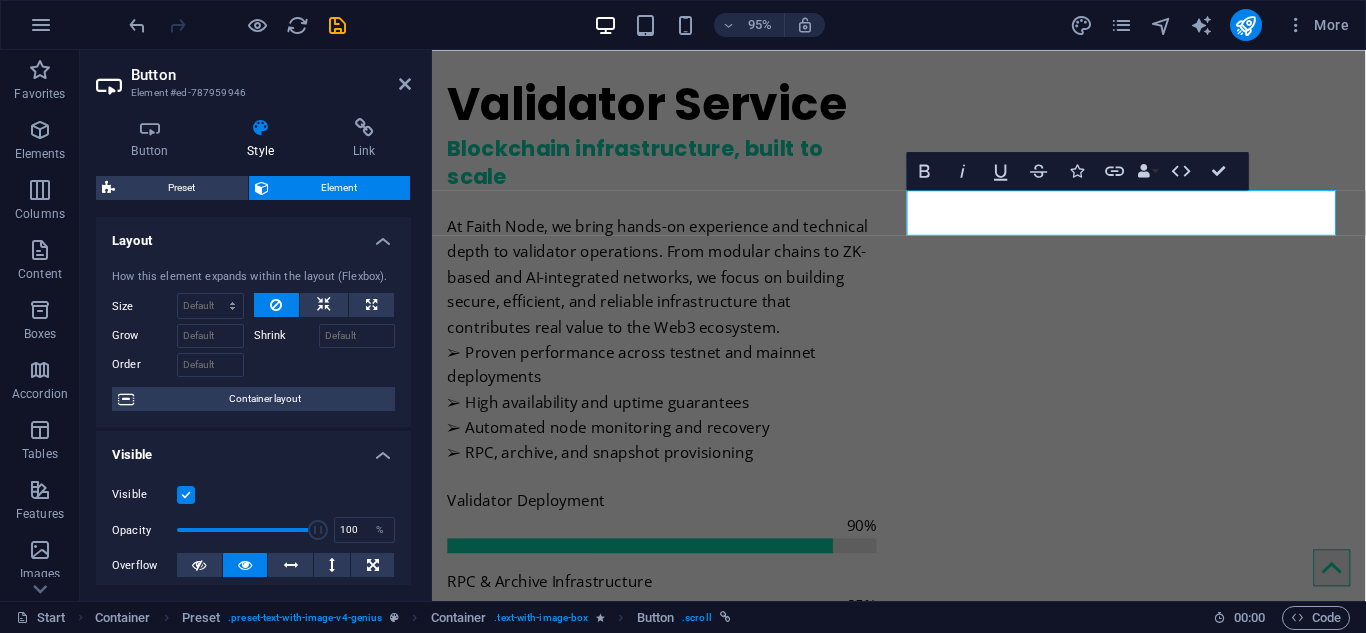 type 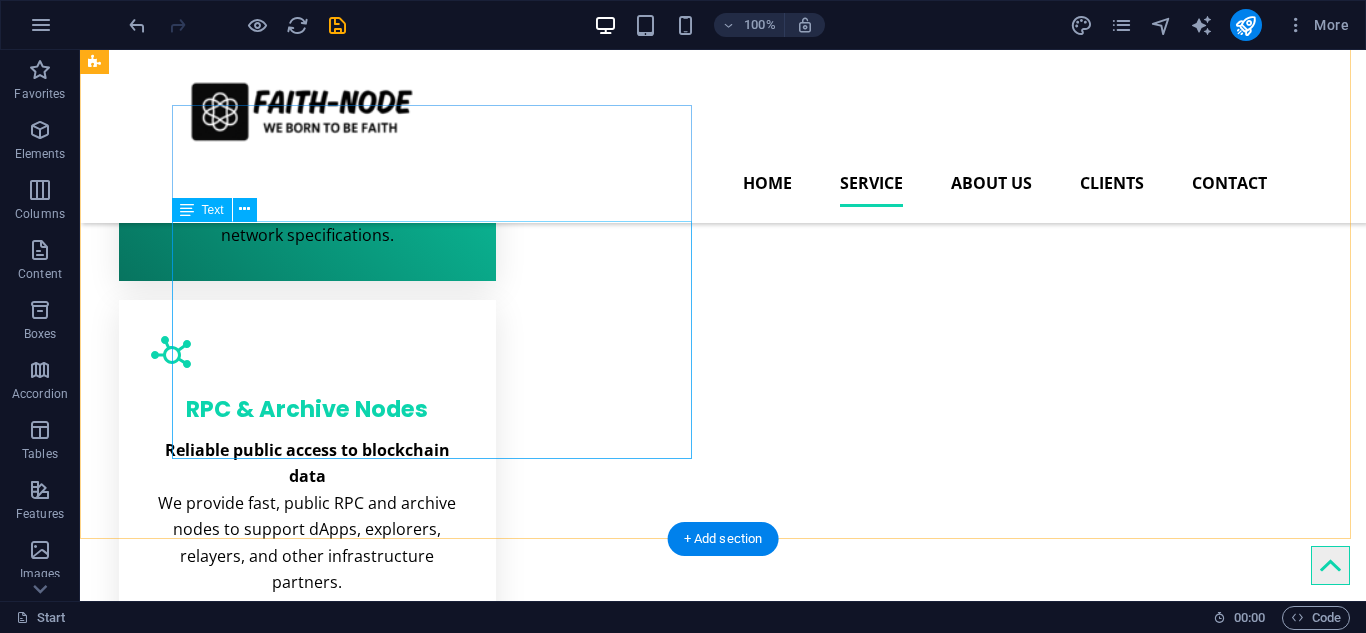 scroll, scrollTop: 1050, scrollLeft: 0, axis: vertical 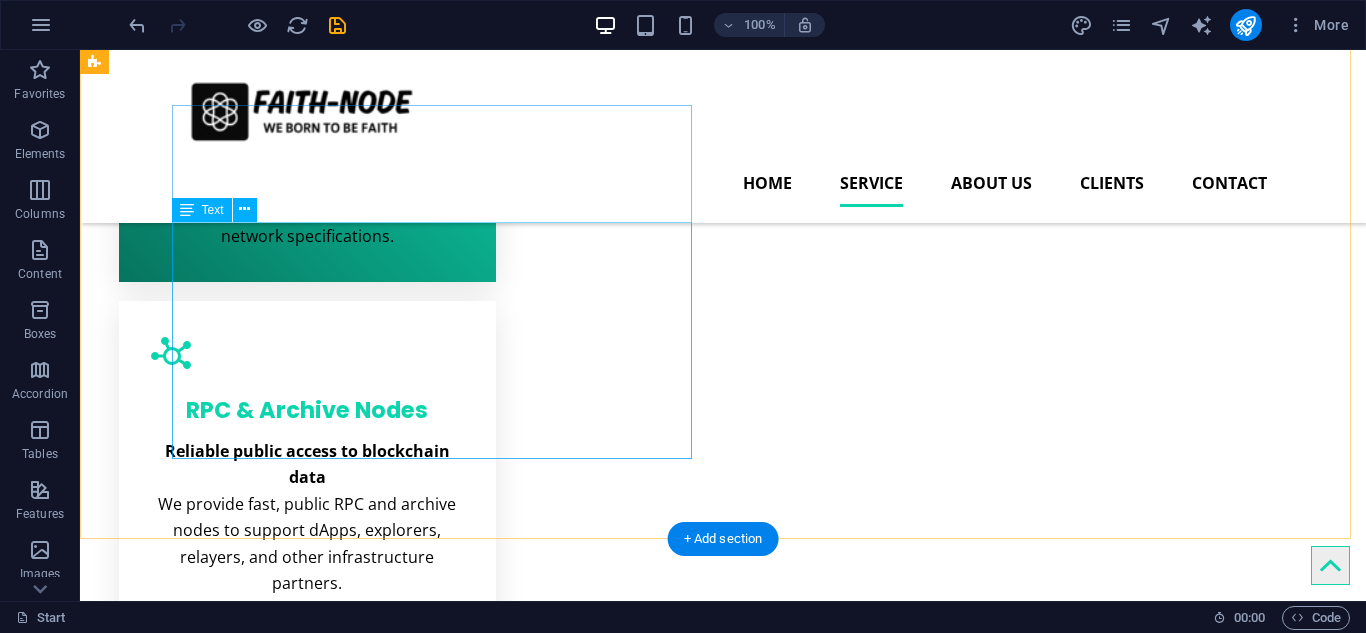 click on "At Faith Node, we bring hands-on experience and technical depth to validator operations. From modular chains to ZK-based and AI-integrated networks, we focus on building secure, efficient, and reliable infrastructure that contributes real value to the Web3 ecosystem. ➢ Proven performance across testnet and mainnet deployments ➢ High availability and uptime guarantees ➢ Automated node monitoring and recovery ➢ RPC, archive, and snapshot provisioning" at bounding box center [356, 1356] 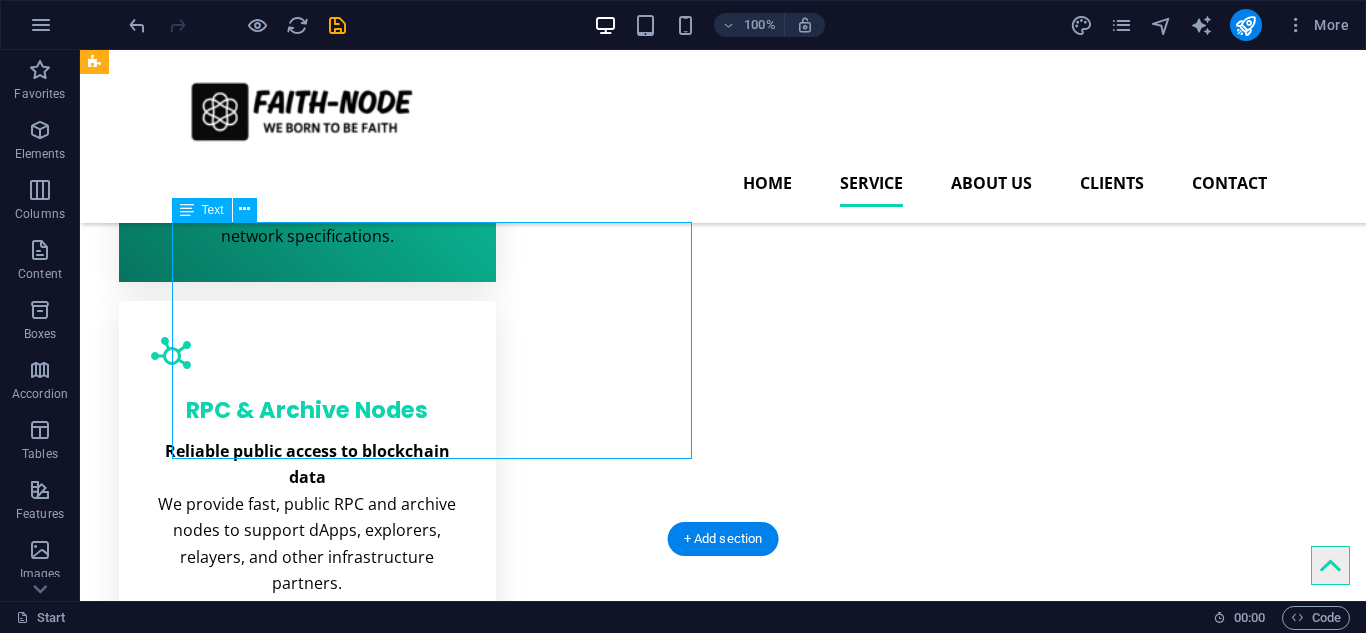 click on "At Faith Node, we bring hands-on experience and technical depth to validator operations. From modular chains to ZK-based and AI-integrated networks, we focus on building secure, efficient, and reliable infrastructure that contributes real value to the Web3 ecosystem. ➢ Proven performance across testnet and mainnet deployments ➢ High availability and uptime guarantees ➢ Automated node monitoring and recovery ➢ RPC, archive, and snapshot provisioning" at bounding box center [356, 1356] 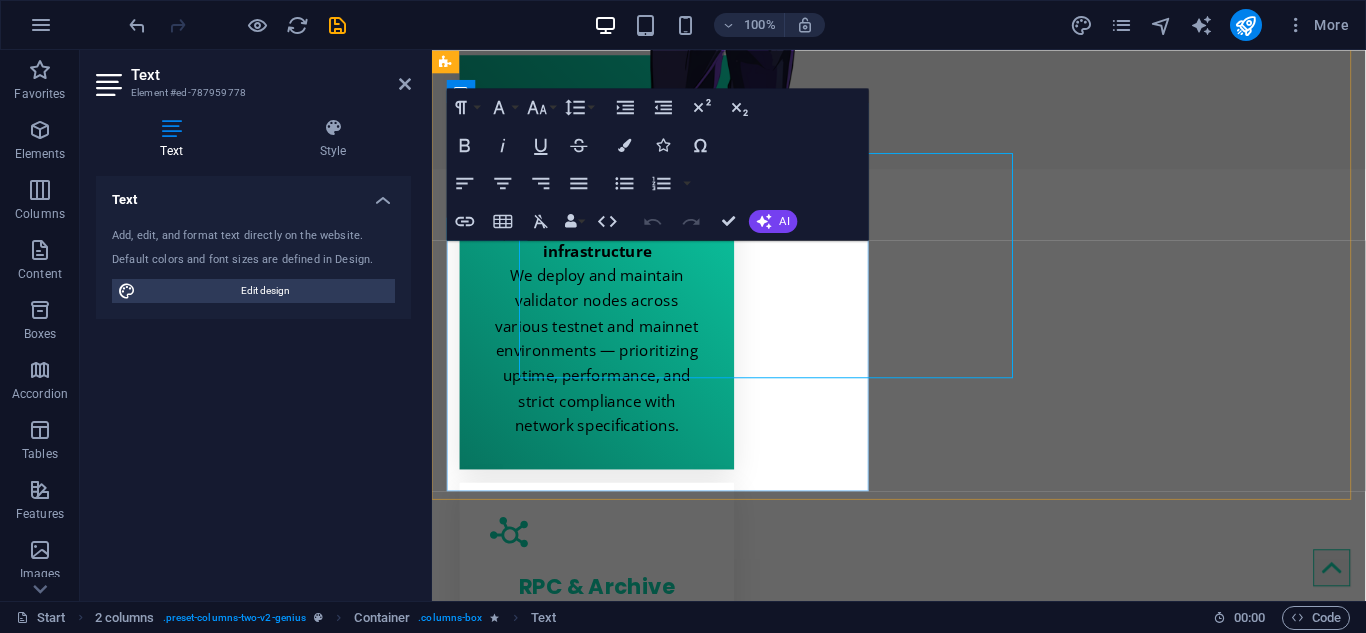 scroll, scrollTop: 1114, scrollLeft: 0, axis: vertical 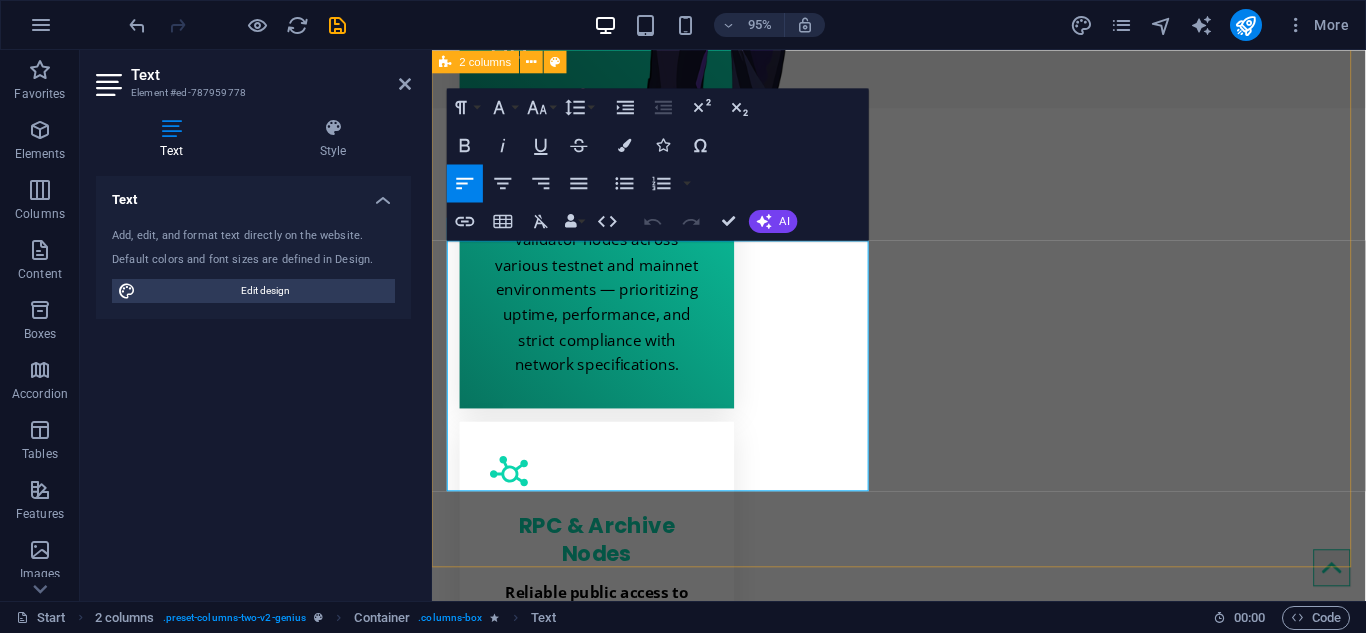 drag, startPoint x: 463, startPoint y: 401, endPoint x: 444, endPoint y: 400, distance: 19.026299 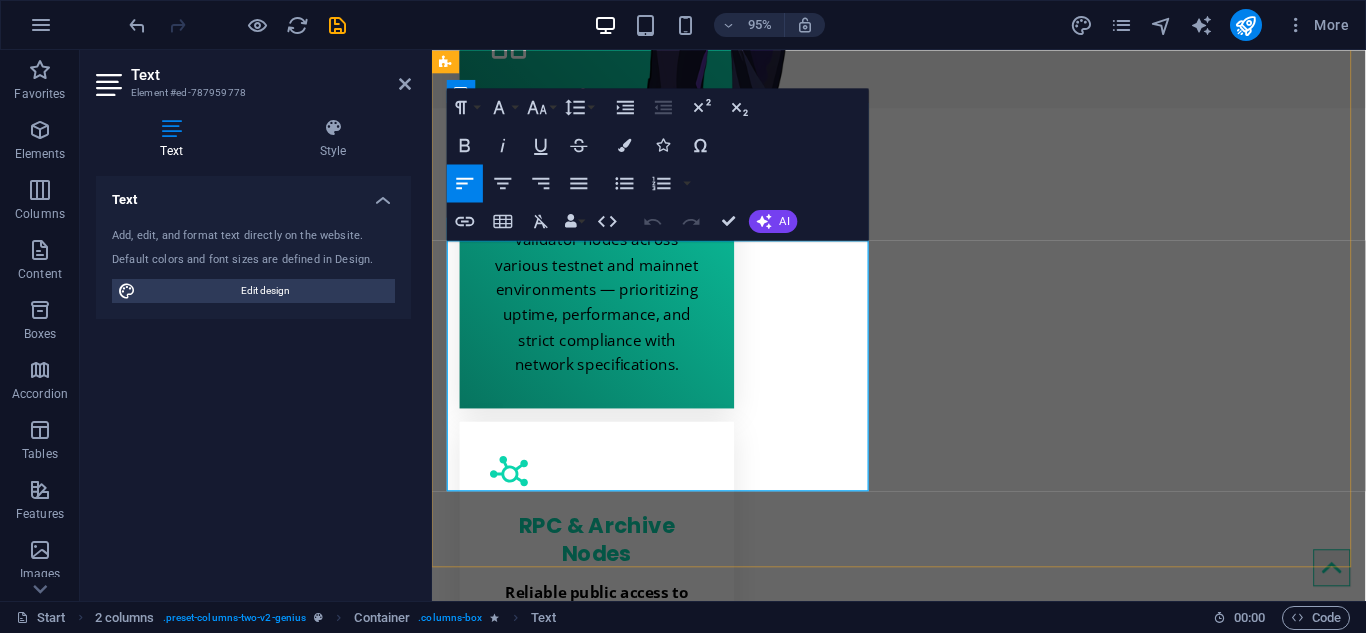 click on "➢ RPC, archive, and snapshot provisioning" at bounding box center (674, 1781) 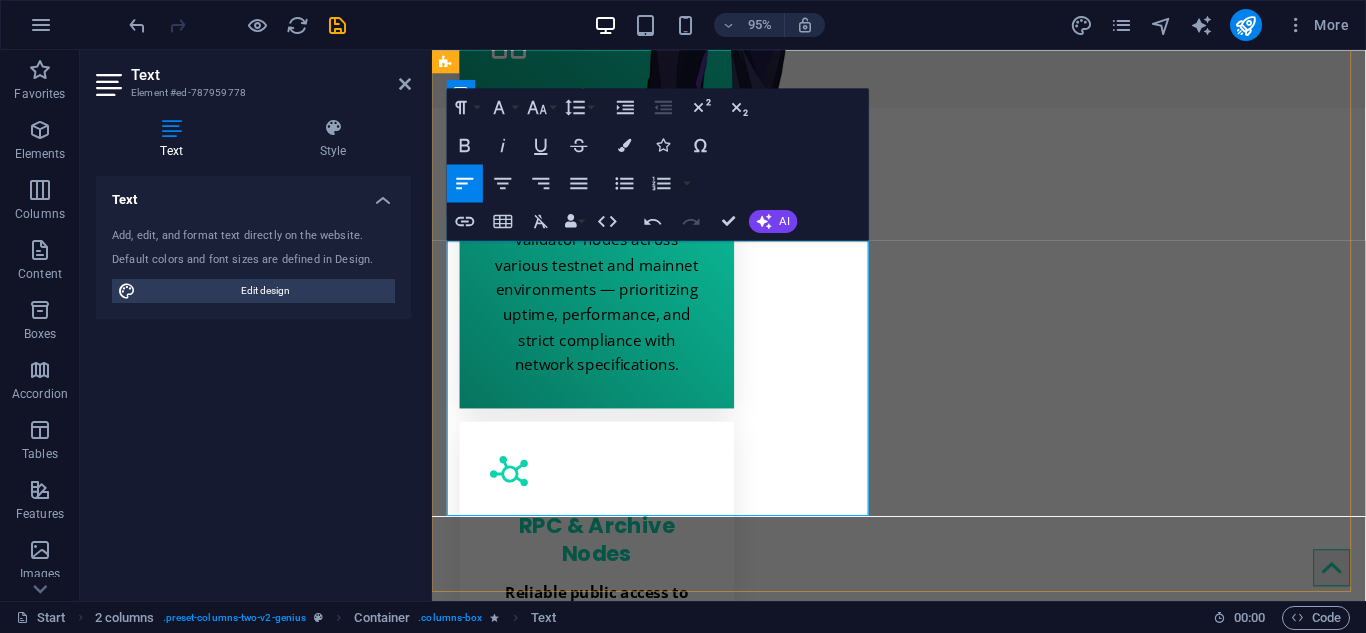 type 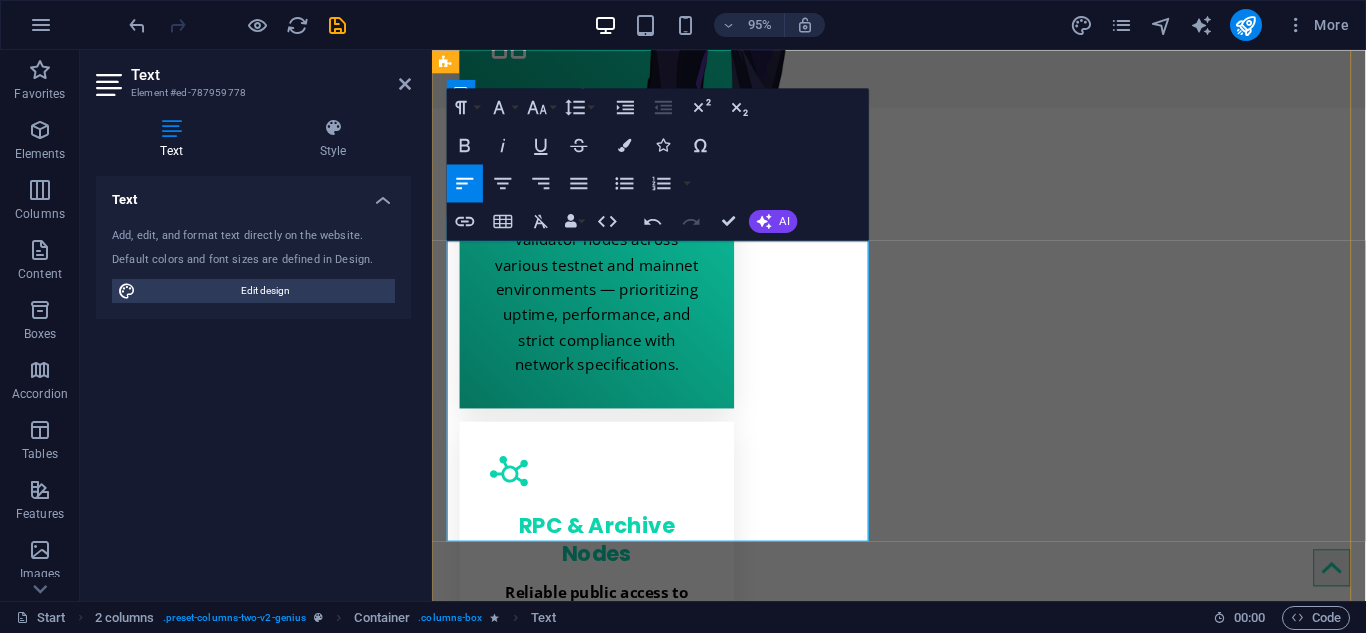 click on "➢ Provide cheapest server with  high redudancy and performance" at bounding box center [674, 1820] 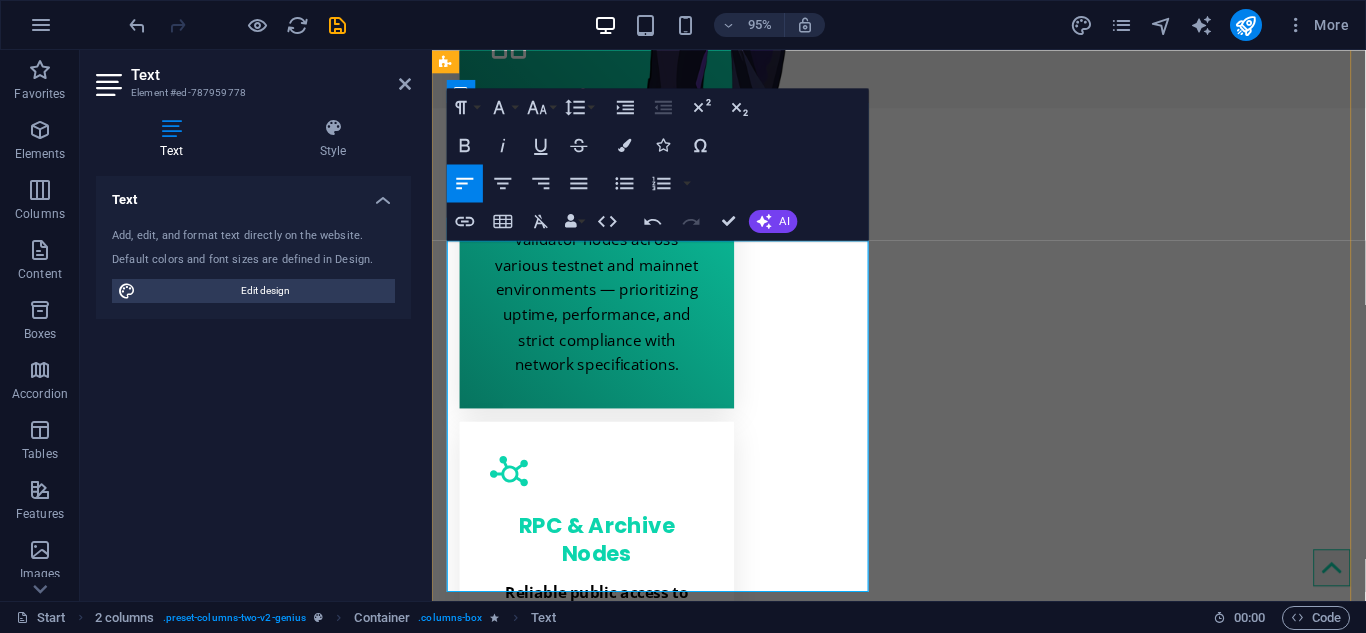 click on "➢ Provide affordable  server with high redudancy and performance" at bounding box center [674, 1873] 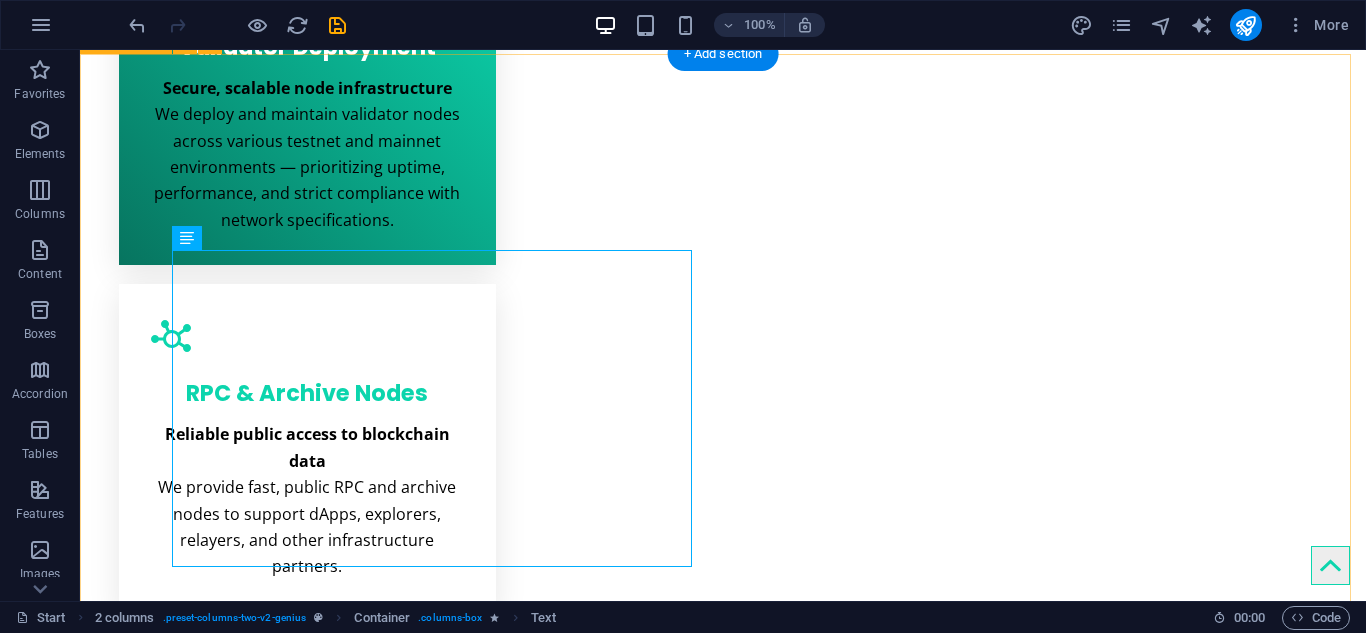 scroll, scrollTop: 1021, scrollLeft: 0, axis: vertical 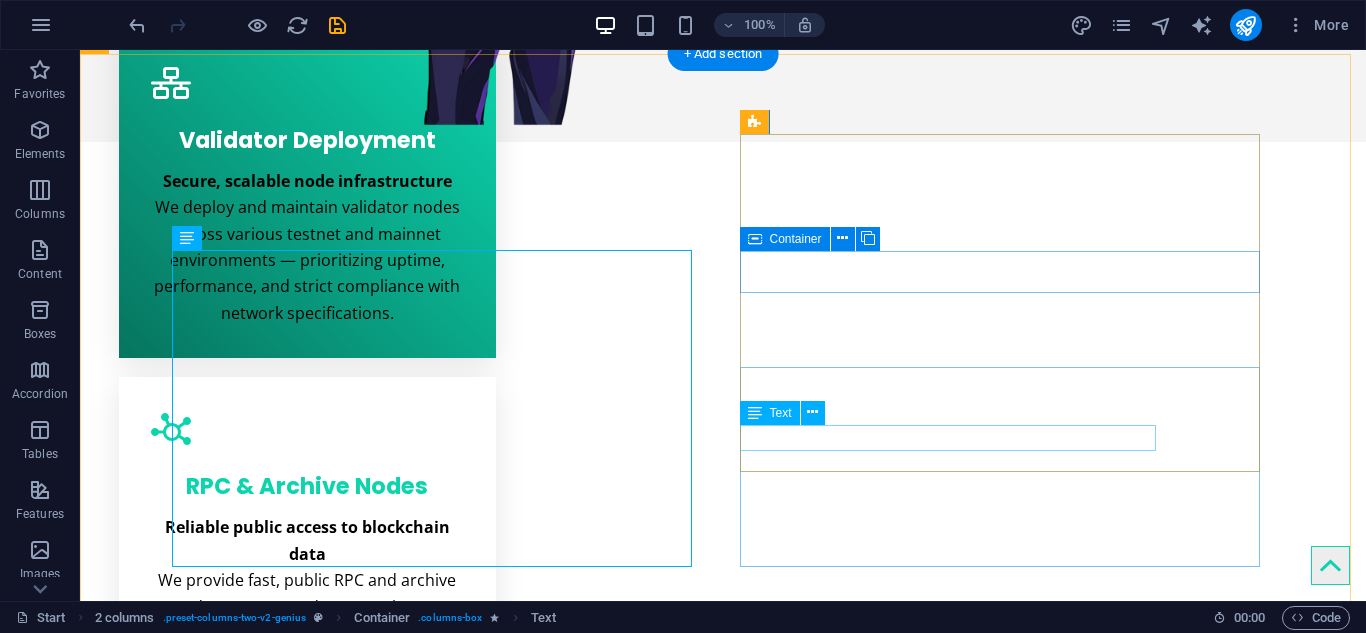 click on "Infrastructures" at bounding box center (356, 2090) 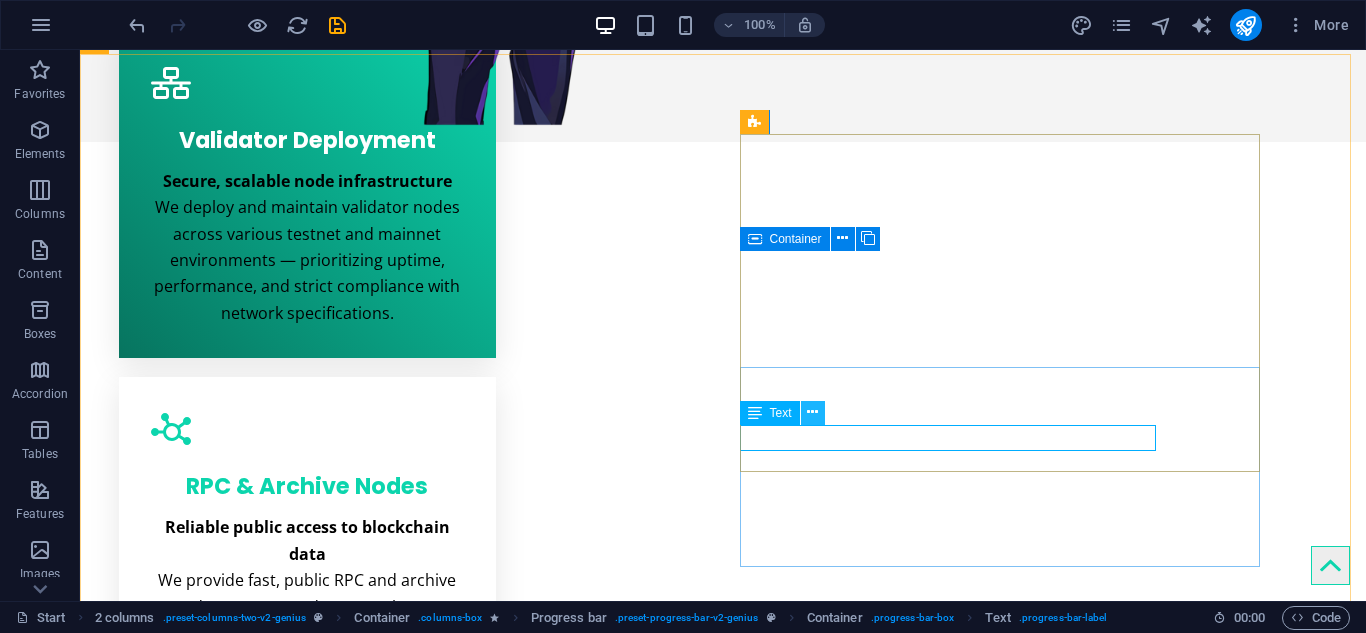 click at bounding box center (812, 412) 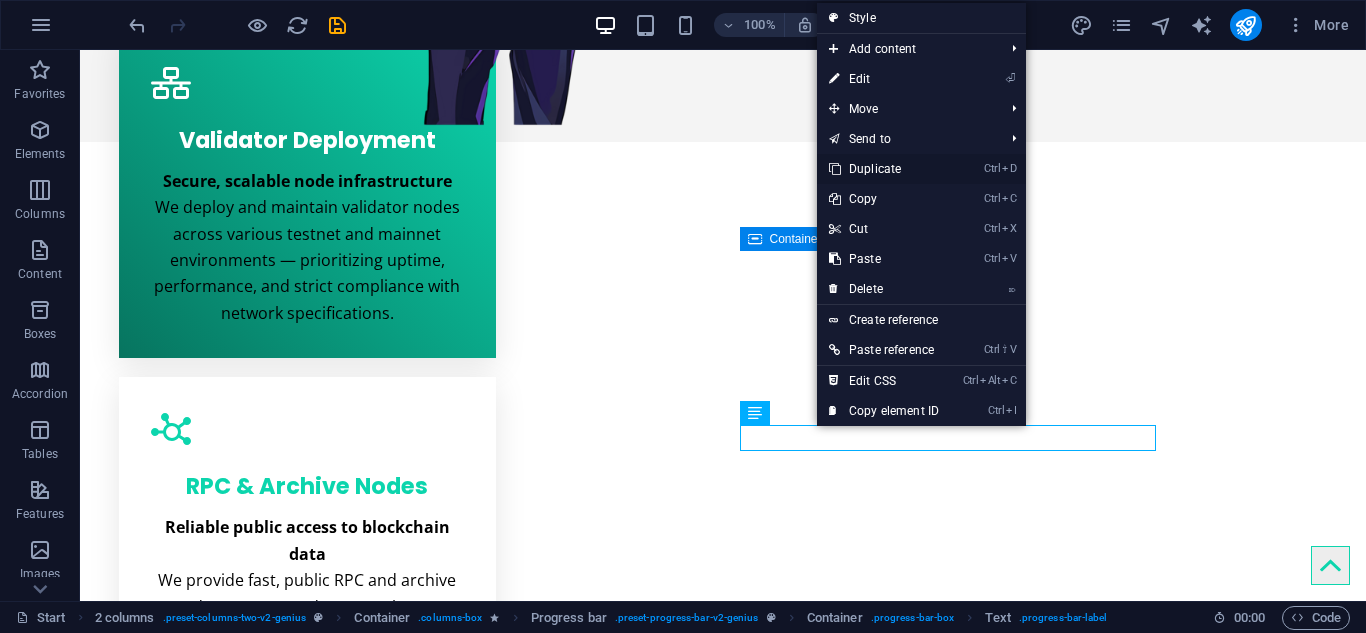 click on "Ctrl D  Duplicate" at bounding box center (884, 169) 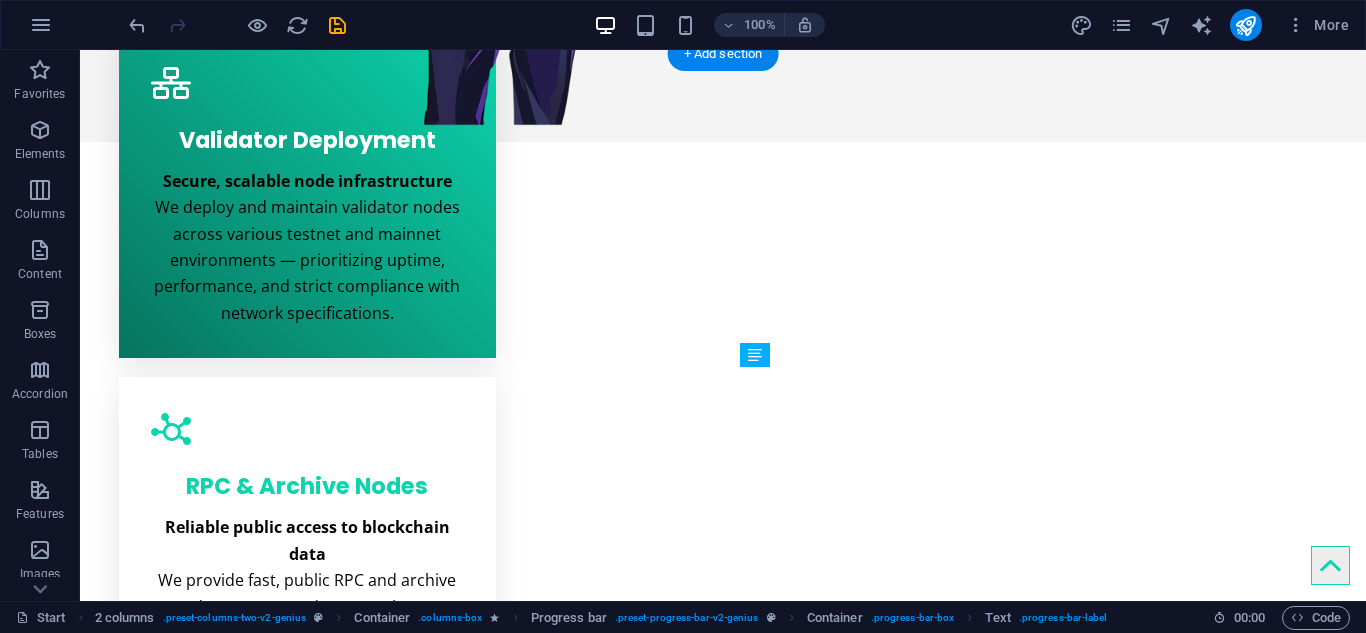 drag, startPoint x: 1009, startPoint y: 435, endPoint x: 838, endPoint y: 491, distance: 179.9361 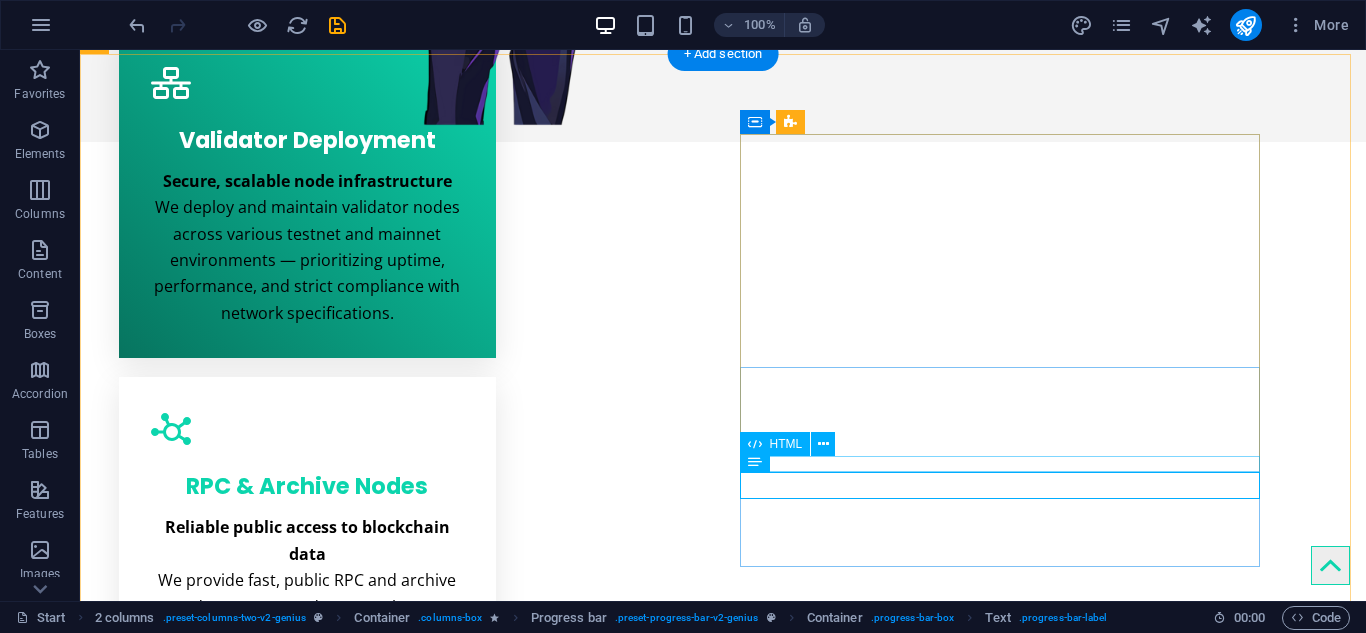 click at bounding box center (356, 2142) 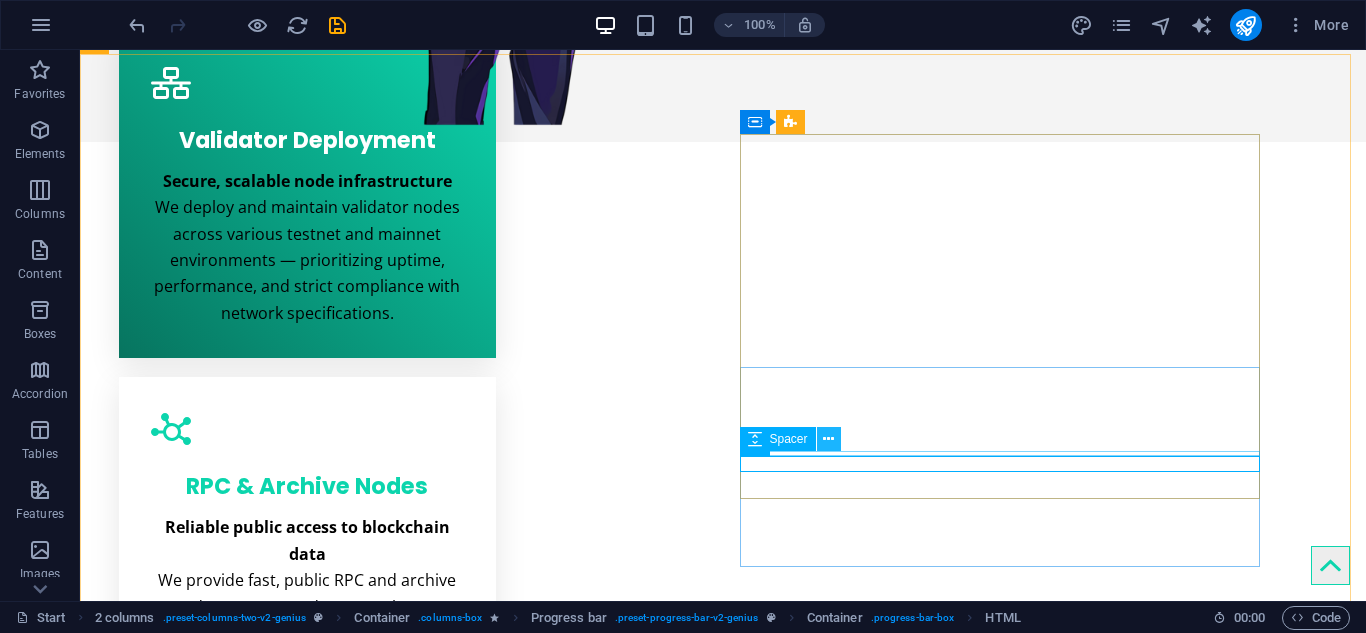 click at bounding box center (828, 439) 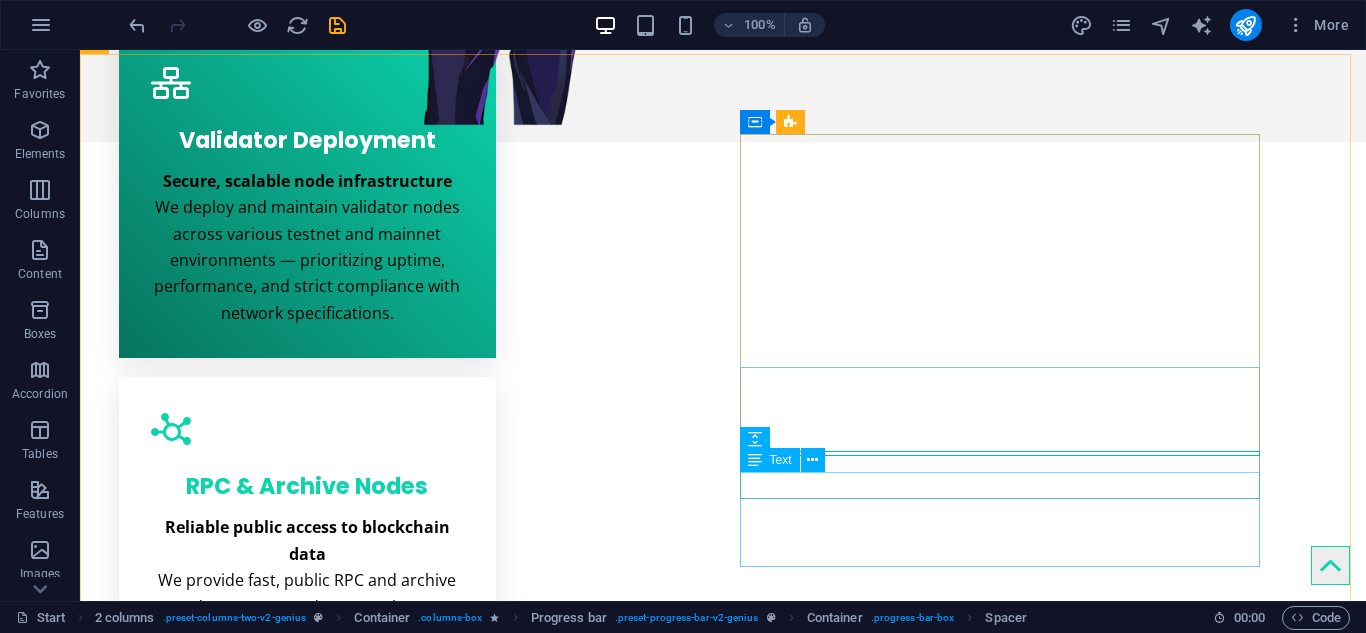 click at bounding box center (813, 460) 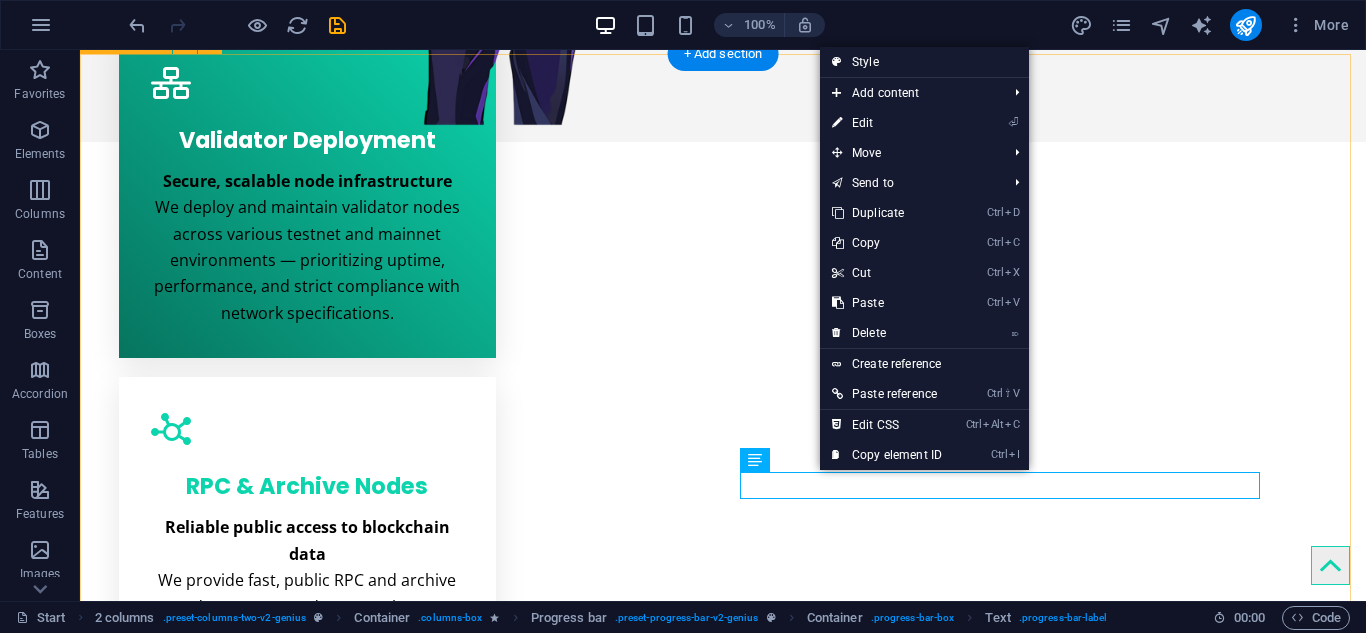 click on "Validator Service Blockchain infrastructure, built to scale At Faith Node, we bring hands-on experience and technical depth to validator operations. From modular chains to ZK-based and AI-integrated networks, we focus on building secure, efficient, and reliable infrastructure that contributes real value to the Web3 ecosystem. ➢ Proven performance across testnet and mainnet deployments ➢ High availability and uptime guarantees ➢ Automated node monitoring and recovery ➢ RPC, archive, and snapshot provisioning ➢ Provide affordable servers with high redudancy and performance Validator Deployment 90%
RPC & Archive Infrastructure 85%
Monitoring & Automation 90%
Governance Participation 75%
Security Hardening 88%
Infrastructures 98%
Infrastructures" at bounding box center [723, 1687] 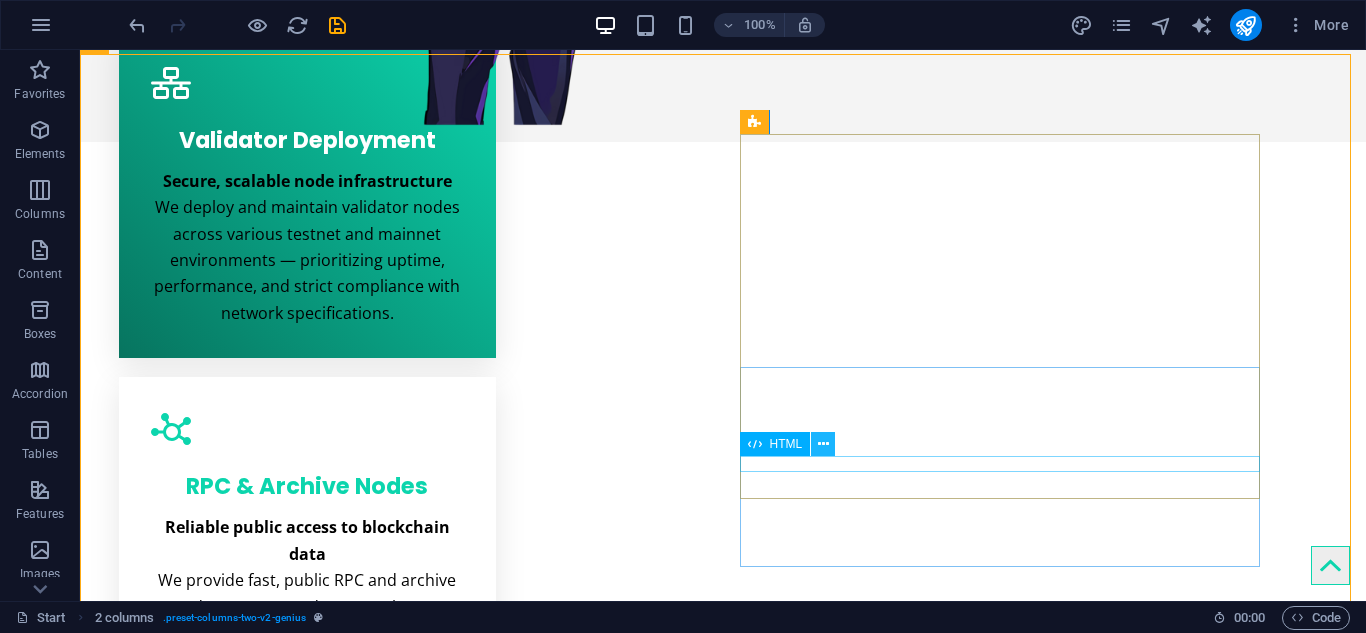 click at bounding box center (823, 444) 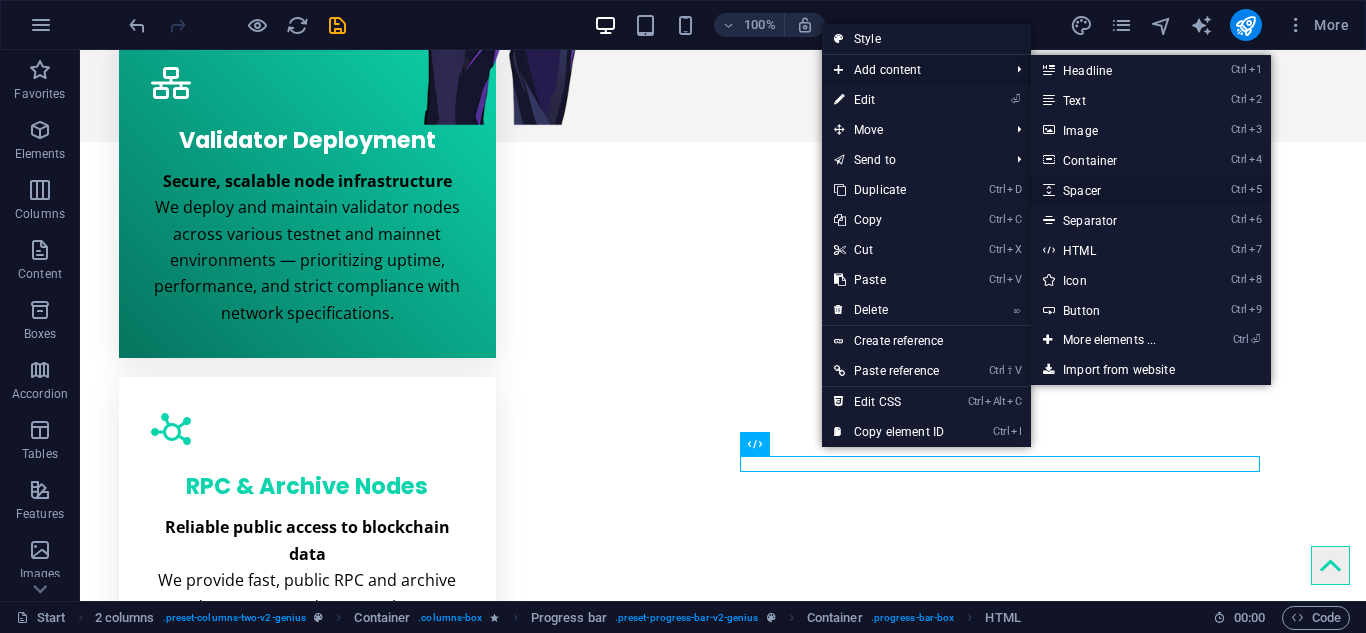 click on "Ctrl 5  Spacer" at bounding box center (1113, 190) 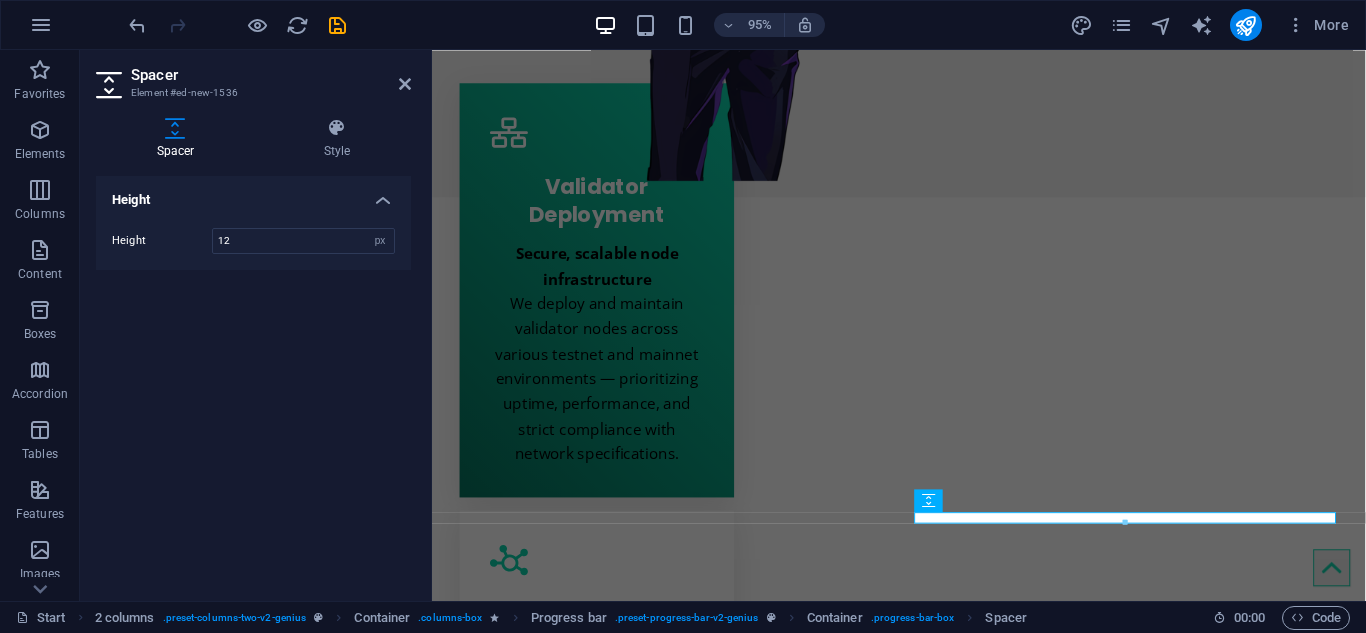 type on "12" 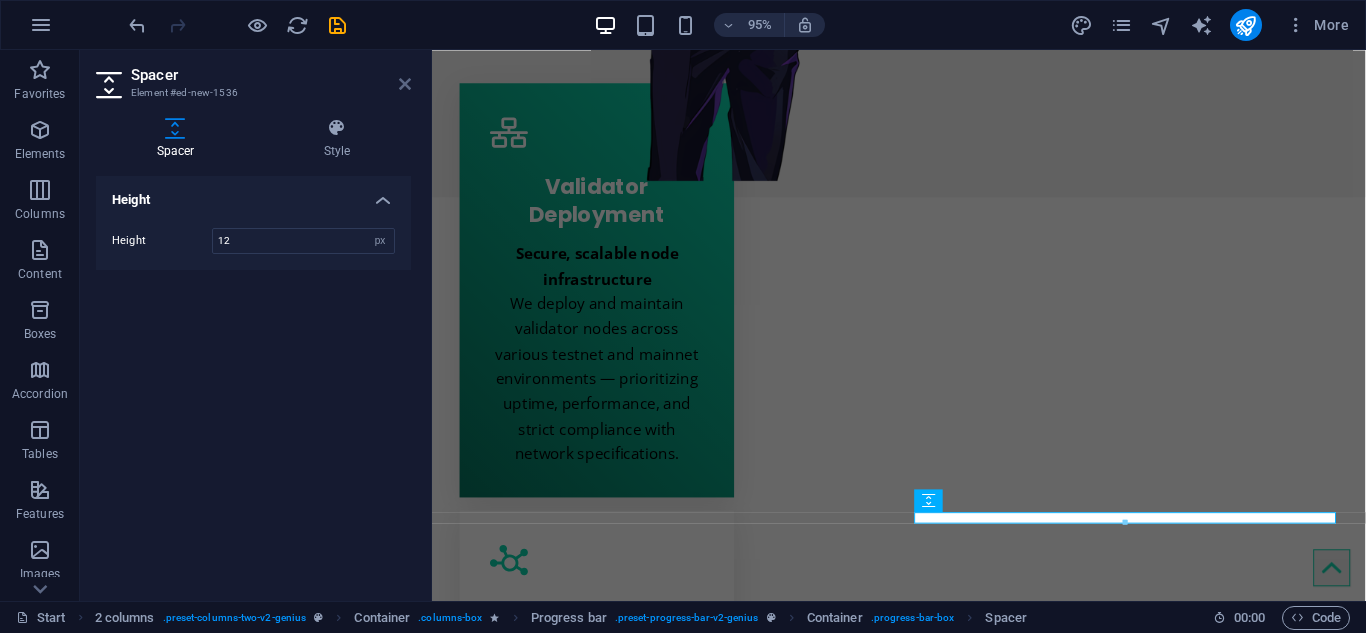 click at bounding box center [405, 84] 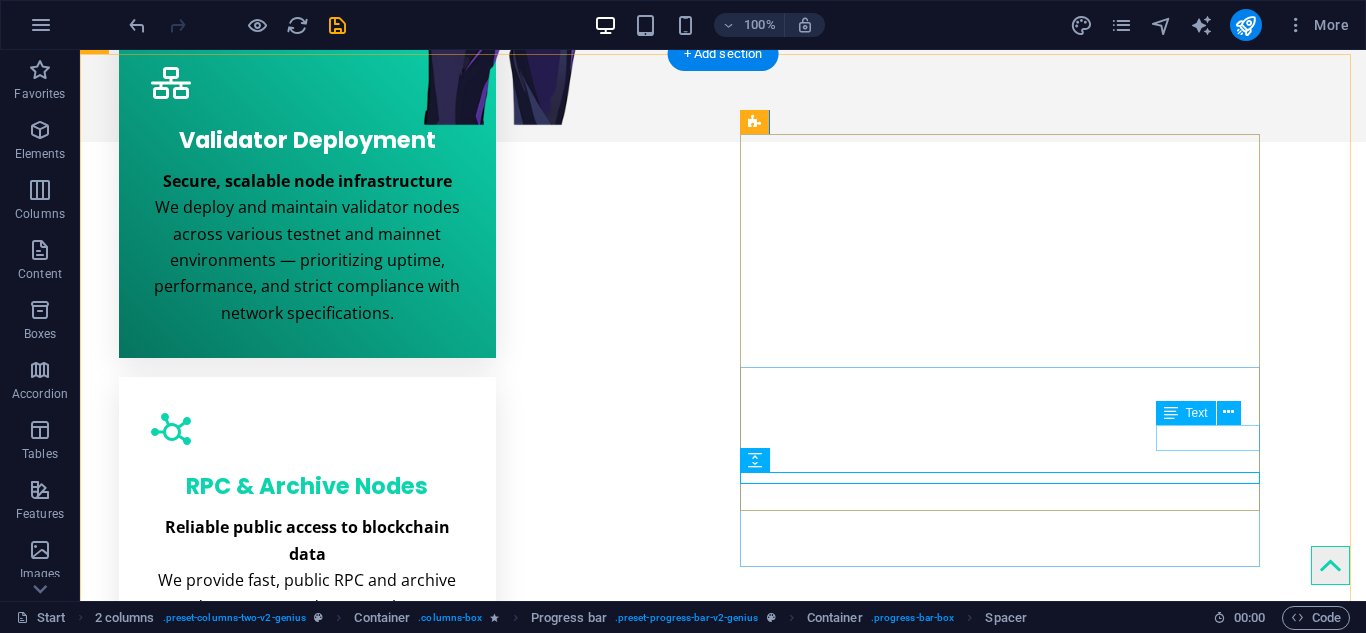 click on "98%" at bounding box center [356, 2116] 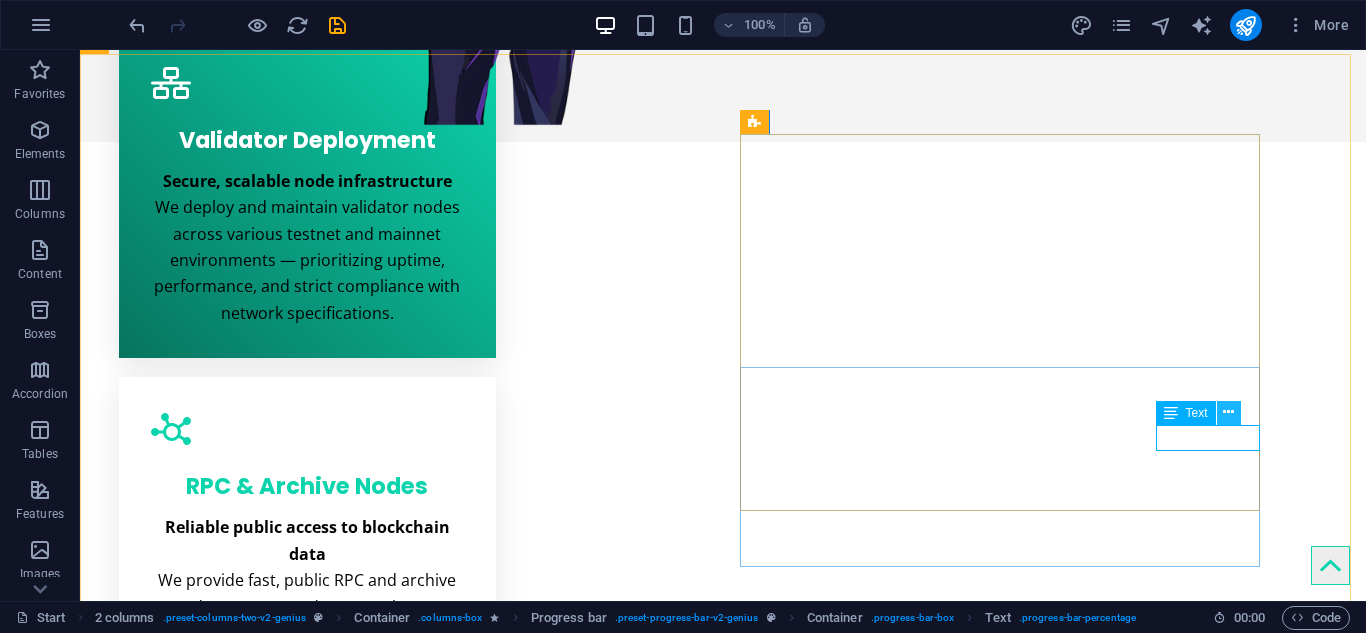 click at bounding box center [1228, 412] 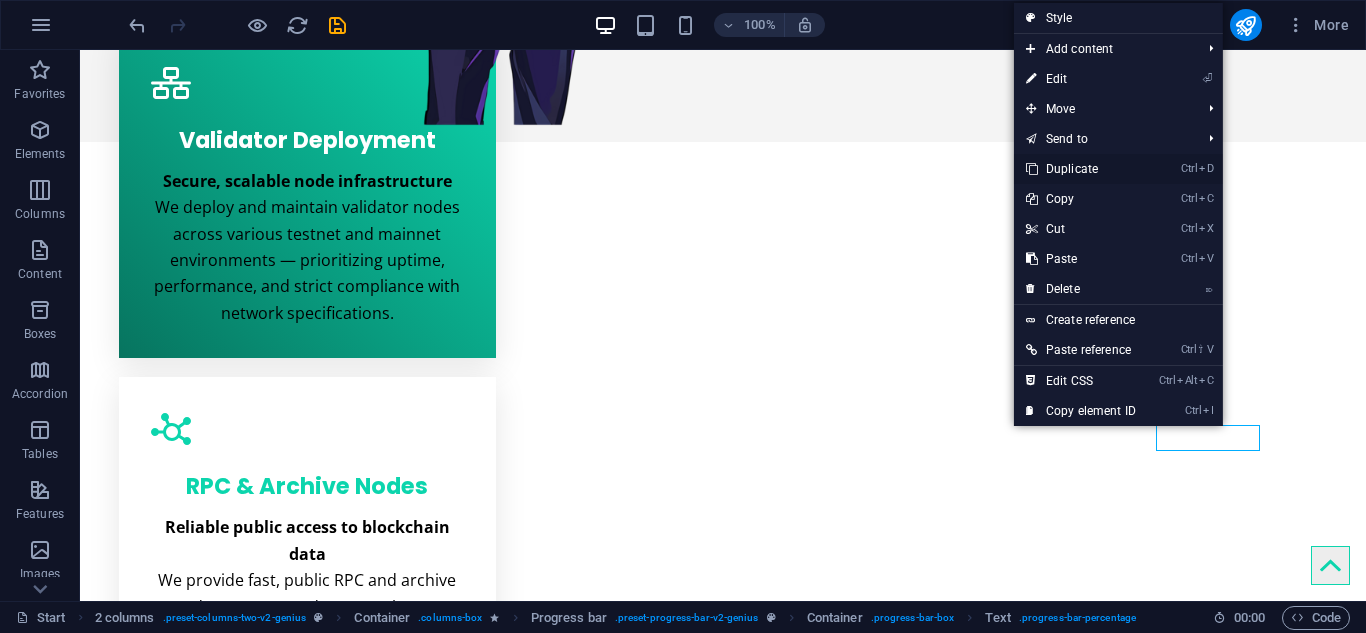 click on "Ctrl D  Duplicate" at bounding box center (1081, 169) 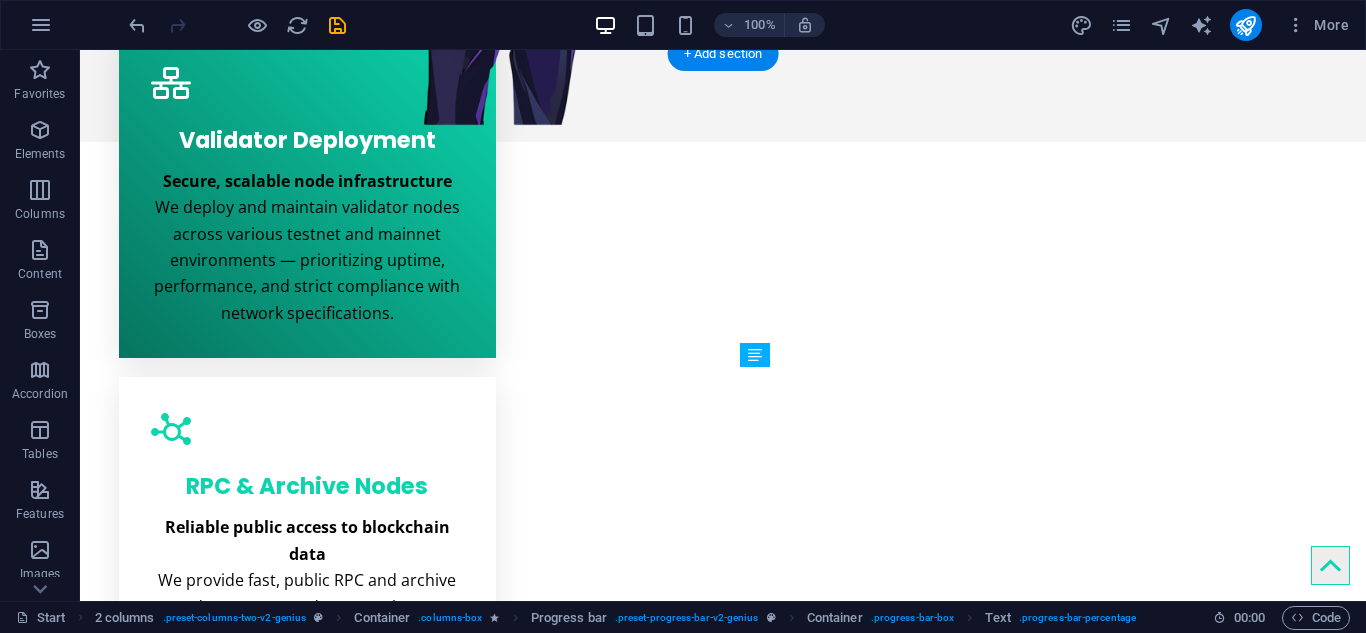 drag, startPoint x: 1134, startPoint y: 436, endPoint x: 1219, endPoint y: 492, distance: 101.788994 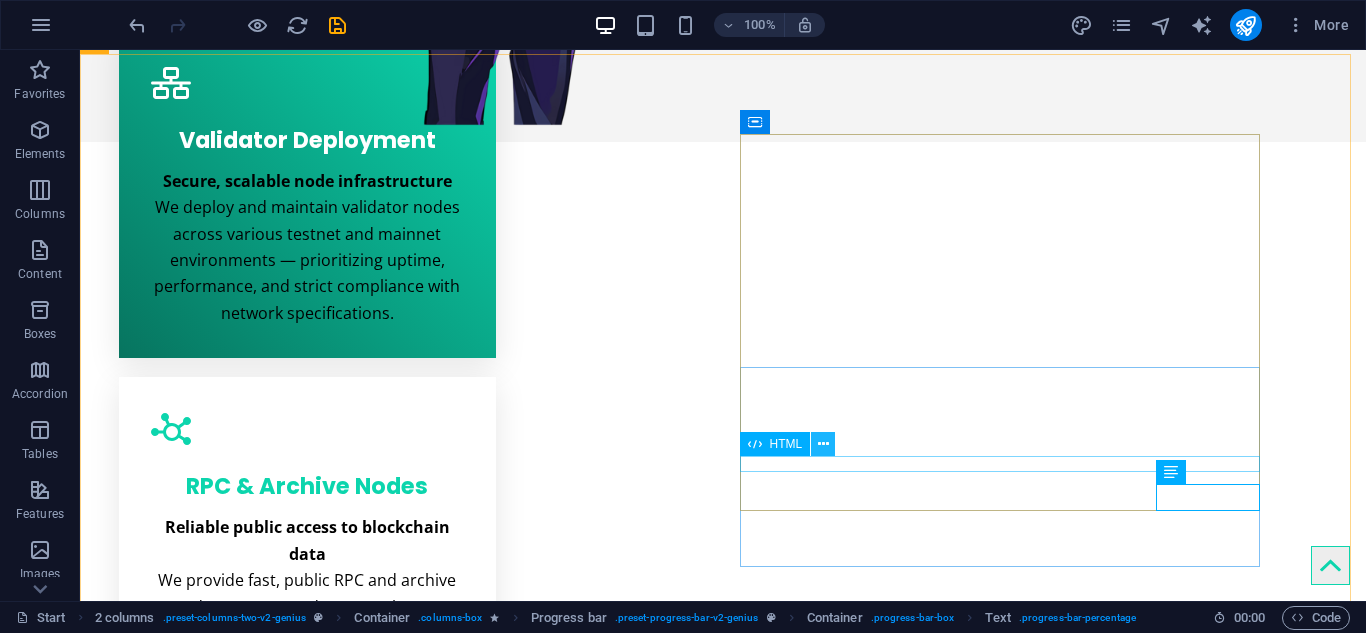 click at bounding box center (823, 444) 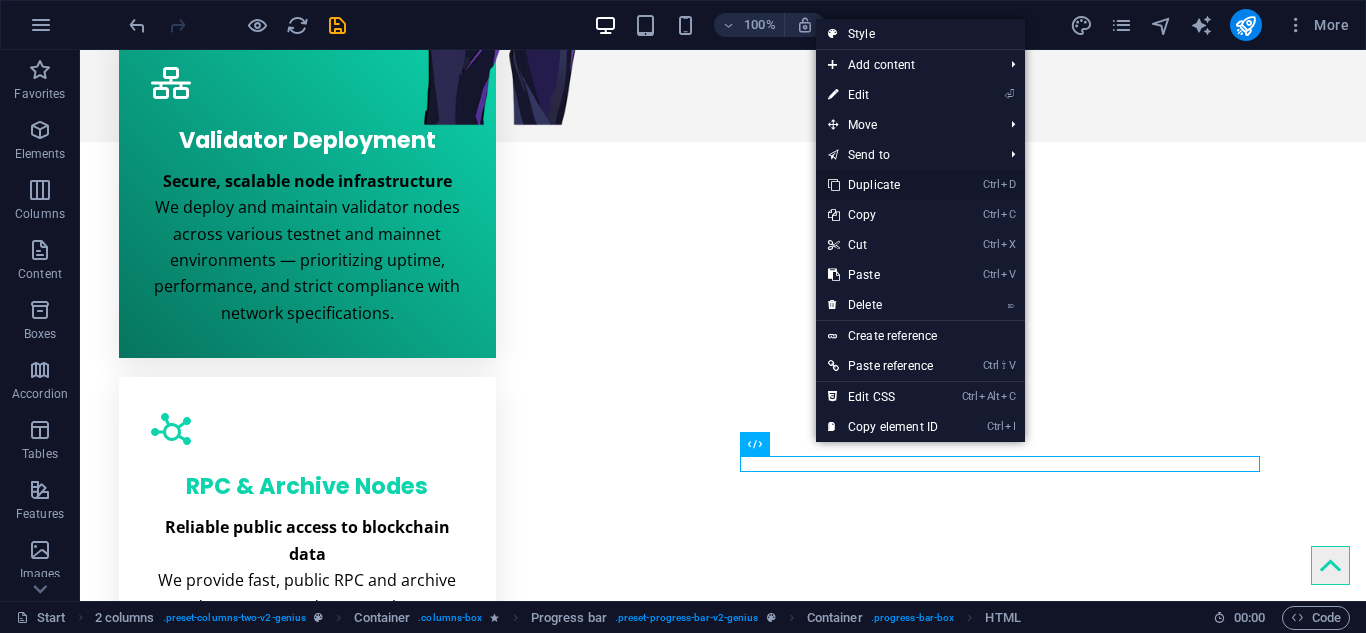 click on "Ctrl D  Duplicate" at bounding box center [883, 185] 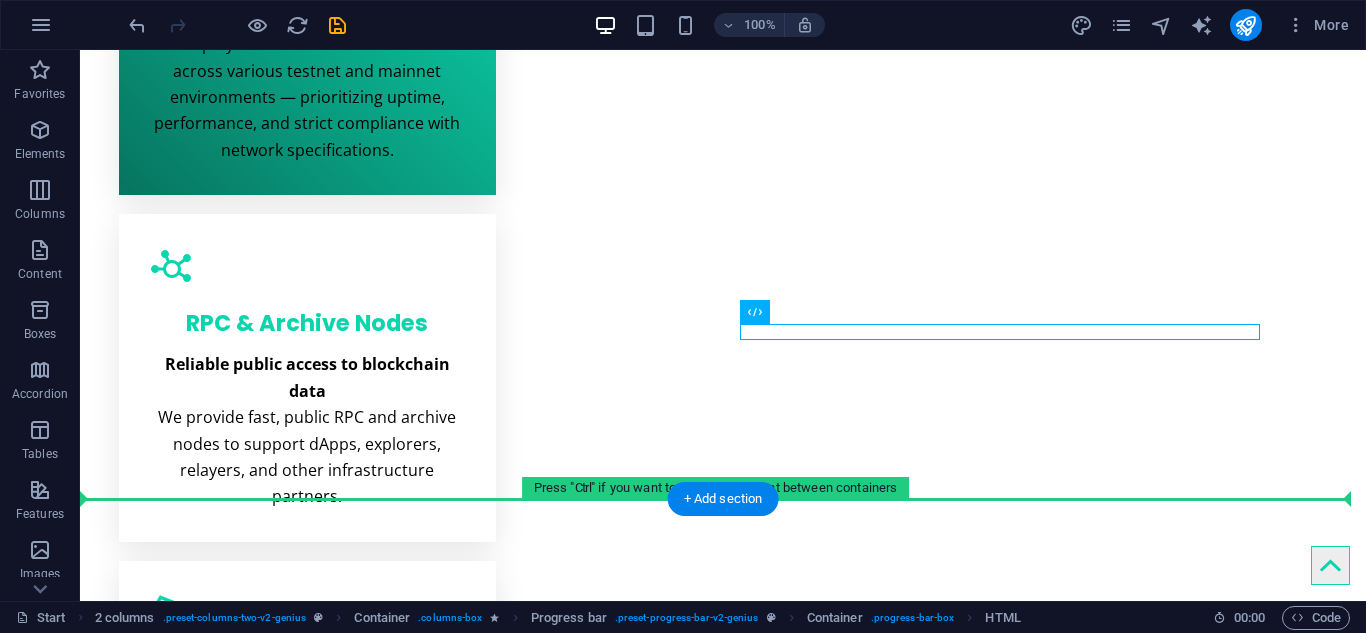scroll, scrollTop: 1249, scrollLeft: 0, axis: vertical 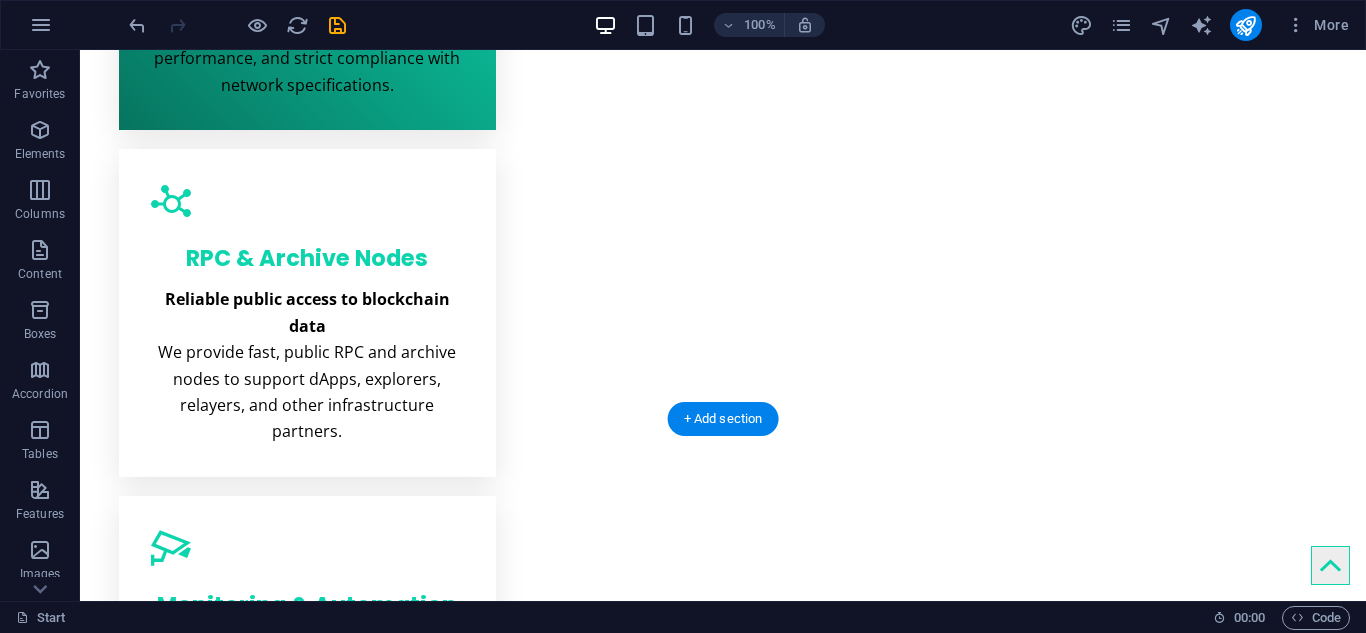 drag, startPoint x: 906, startPoint y: 477, endPoint x: 864, endPoint y: 286, distance: 195.5633 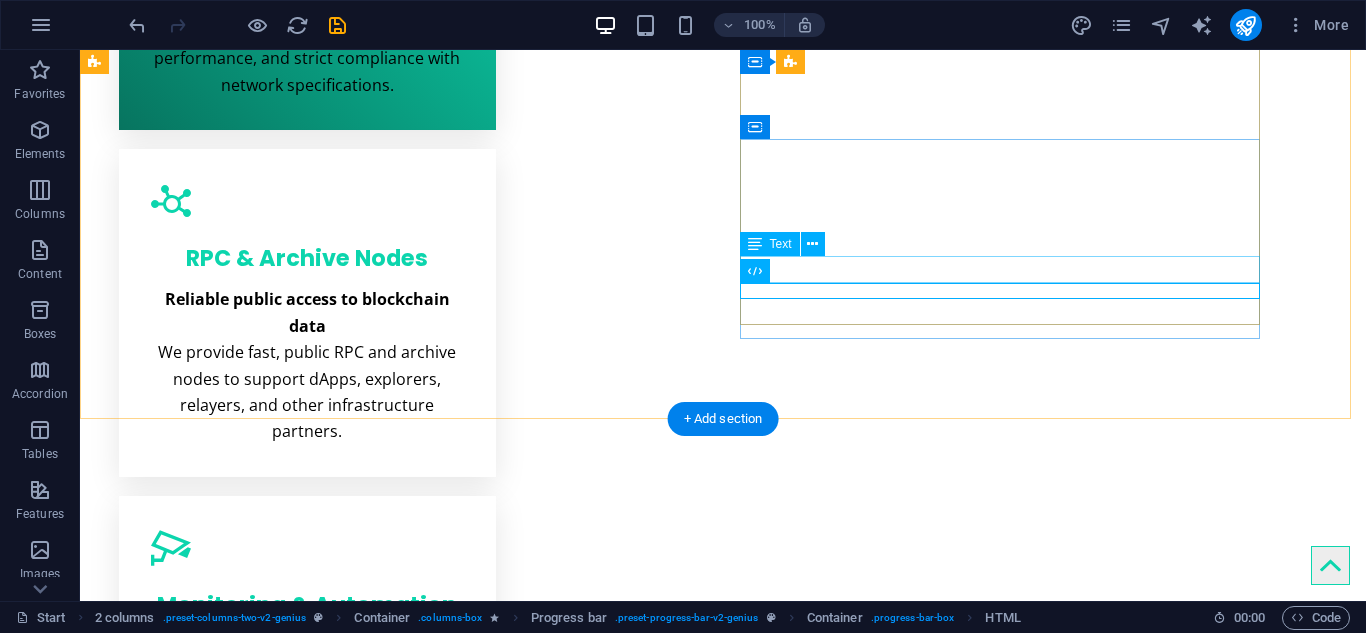 drag, startPoint x: 830, startPoint y: 312, endPoint x: 1001, endPoint y: 280, distance: 173.96838 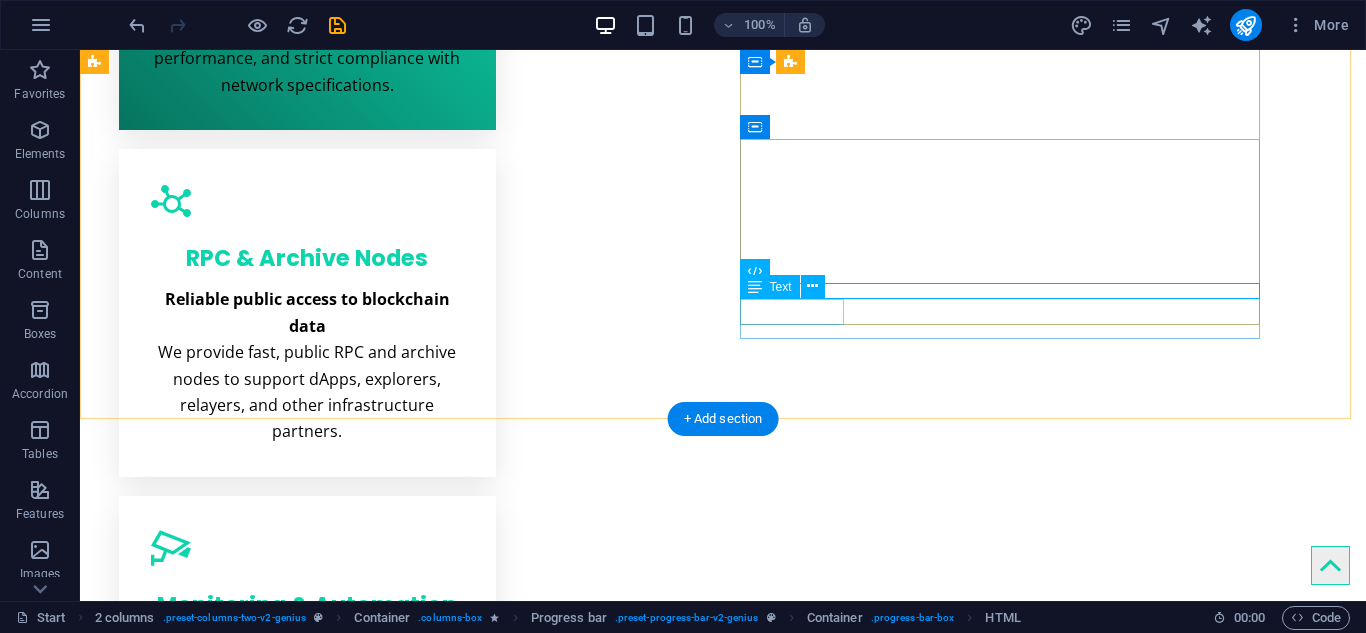 click on "98%" at bounding box center [356, 1990] 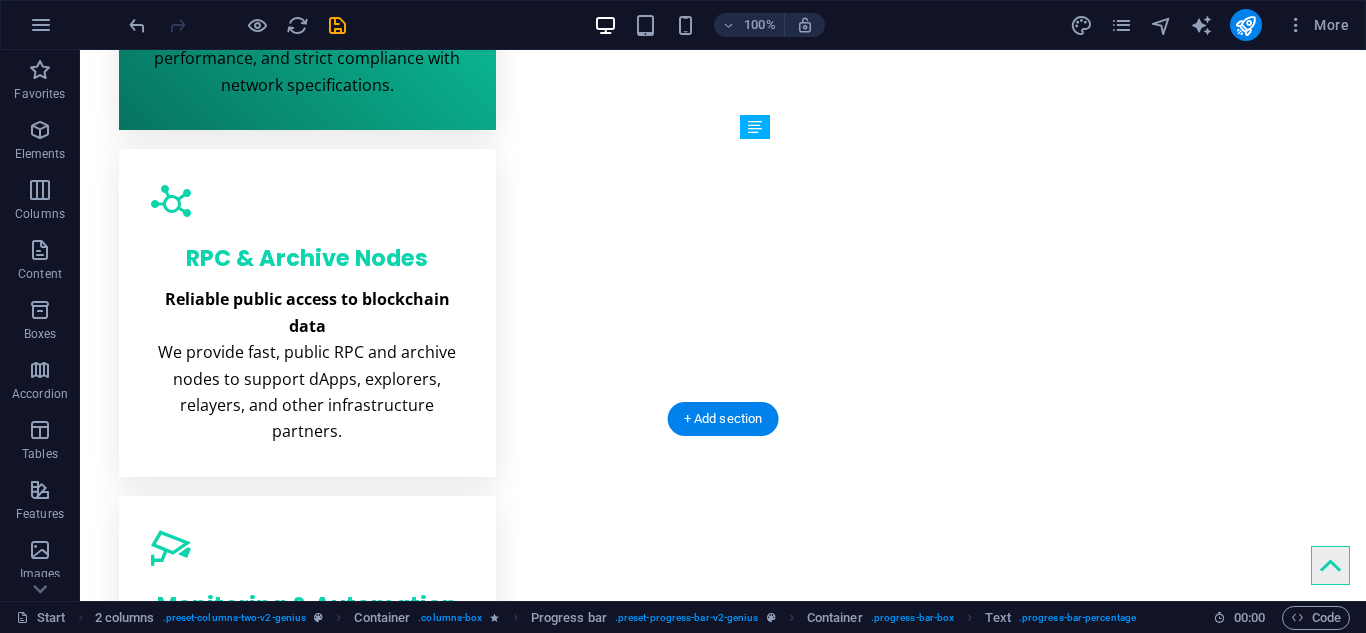 drag, startPoint x: 804, startPoint y: 312, endPoint x: 958, endPoint y: 278, distance: 157.70859 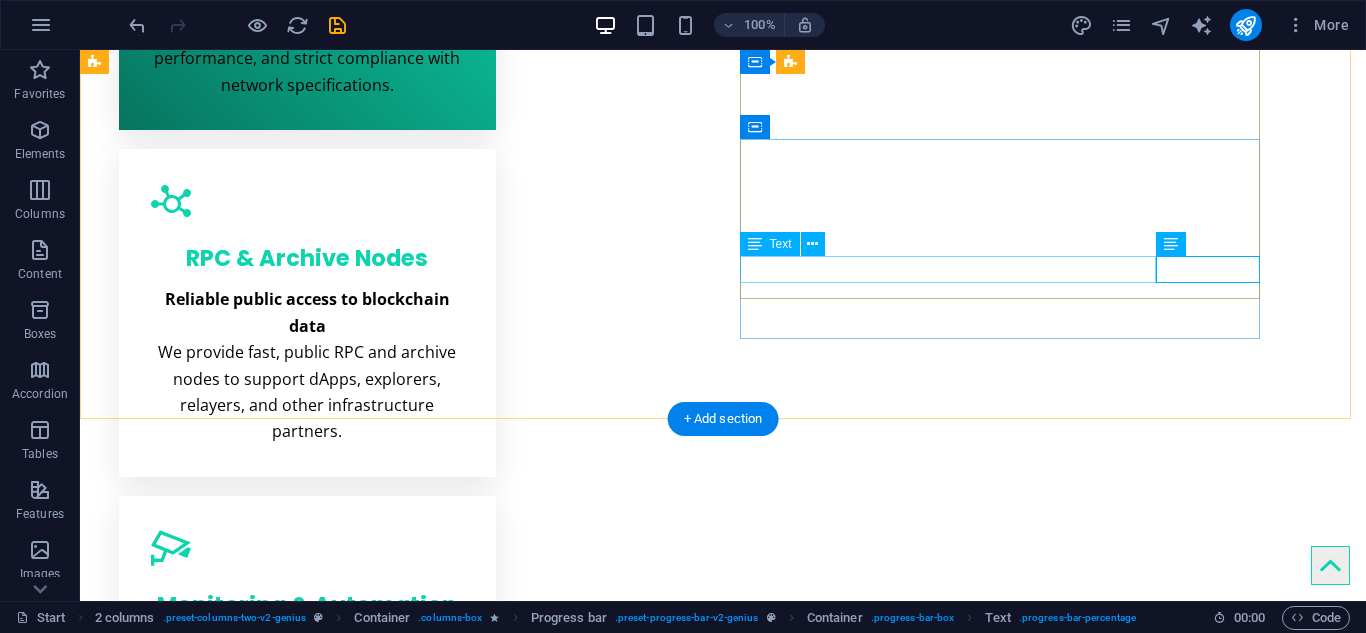 click on "Infrastructures" at bounding box center (356, 1947) 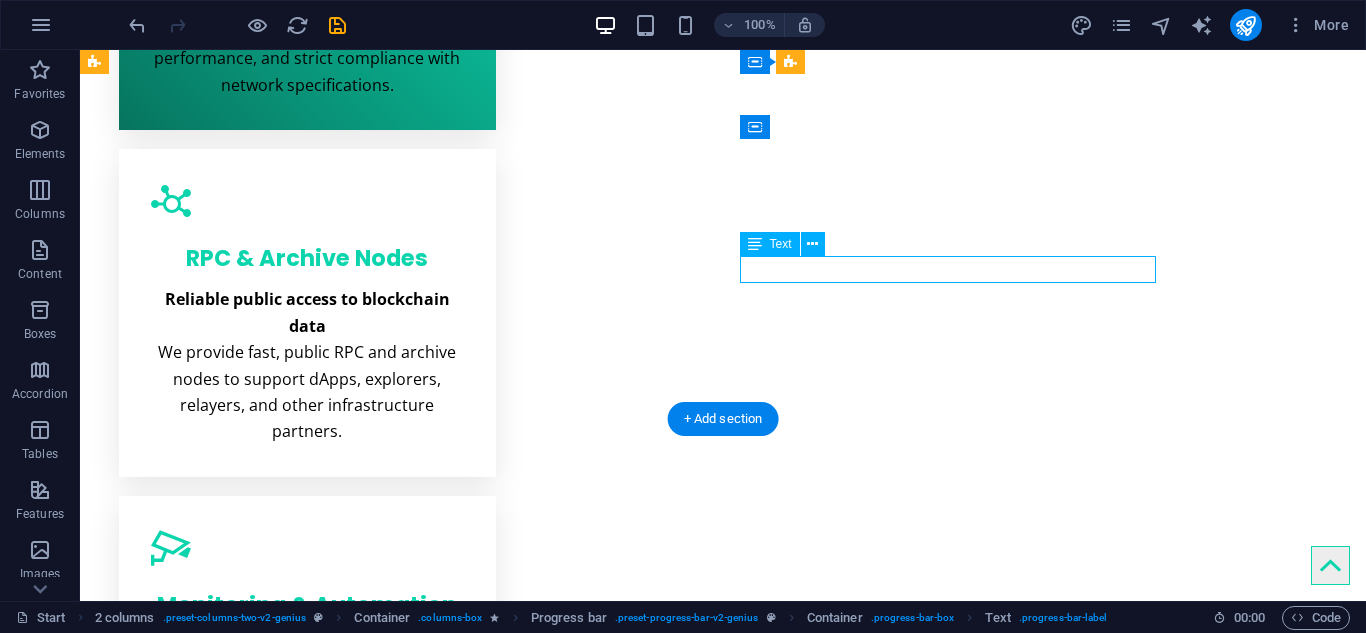 click on "Infrastructures" at bounding box center (356, 1947) 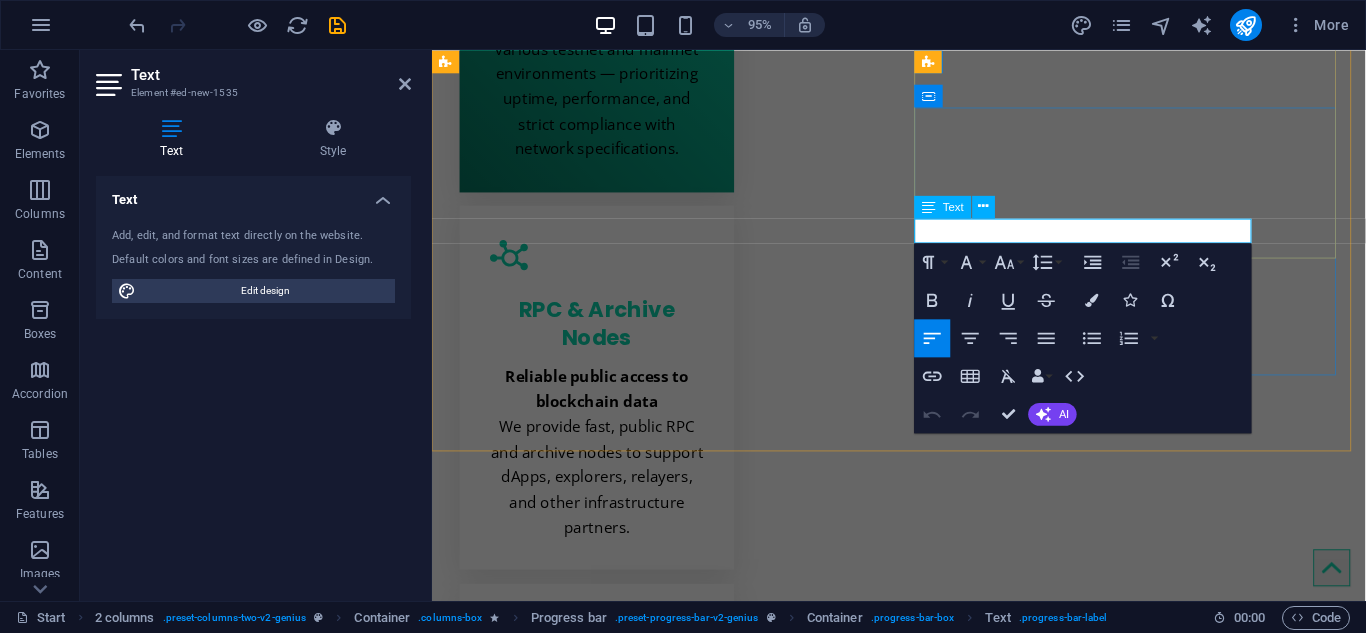 click on "Infrastructures" at bounding box center (674, 2217) 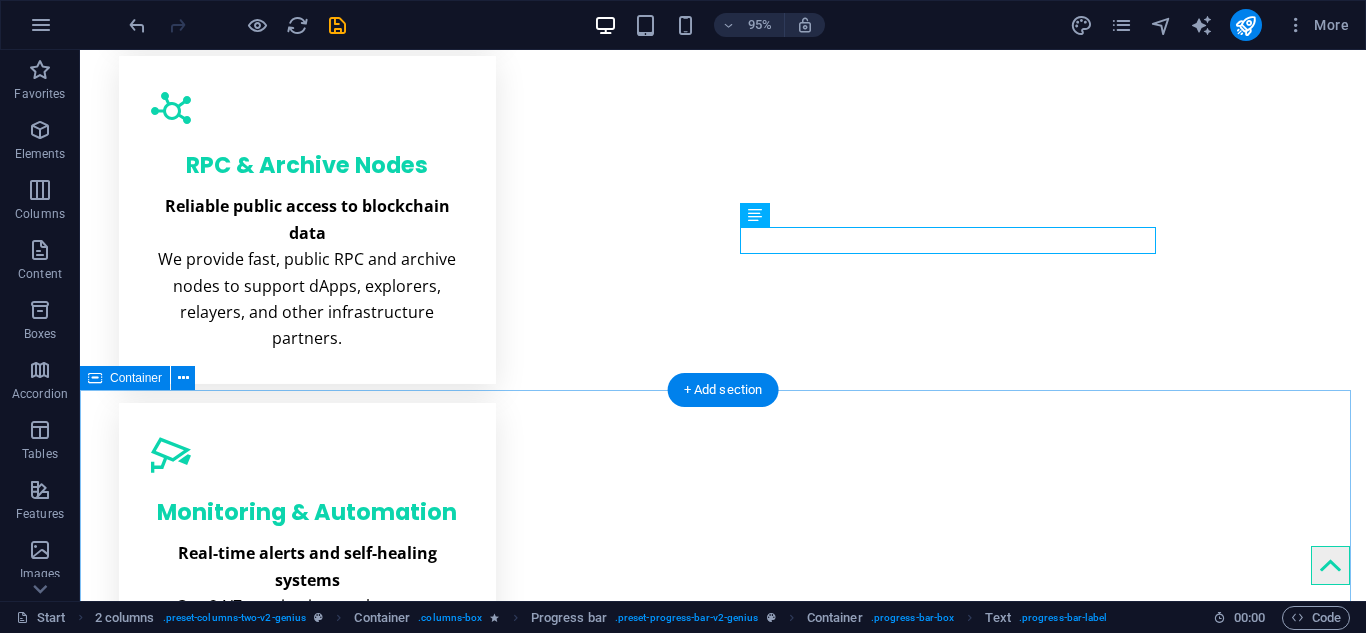 scroll, scrollTop: 1278, scrollLeft: 0, axis: vertical 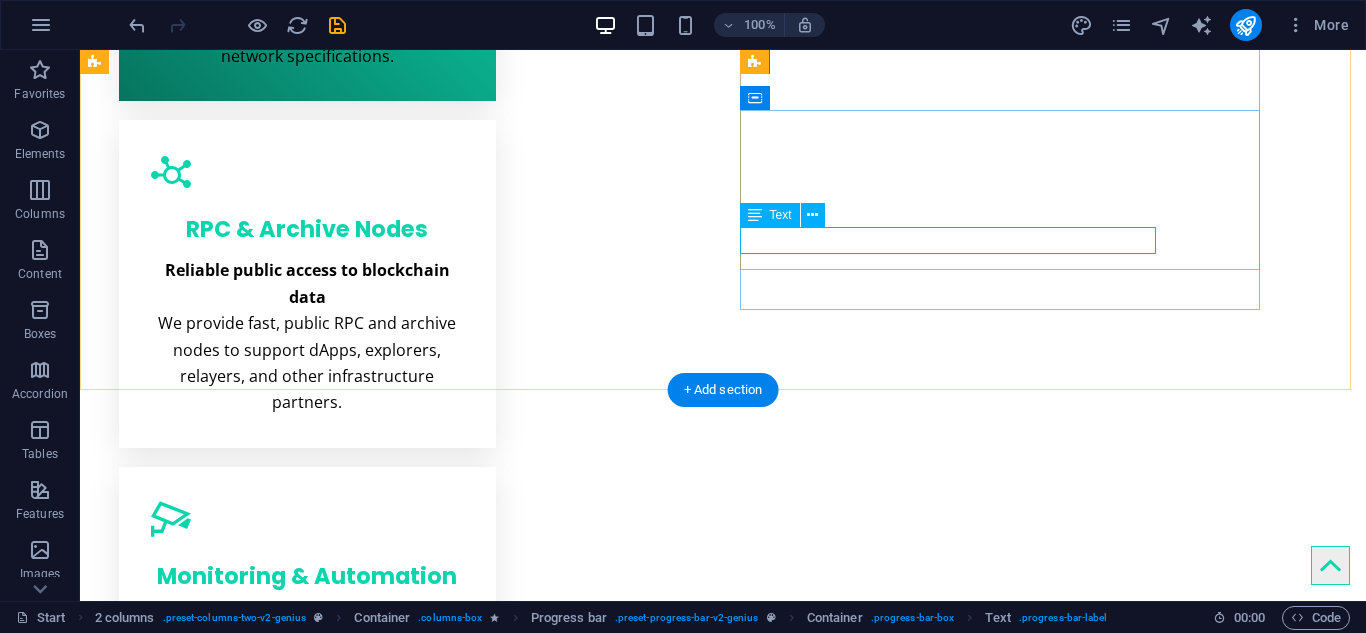 click on "High redudancy and performance servers" at bounding box center (356, 1918) 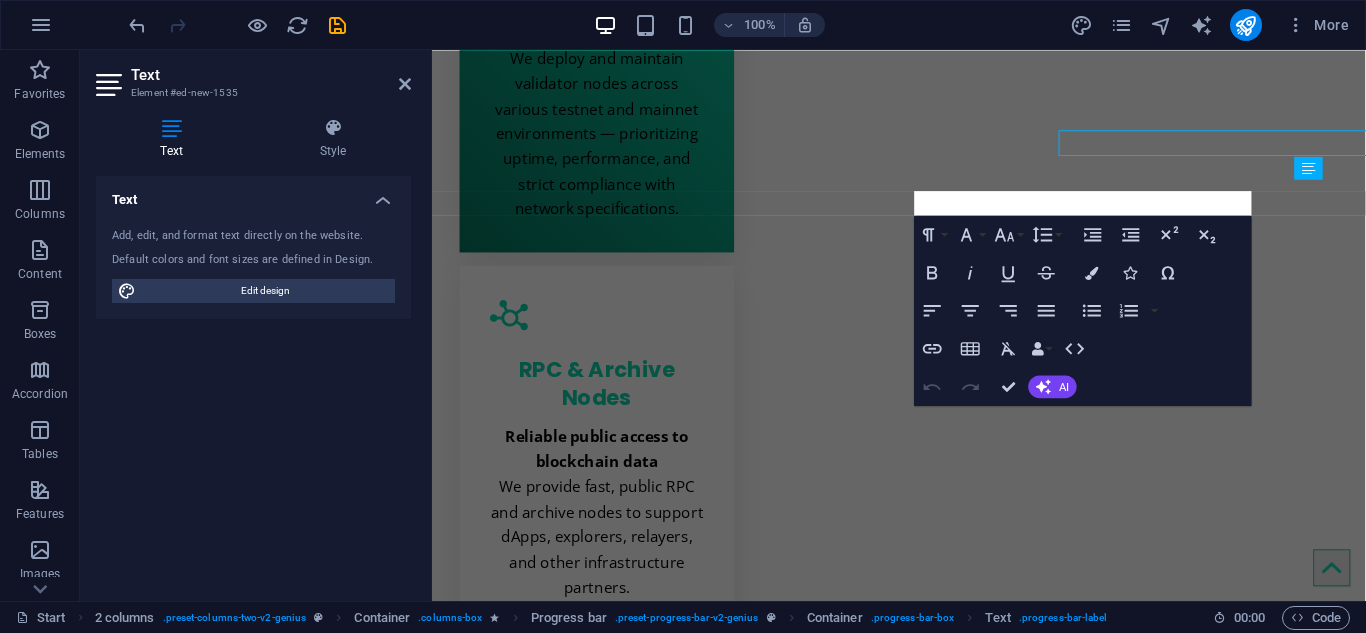 scroll, scrollTop: 1371, scrollLeft: 0, axis: vertical 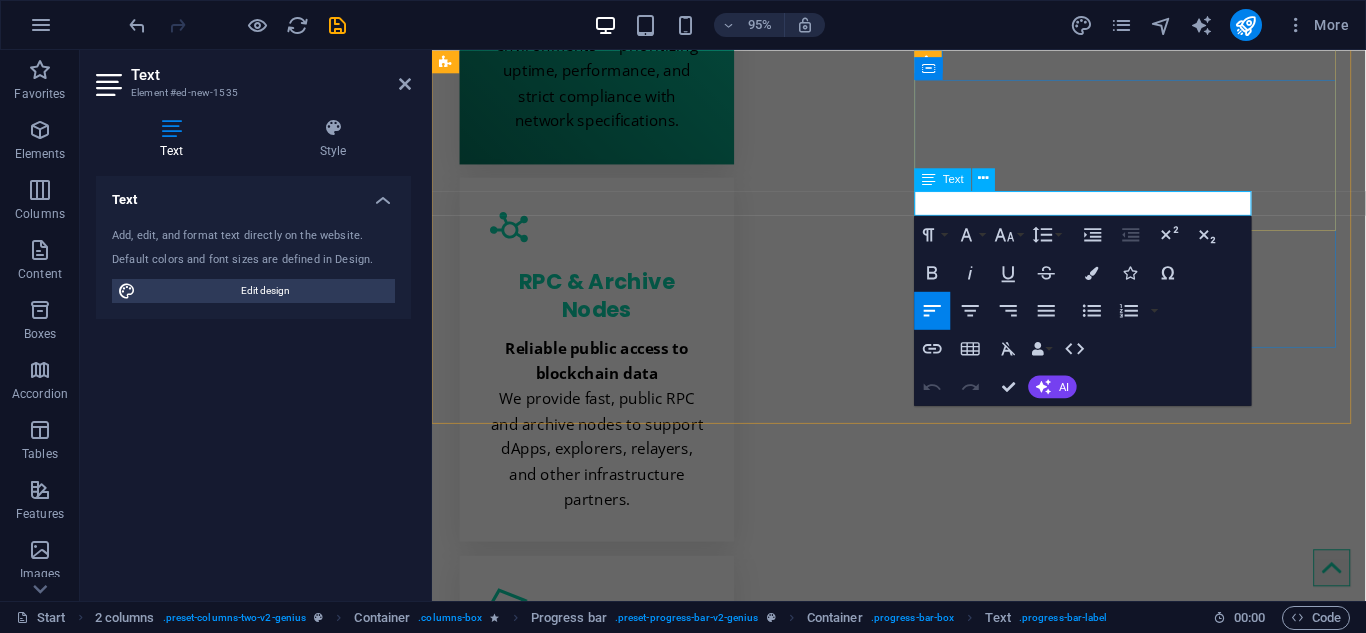 drag, startPoint x: 1249, startPoint y: 210, endPoint x: 1196, endPoint y: 212, distance: 53.037724 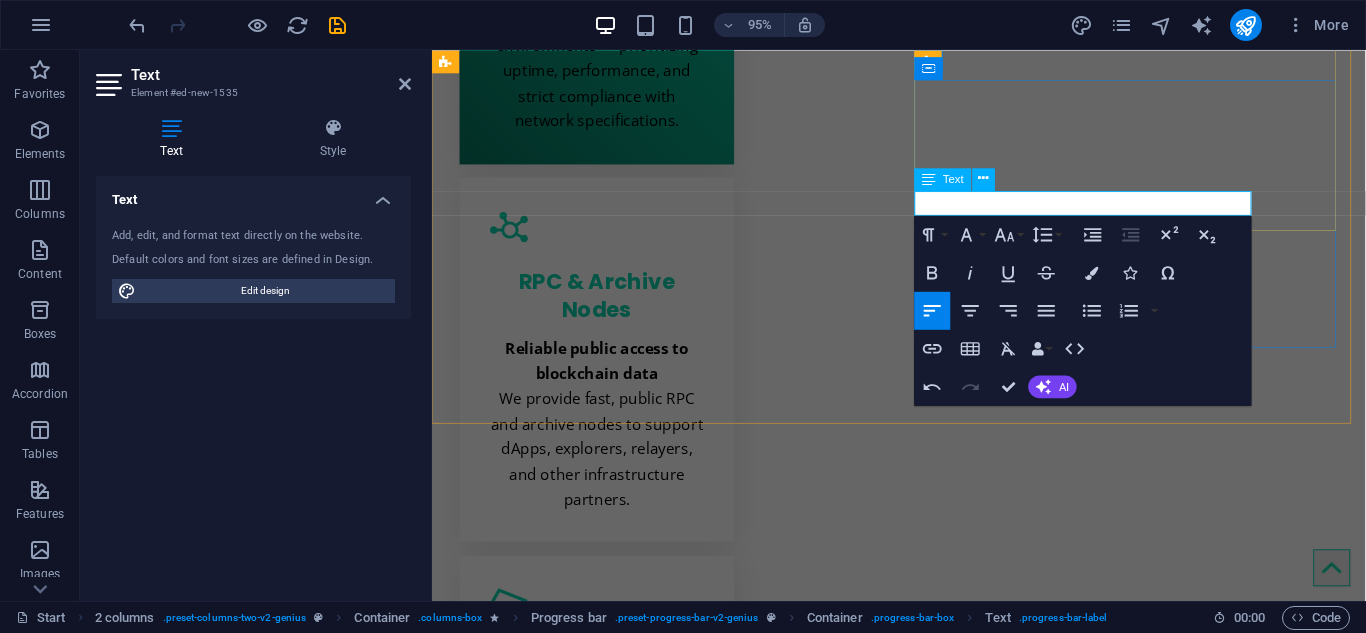 click on "High redudancy and performance" at bounding box center [674, 2188] 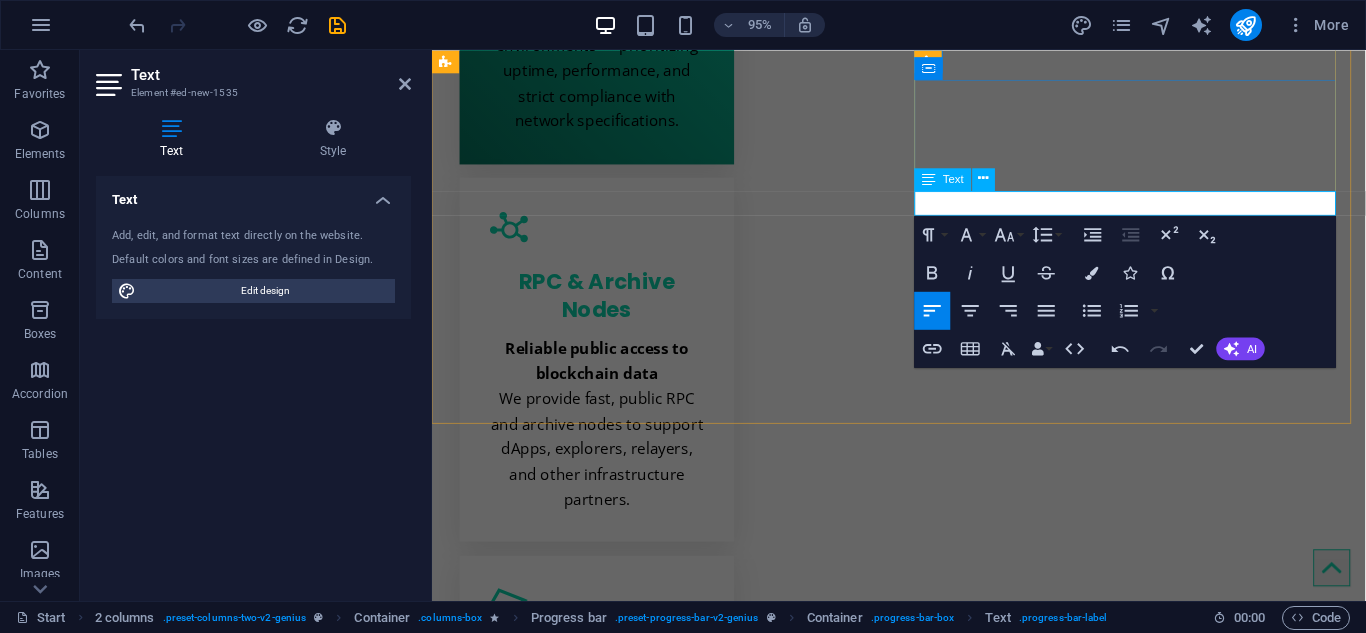 drag, startPoint x: 1250, startPoint y: 212, endPoint x: 1002, endPoint y: 216, distance: 248.03226 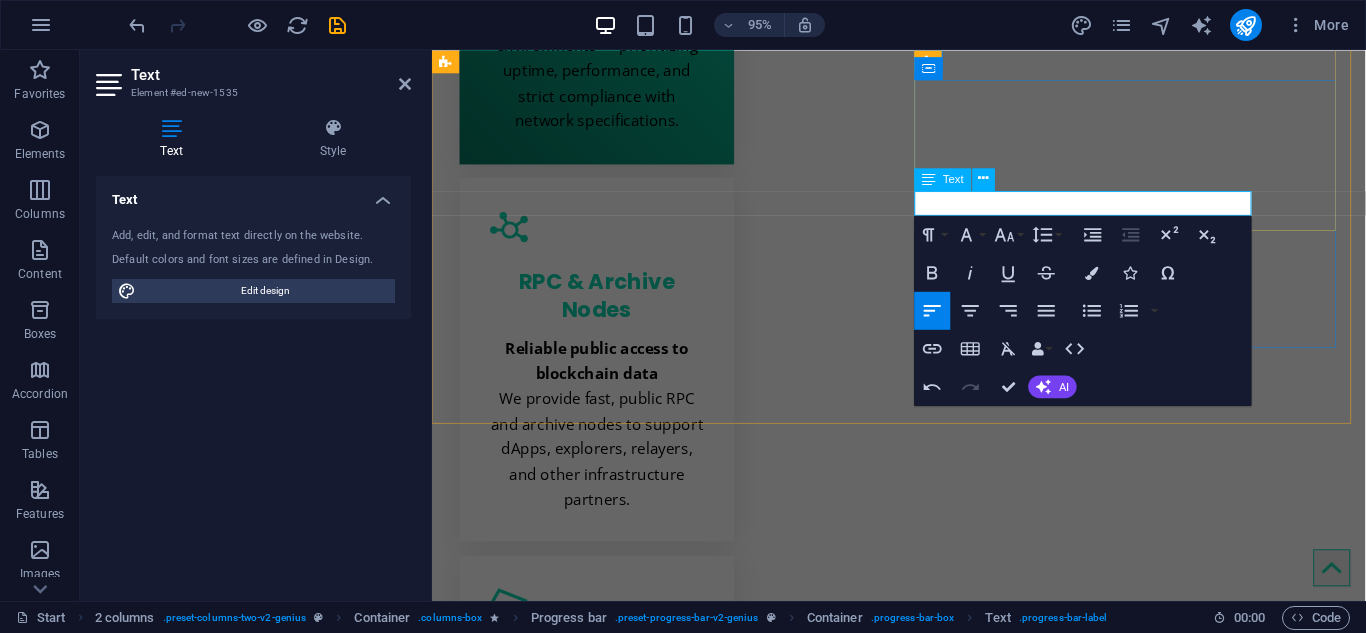 click on "Provide cheapest servers" at bounding box center (674, 2188) 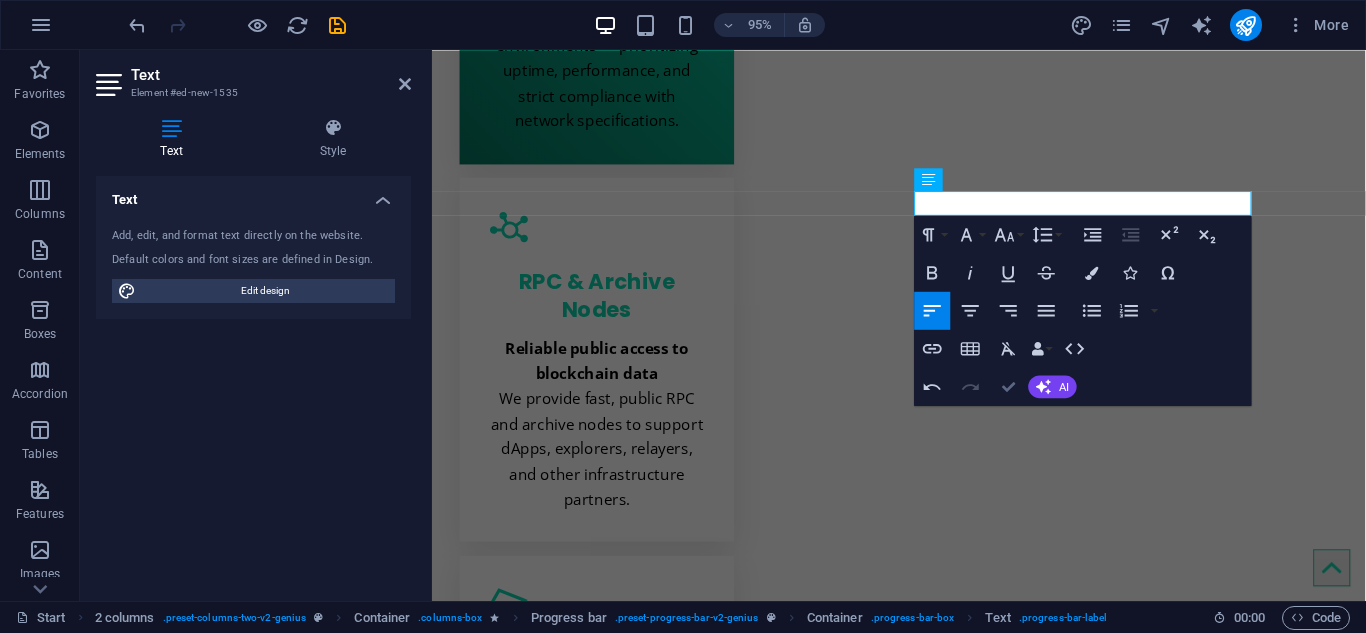 scroll, scrollTop: 1307, scrollLeft: 0, axis: vertical 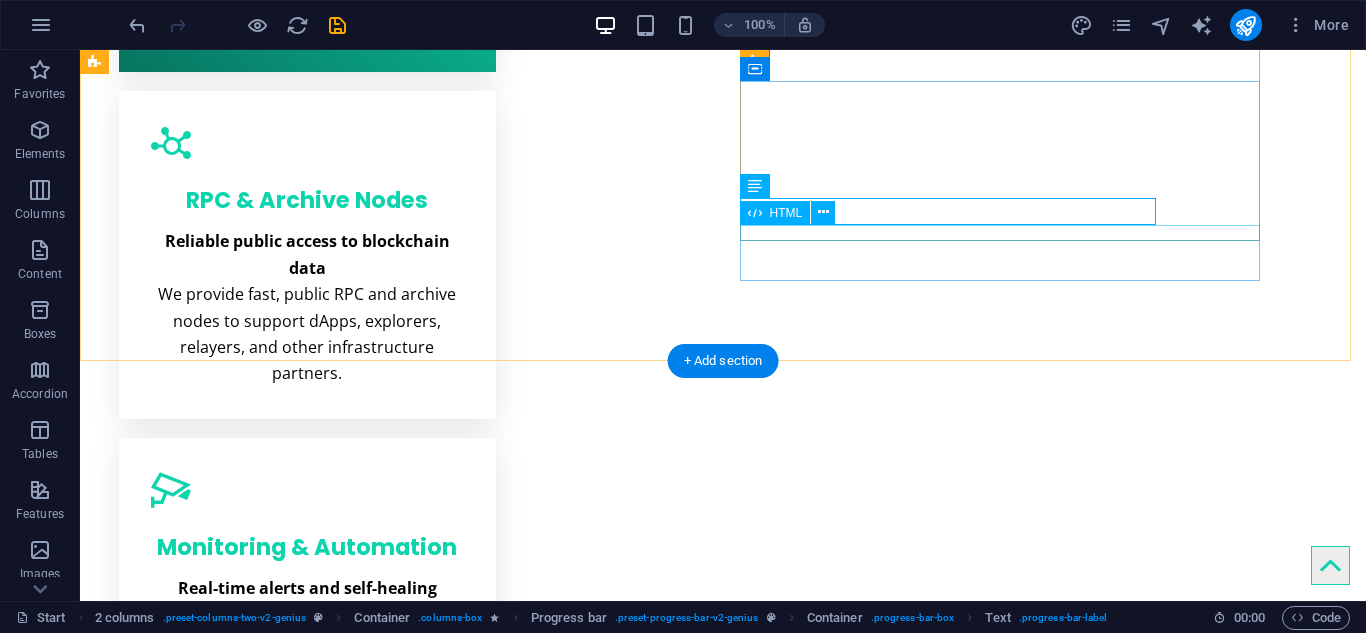 click at bounding box center [356, 1937] 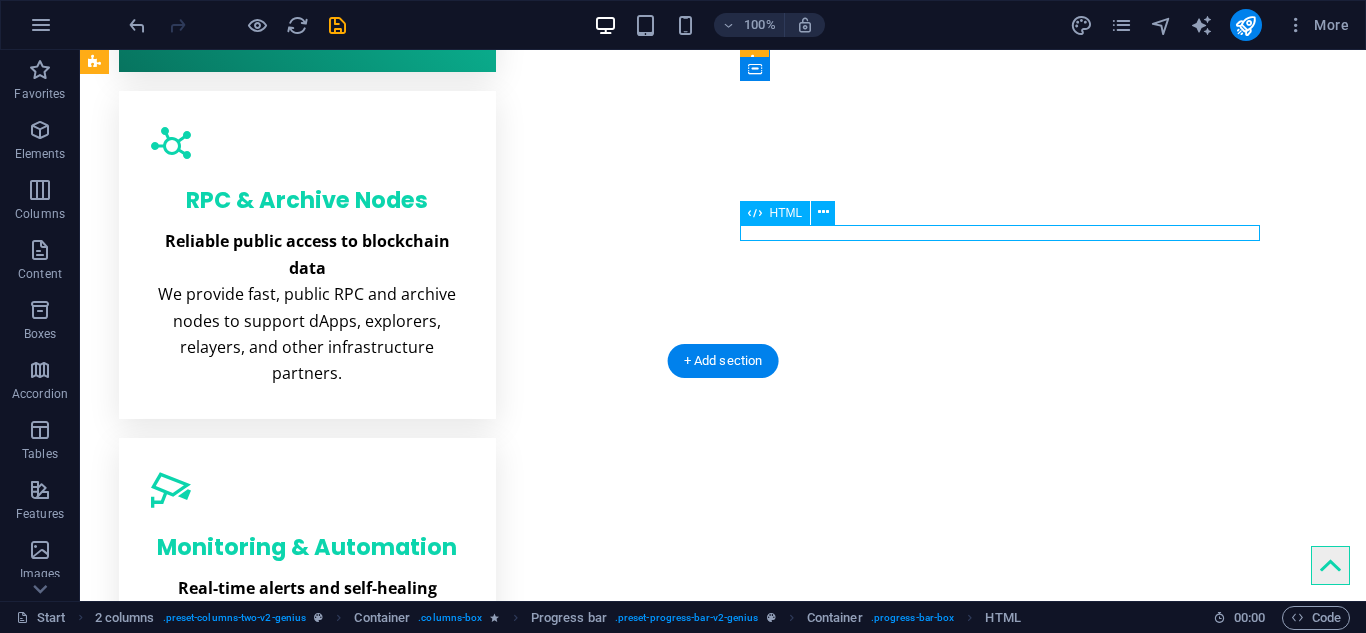 click at bounding box center (356, 1937) 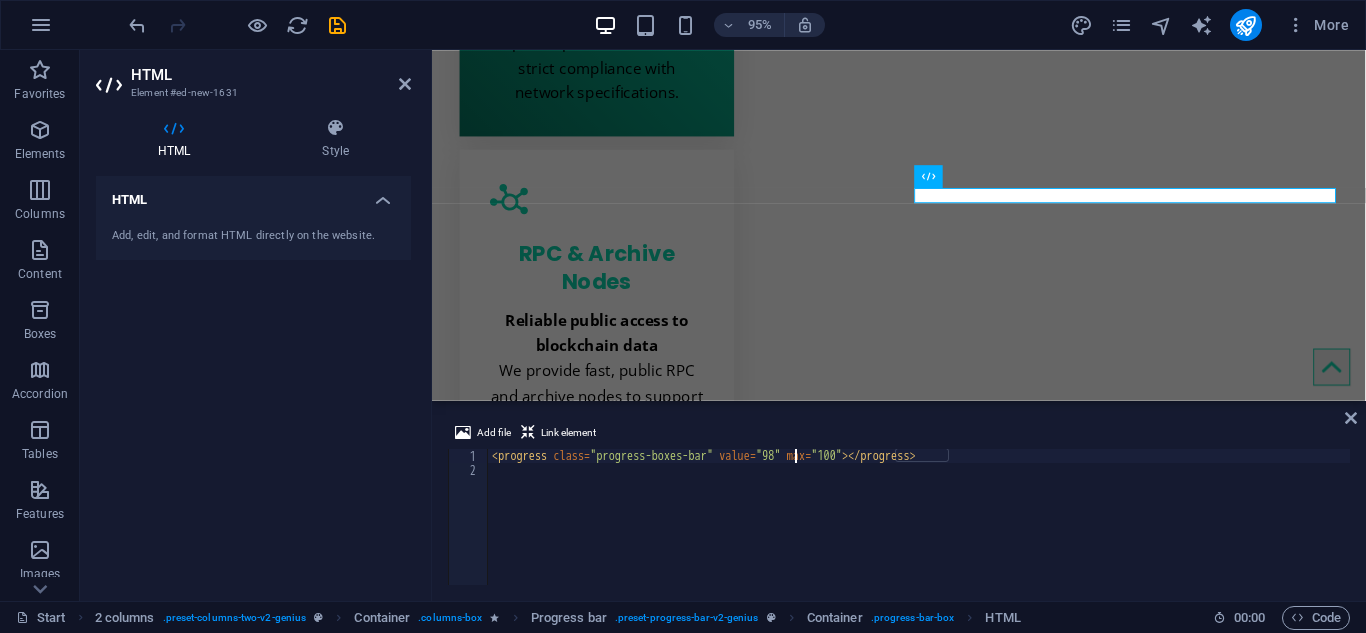 click on "< progress   class = "progress-boxes-bar"   value = "98"   max = "100" > </ progress >" at bounding box center [919, 531] 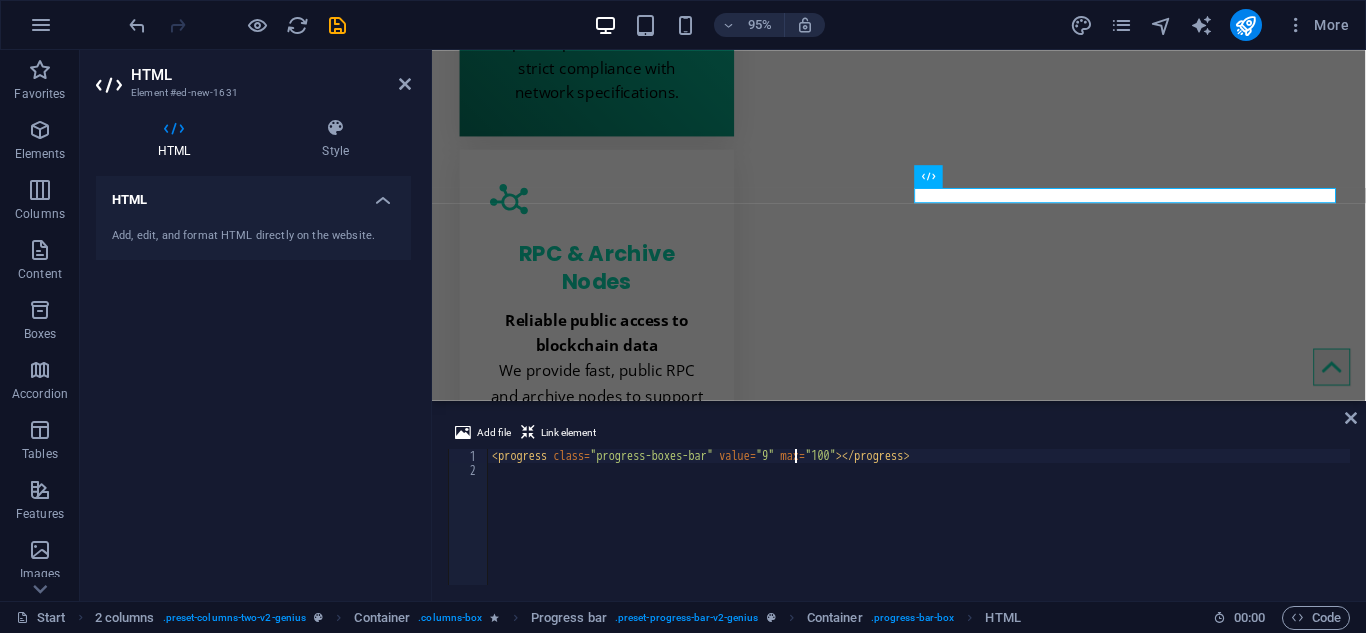 scroll, scrollTop: 0, scrollLeft: 25, axis: horizontal 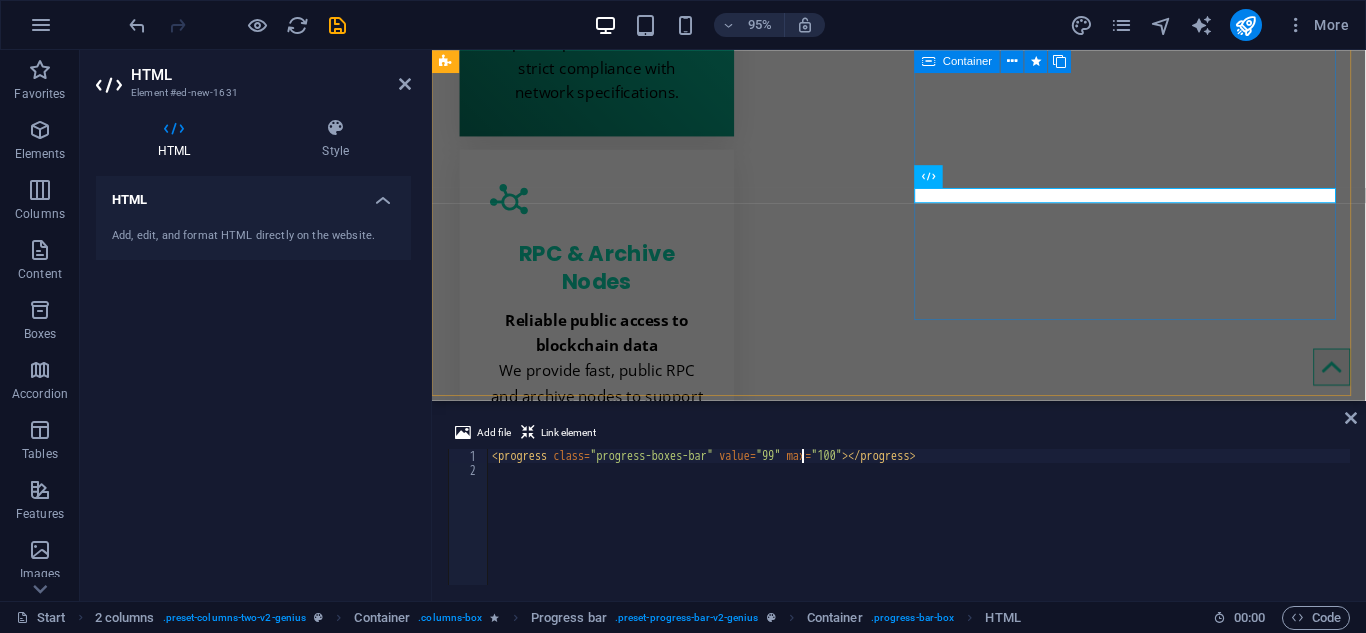 type on "<progress class="progress-boxes-bar" value="99" max="100"></progress>" 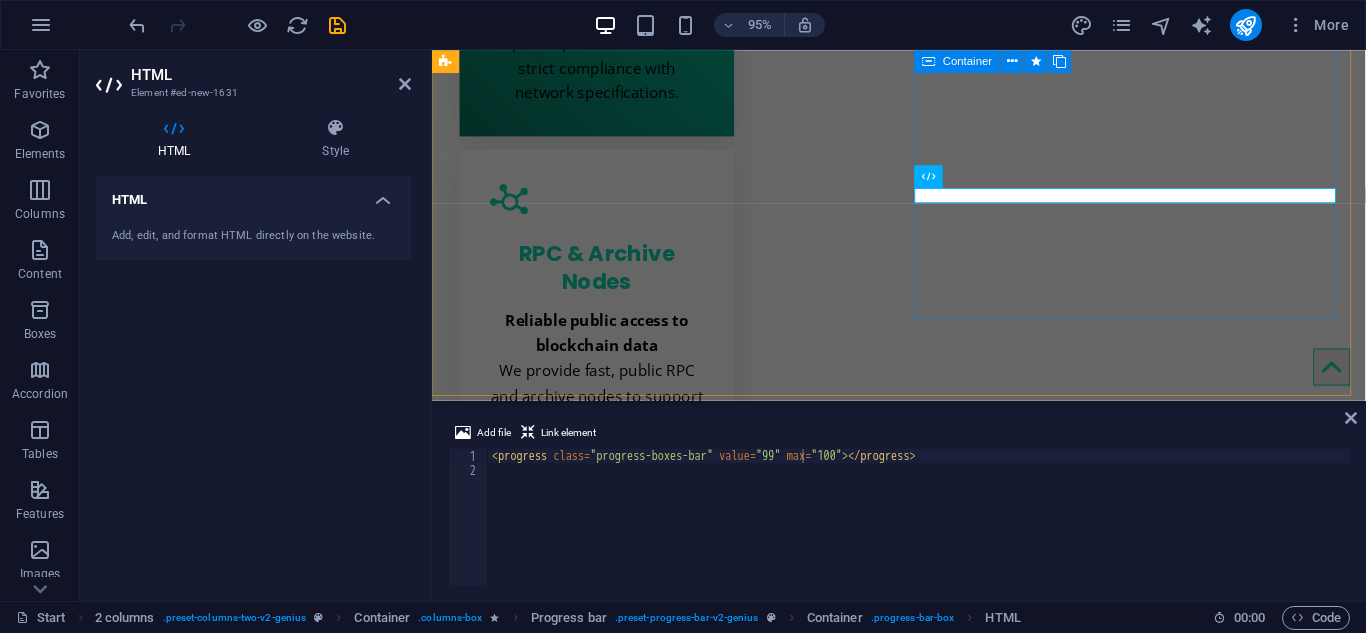 click on "Validator Deployment 90%
RPC & Archive Infrastructure 85%
Monitoring & Automation 90%
Governance Participation 75%
Security Hardening 88%
Infrastructures 98%
Provide affordable servers 98%" at bounding box center (674, 1925) 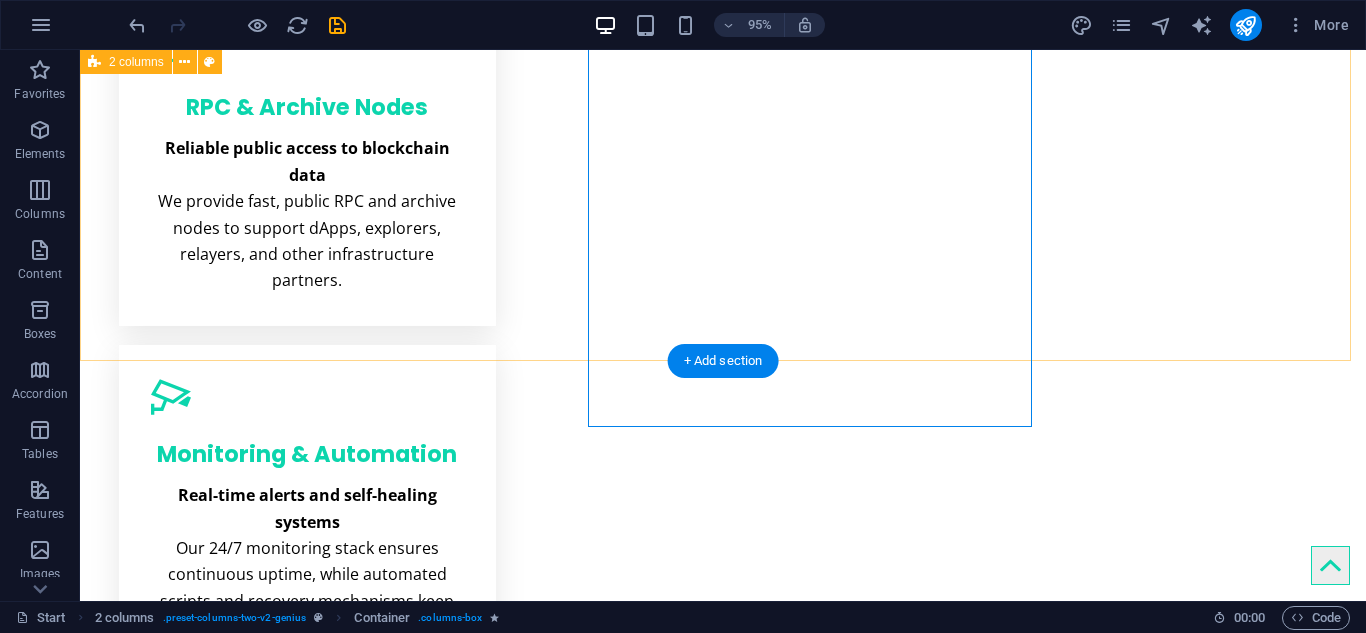 scroll, scrollTop: 1307, scrollLeft: 0, axis: vertical 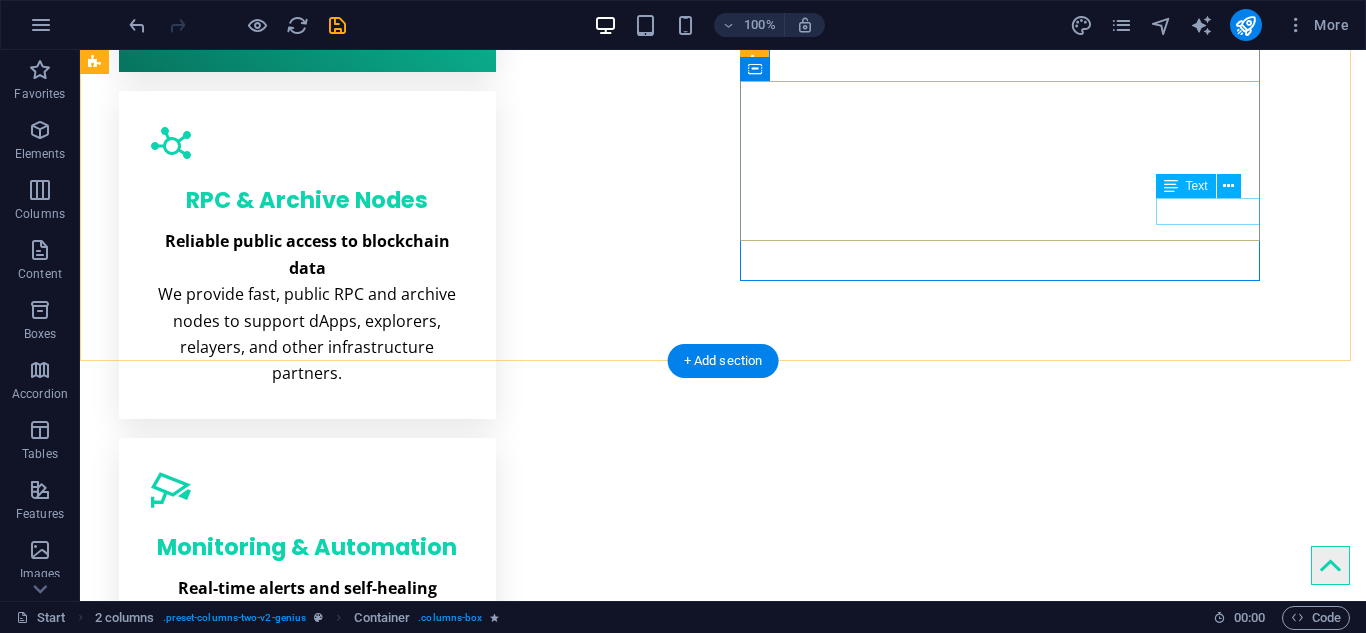 click on "98%" at bounding box center (356, 1916) 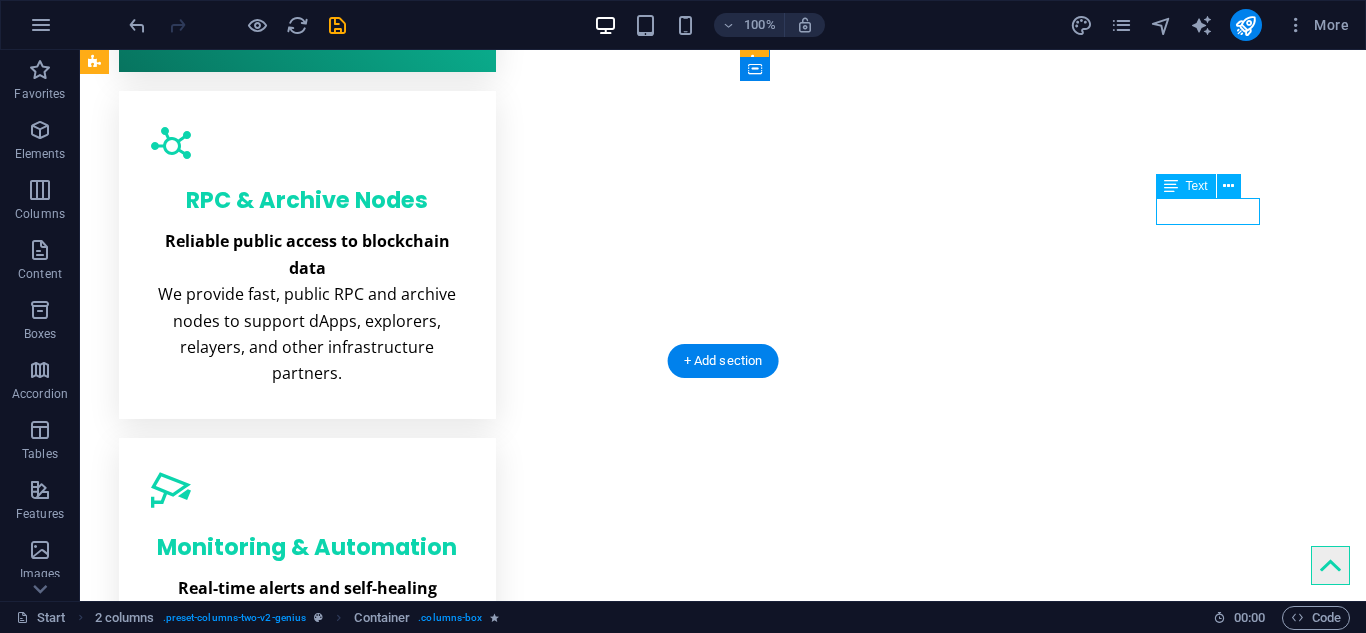 click on "98%" at bounding box center (356, 1916) 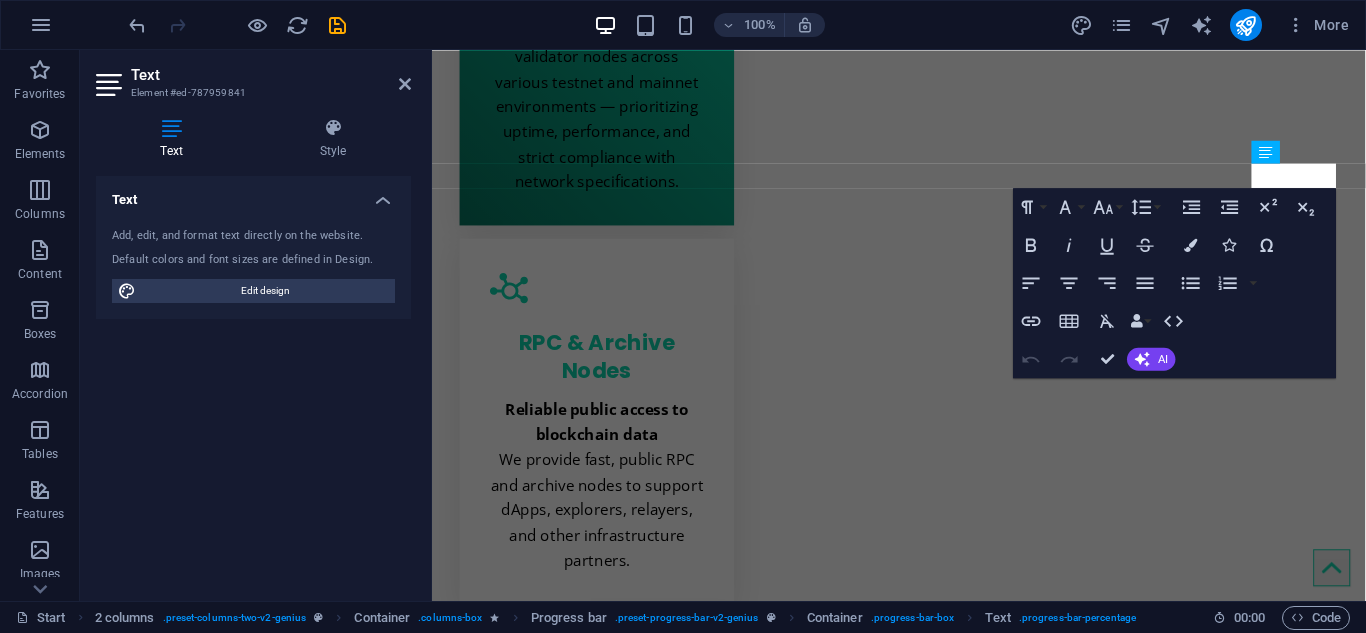 scroll, scrollTop: 1400, scrollLeft: 0, axis: vertical 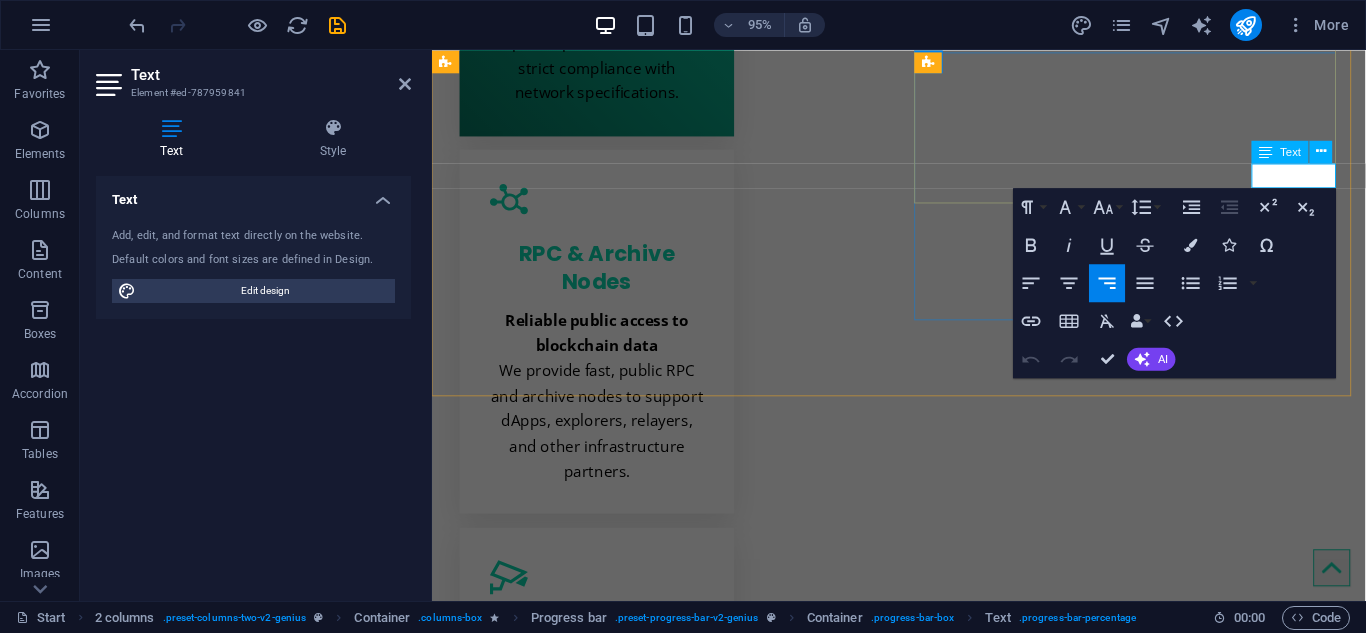 click on "98%" at bounding box center [674, 2186] 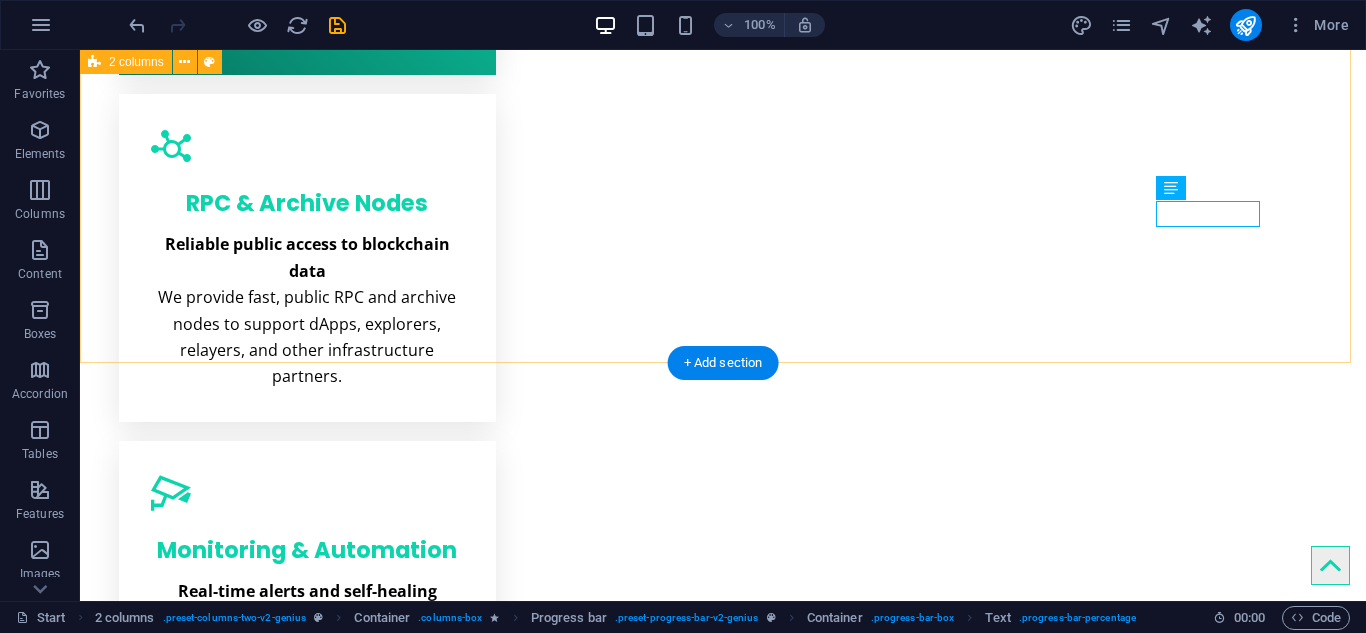 scroll, scrollTop: 1305, scrollLeft: 0, axis: vertical 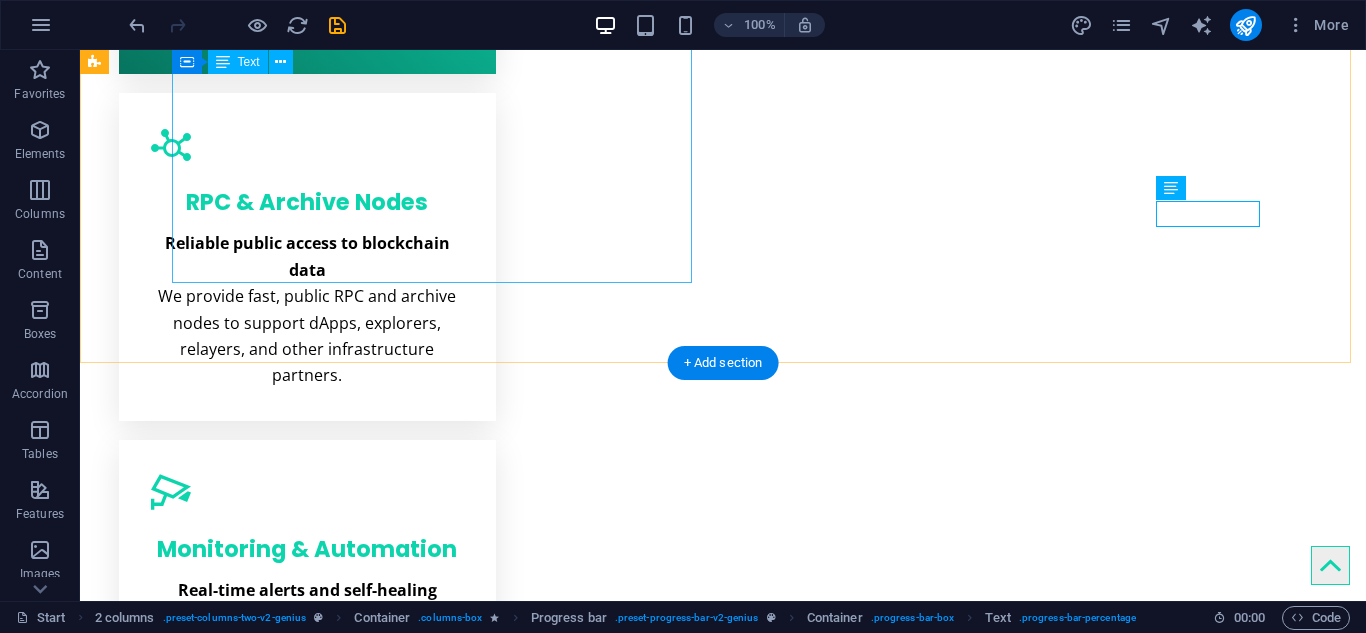 click on "At Faith Node, we bring hands-on experience and technical depth to validator operations. From modular chains to ZK-based and AI-integrated networks, we focus on building secure, efficient, and reliable infrastructure that contributes real value to the Web3 ecosystem. ➢ Proven performance across testnet and mainnet deployments ➢ High availability and uptime guarantees ➢ Automated node monitoring and recovery ➢ RPC, archive, and snapshot provisioning ➢ Provide affordable servers with high redudancy and performance" at bounding box center (356, 1187) 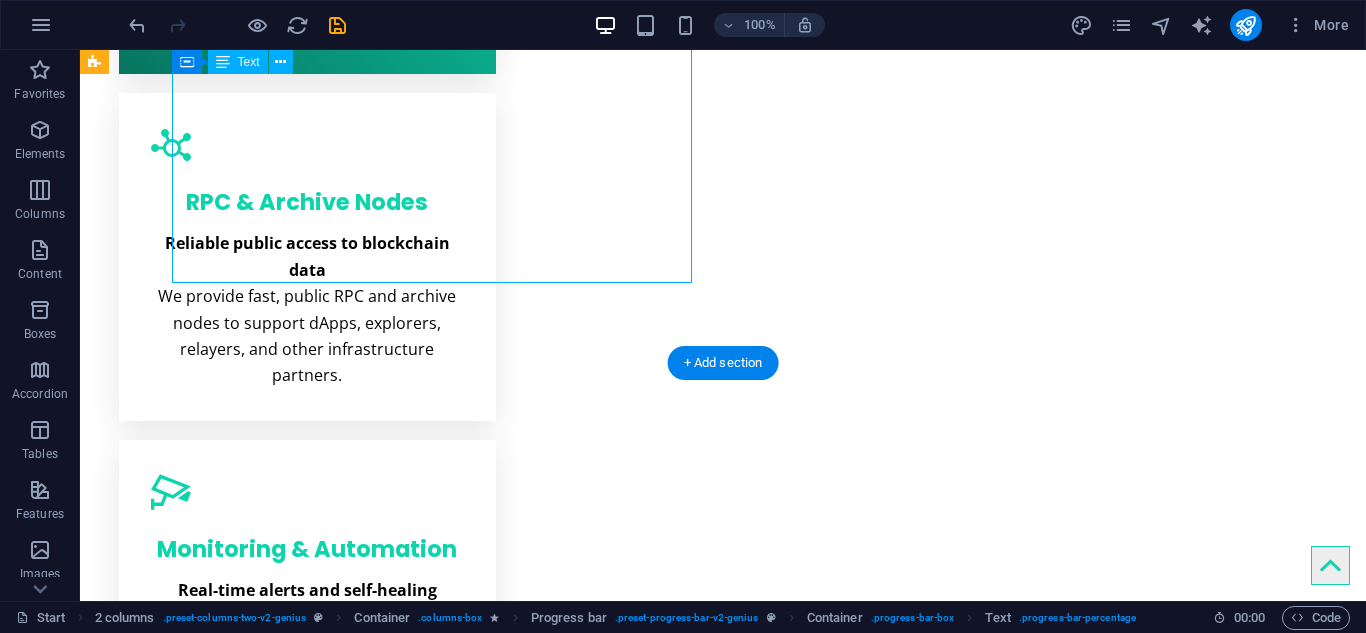 click on "At Faith Node, we bring hands-on experience and technical depth to validator operations. From modular chains to ZK-based and AI-integrated networks, we focus on building secure, efficient, and reliable infrastructure that contributes real value to the Web3 ecosystem. ➢ Proven performance across testnet and mainnet deployments ➢ High availability and uptime guarantees ➢ Automated node monitoring and recovery ➢ RPC, archive, and snapshot provisioning ➢ Provide affordable servers with high redudancy and performance" at bounding box center [356, 1187] 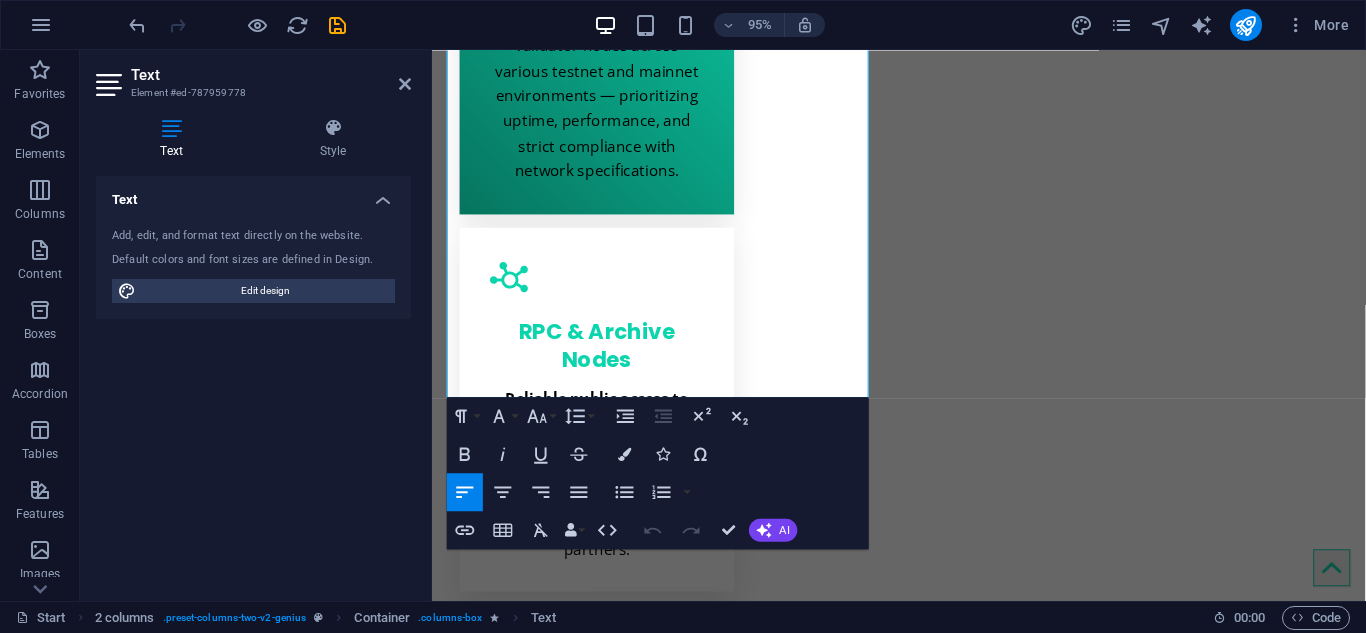scroll, scrollTop: 1319, scrollLeft: 0, axis: vertical 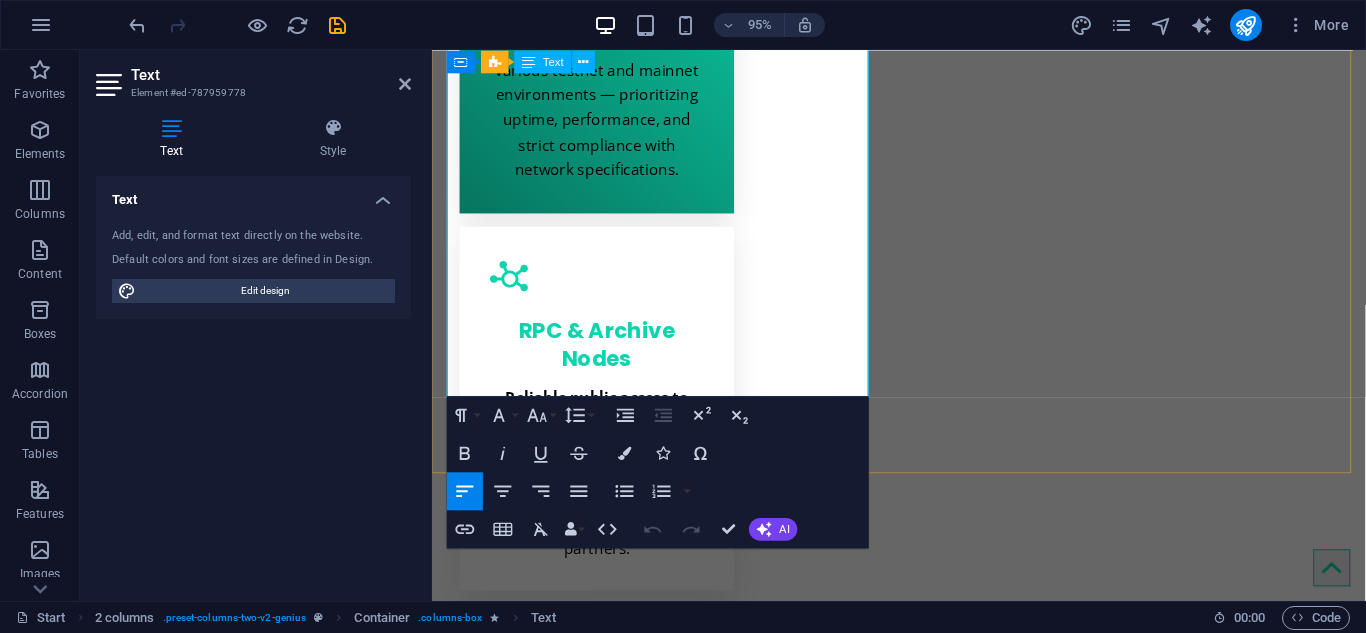 click on "➢ RPC, archive, and snapshot provisioning" at bounding box center (674, 1628) 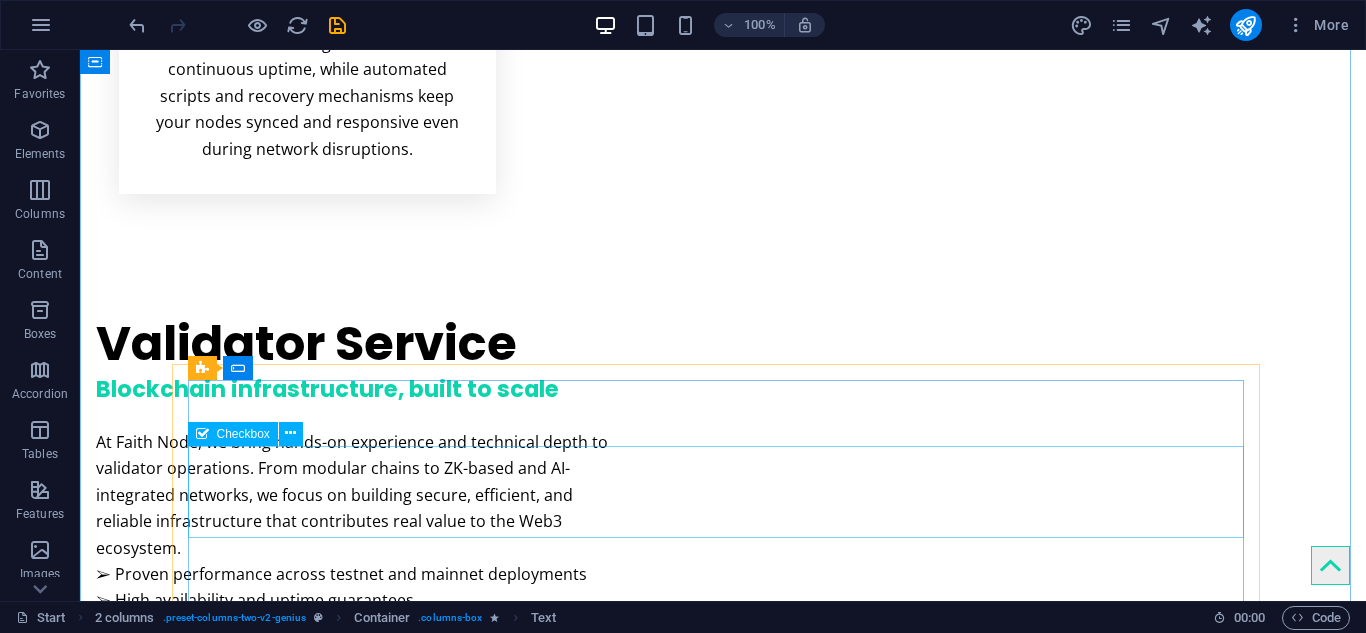 scroll, scrollTop: 2263, scrollLeft: 0, axis: vertical 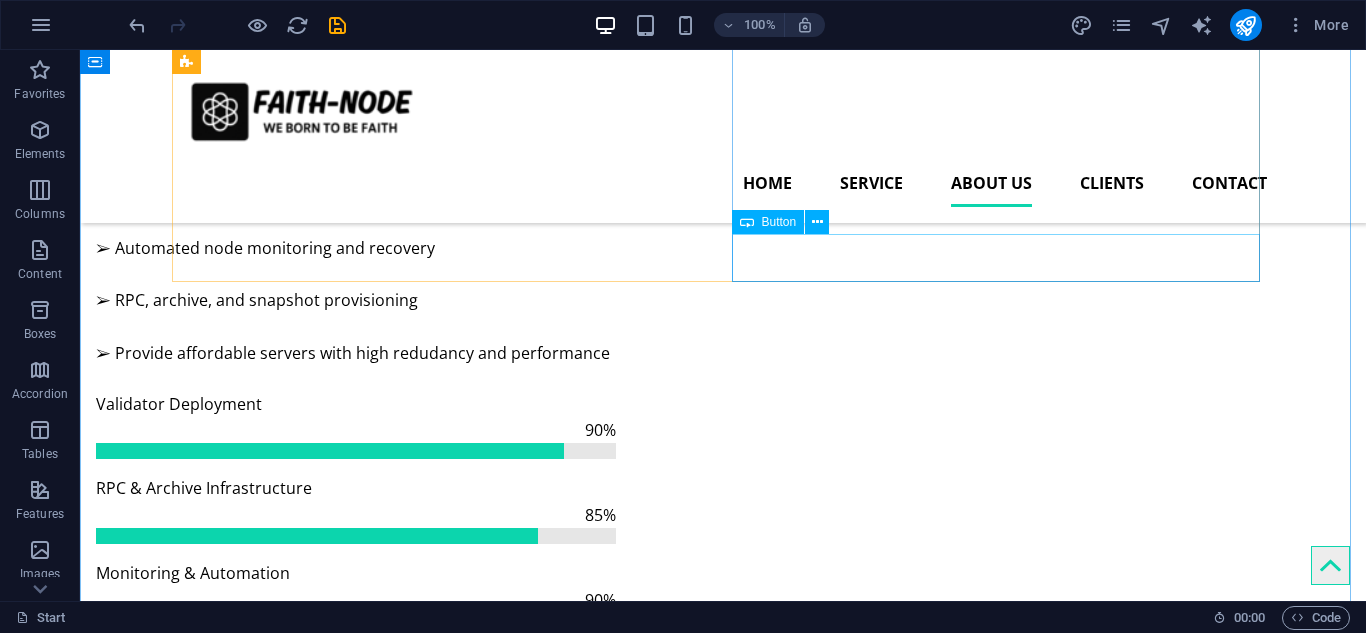 click on "Shop With US" at bounding box center [723, 2512] 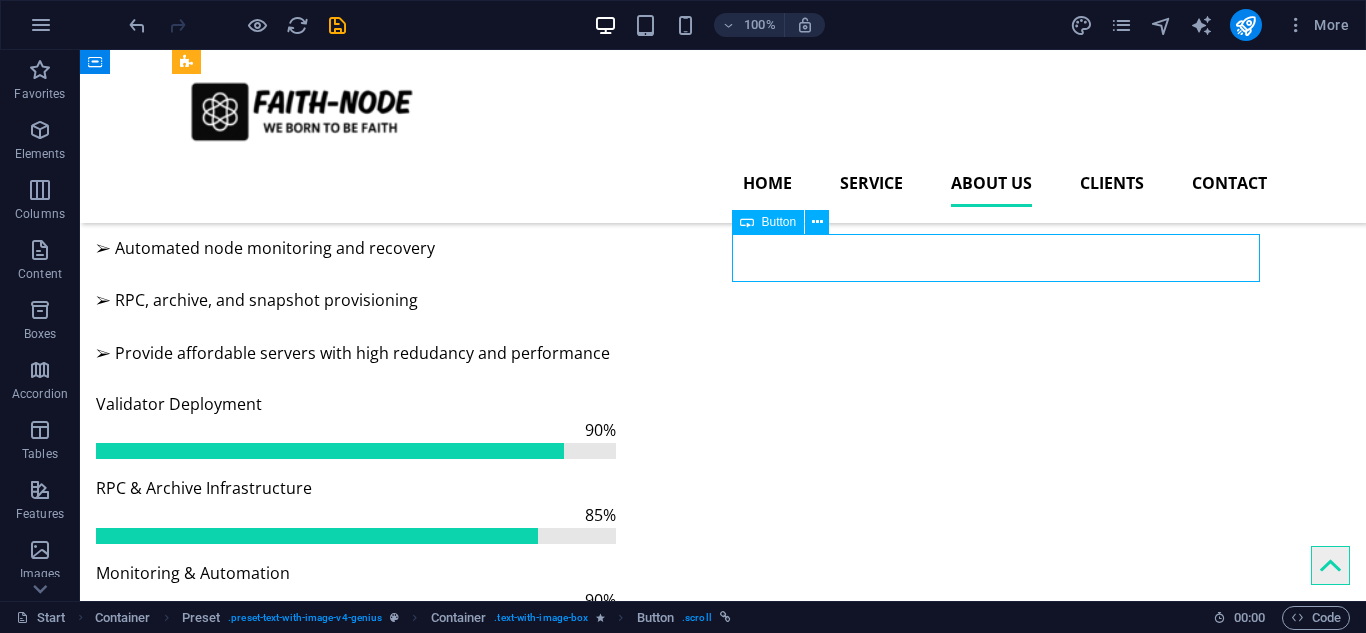 click on "Shop With US" at bounding box center [723, 2512] 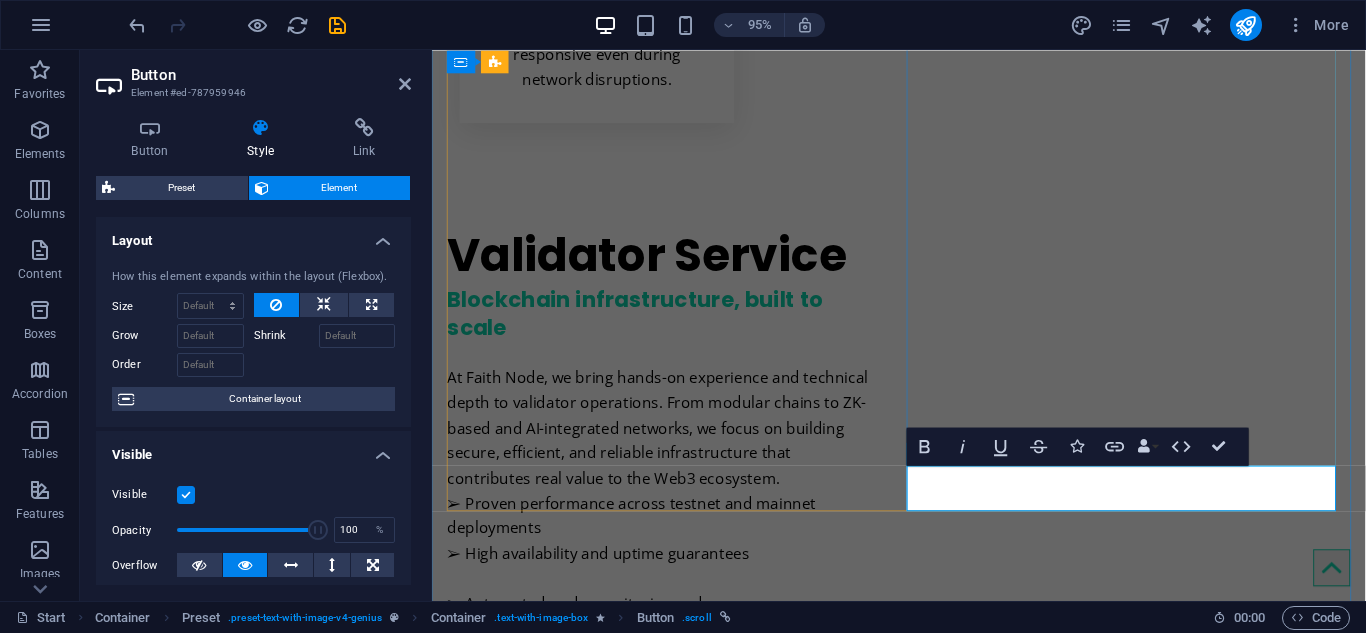 type 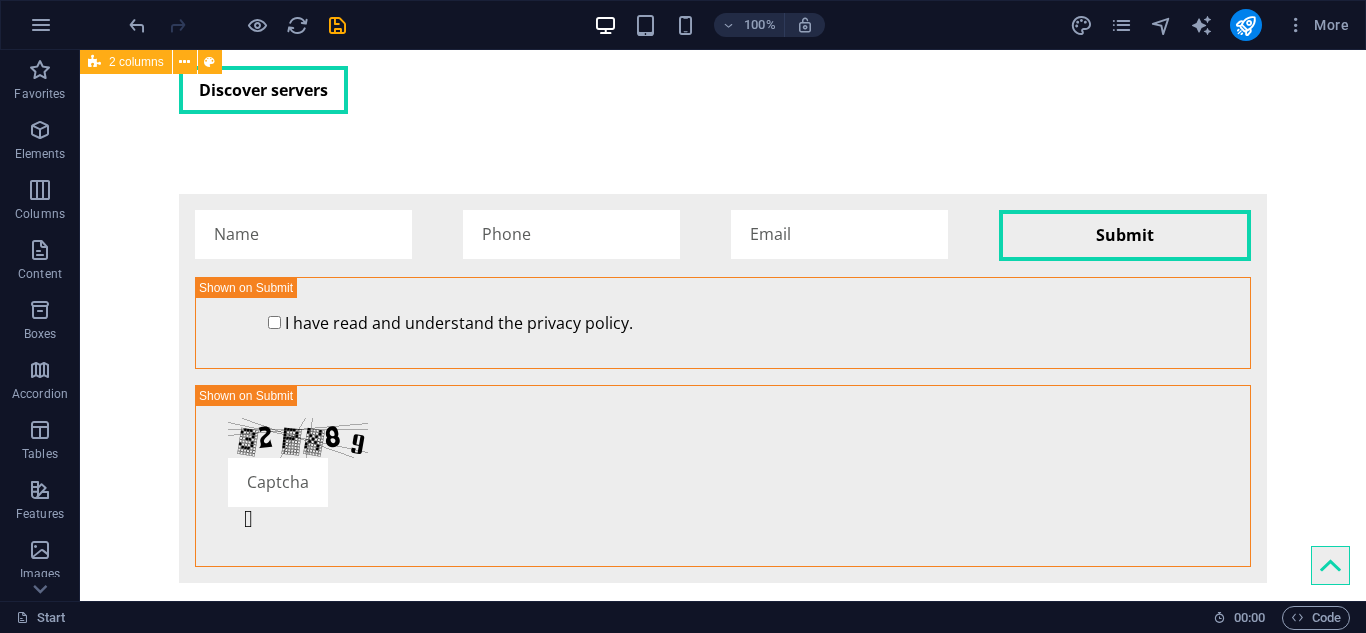 scroll, scrollTop: 4763, scrollLeft: 0, axis: vertical 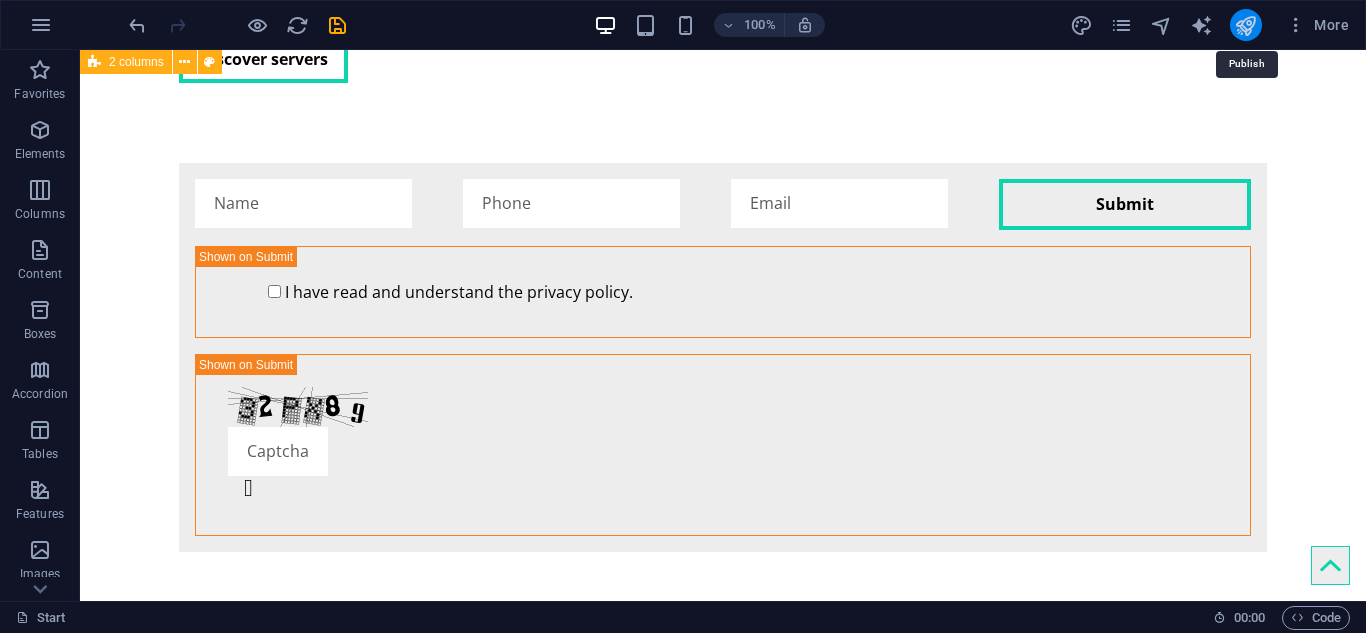 click at bounding box center (1245, 25) 